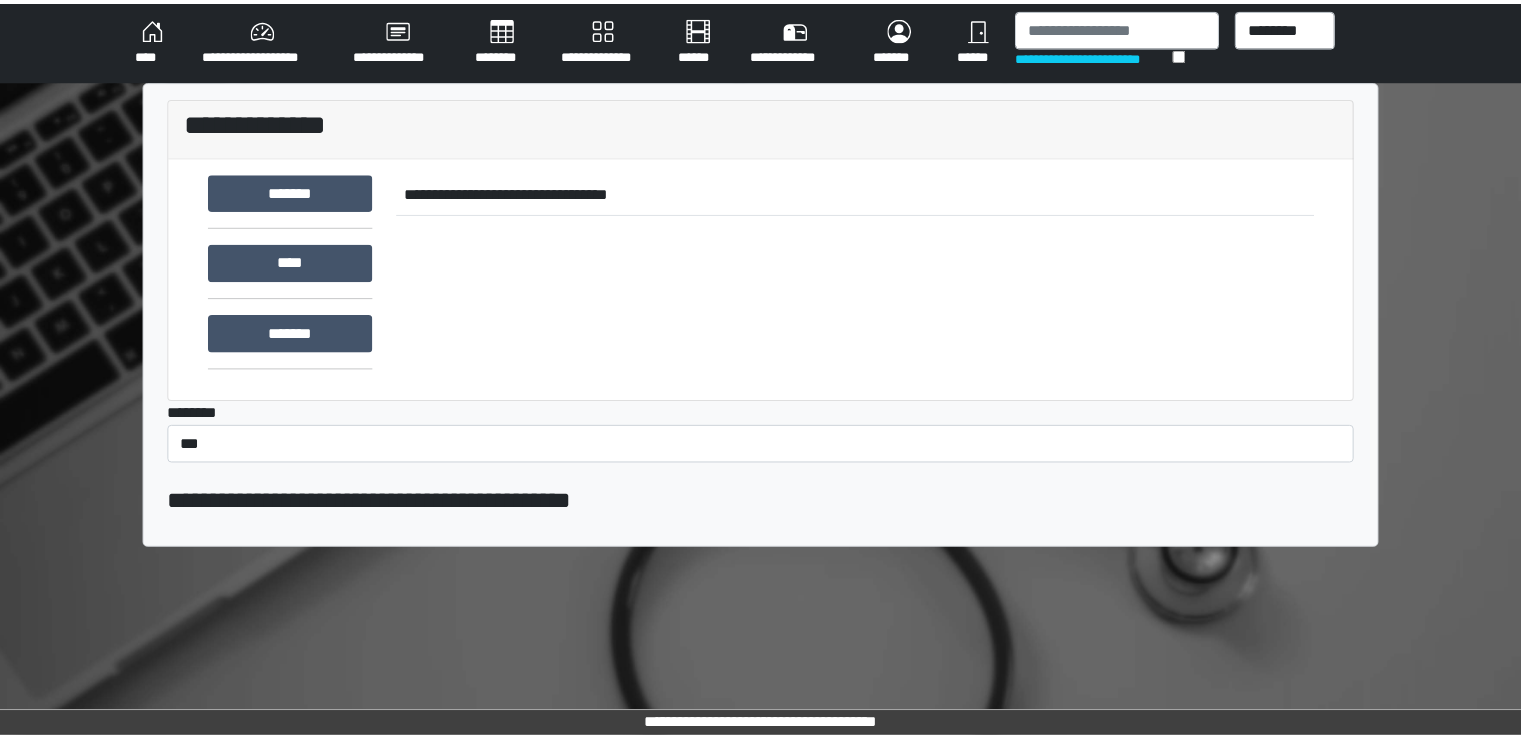 scroll, scrollTop: 0, scrollLeft: 0, axis: both 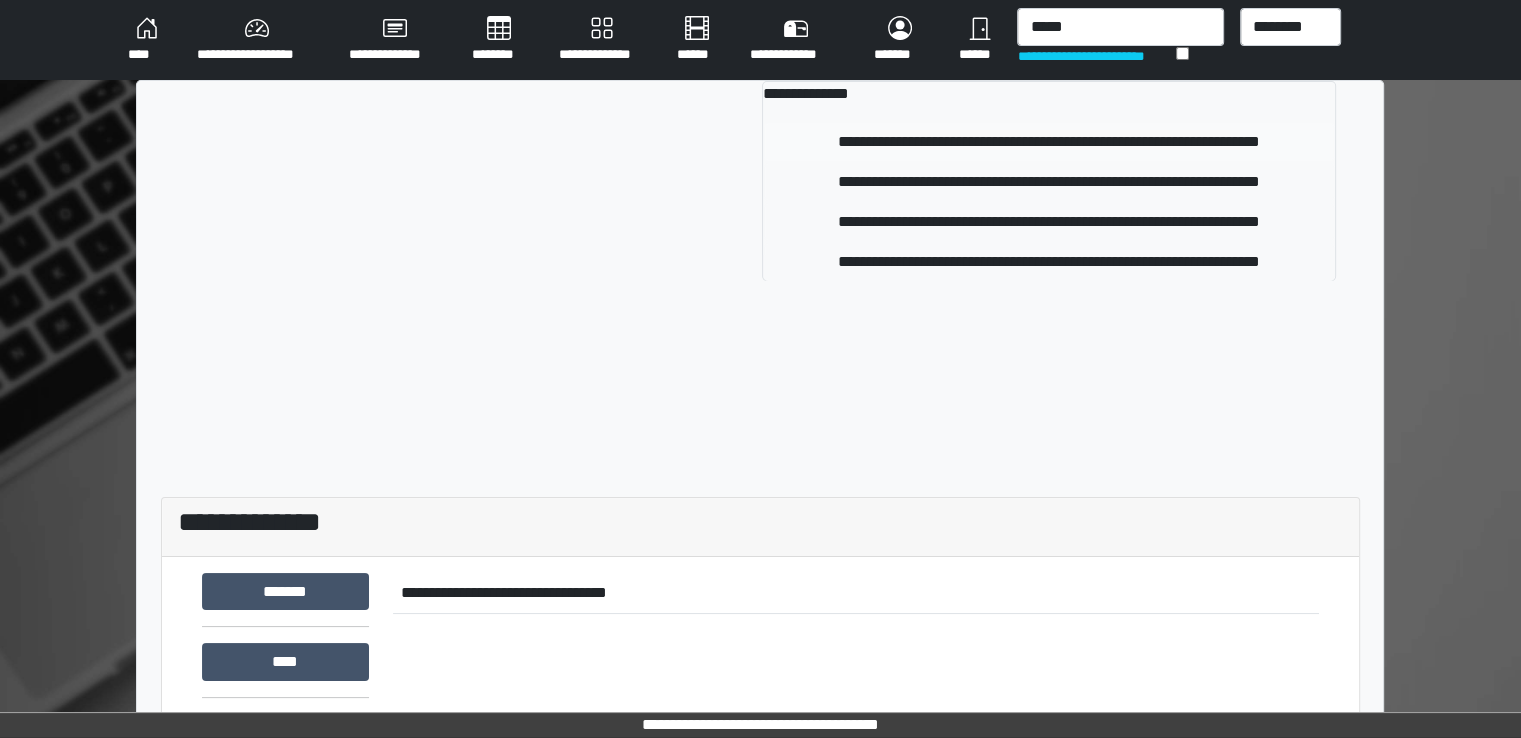 type on "*****" 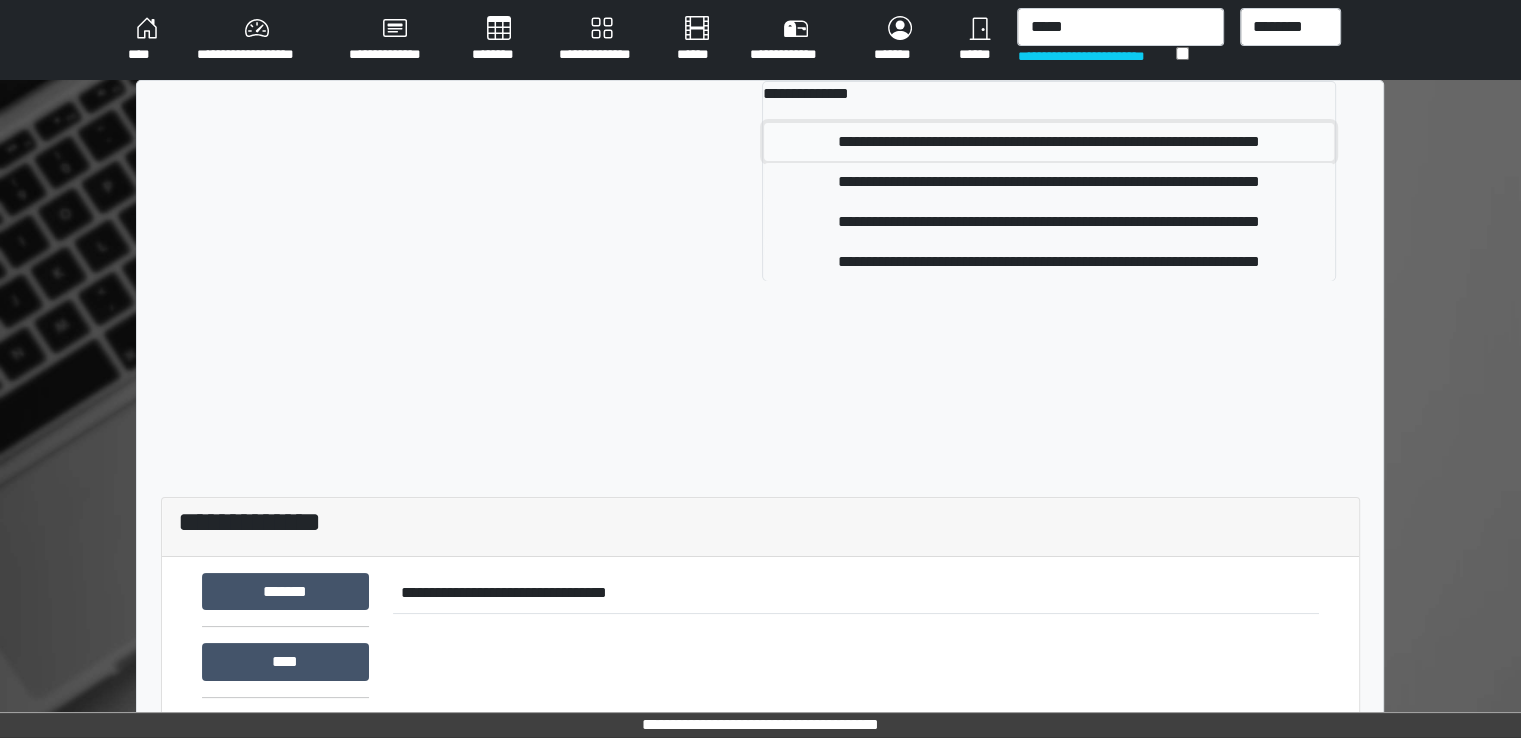 click on "**********" at bounding box center (1049, 142) 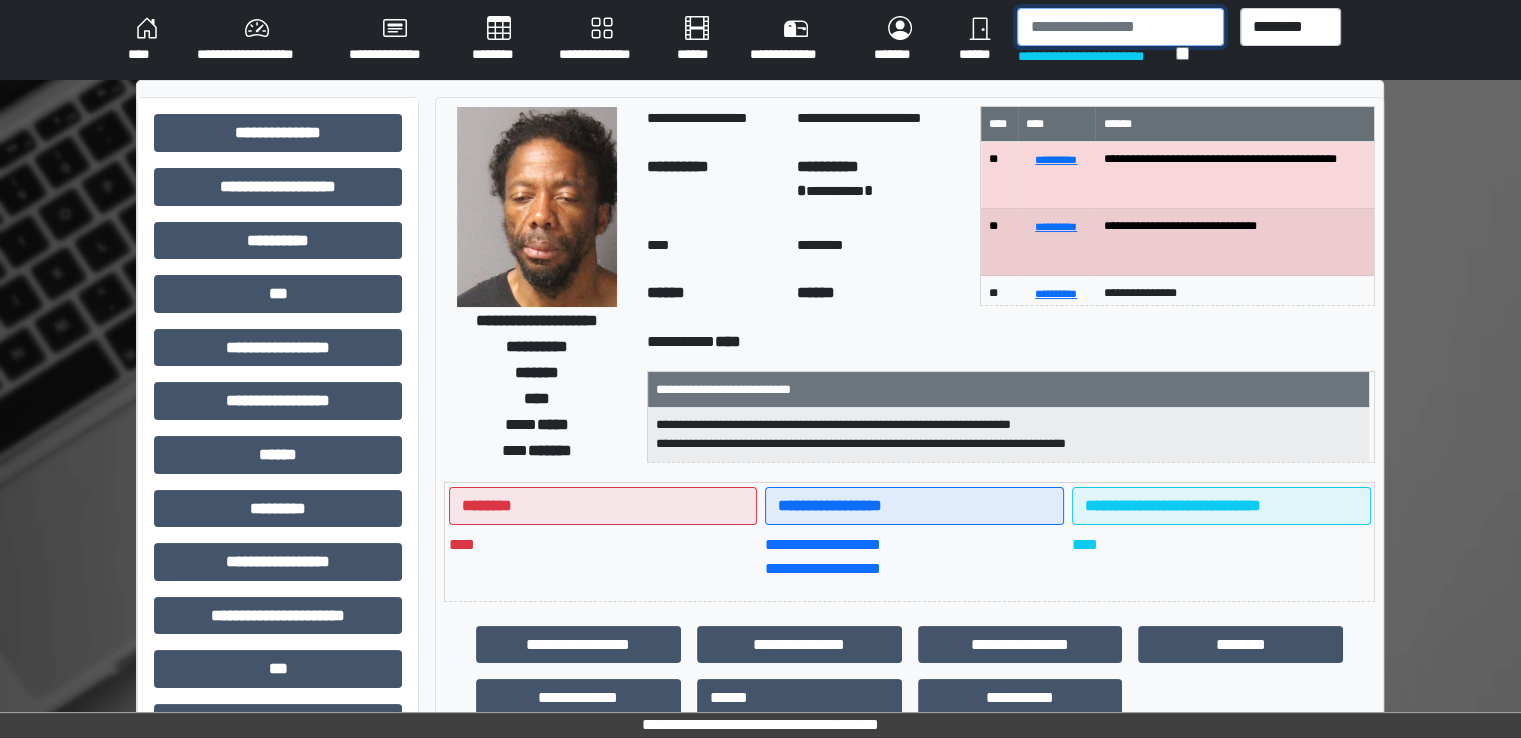 click at bounding box center [1120, 27] 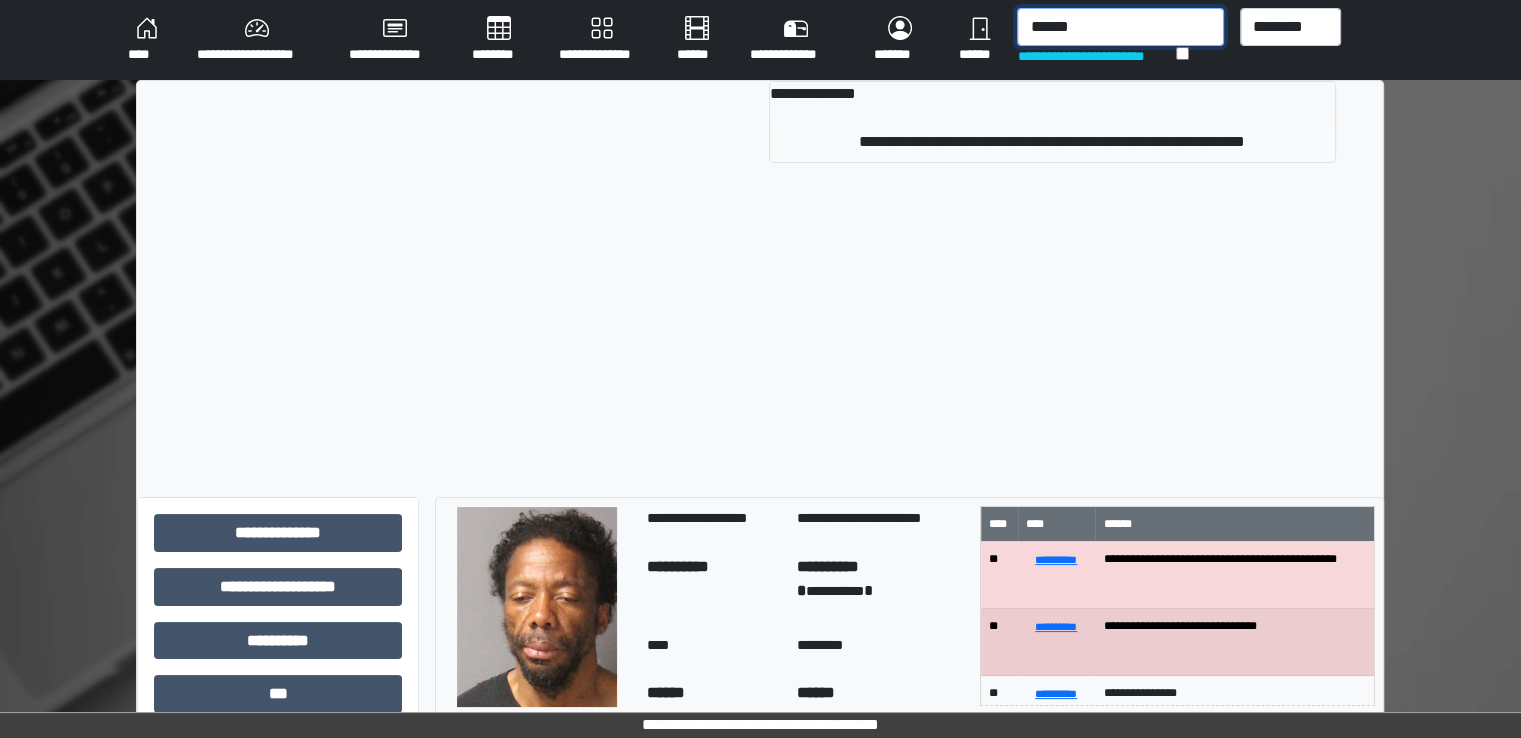 type on "******" 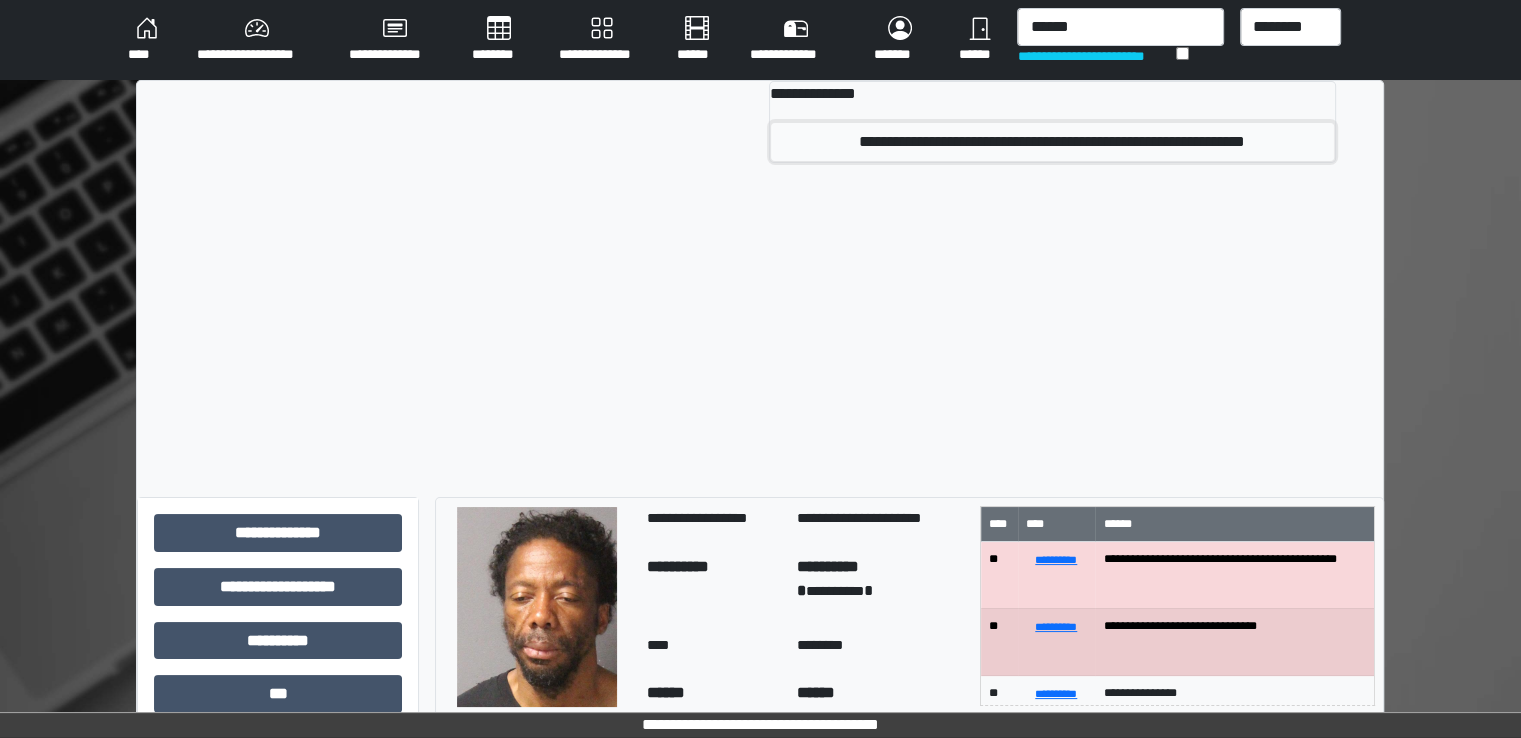 click on "**********" at bounding box center [1052, 142] 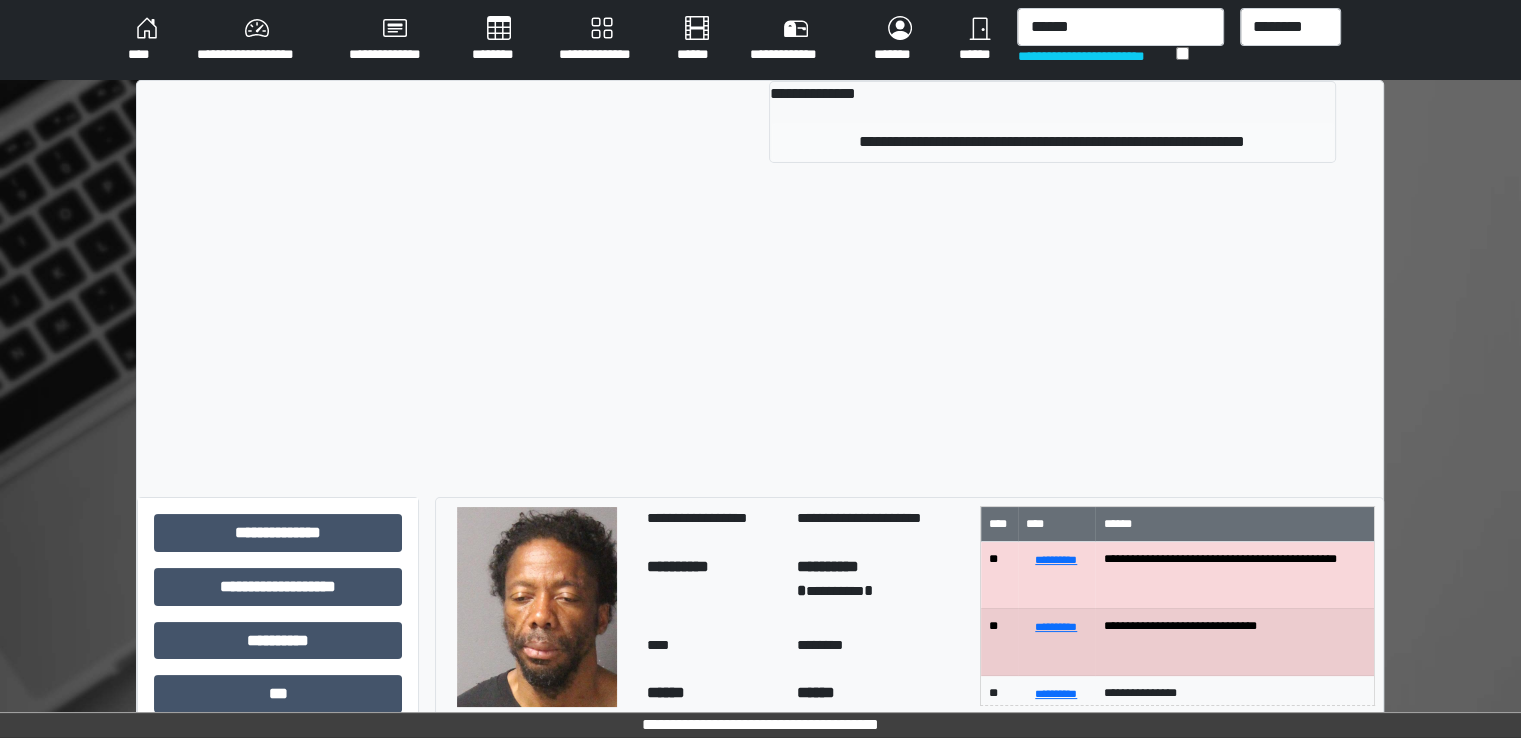 type 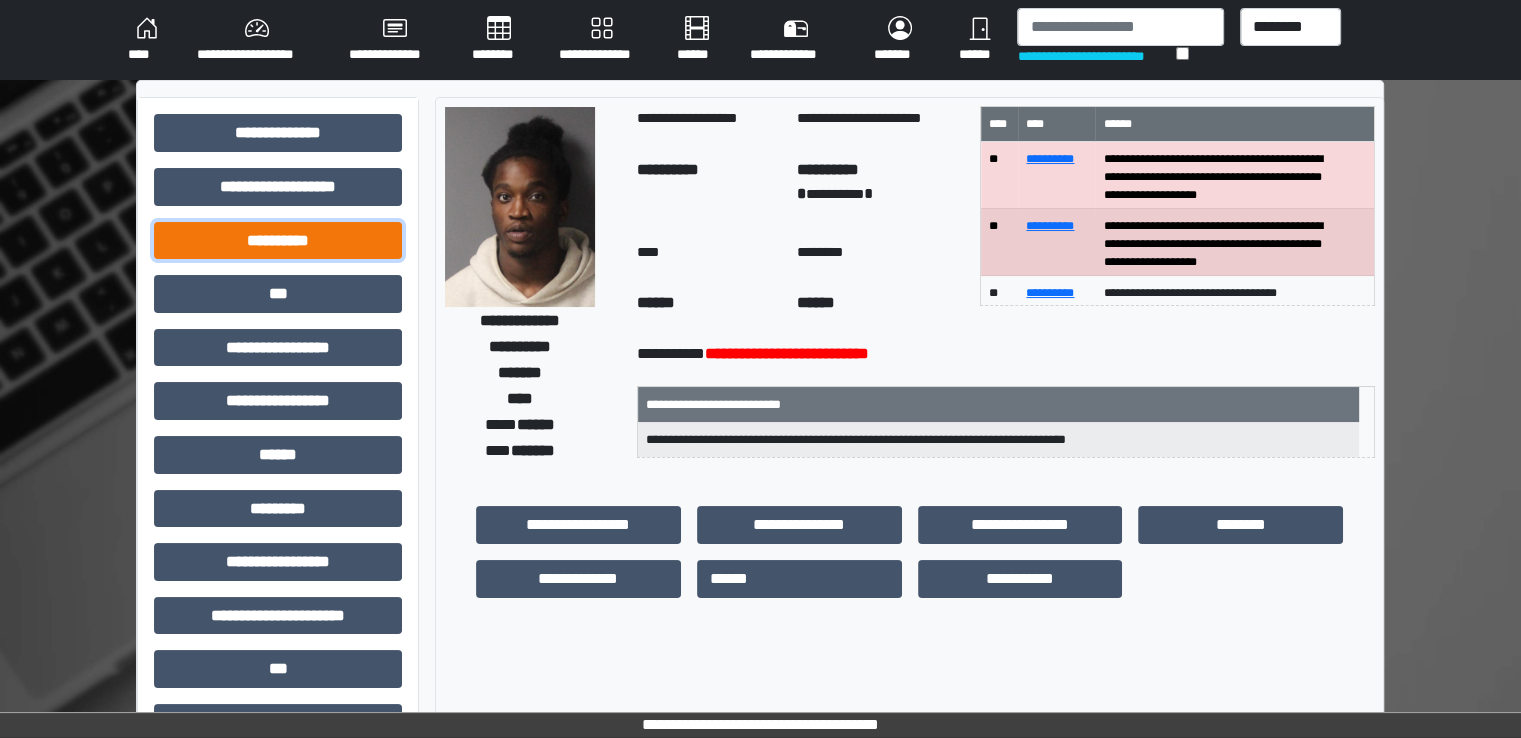 click on "**********" at bounding box center [278, 241] 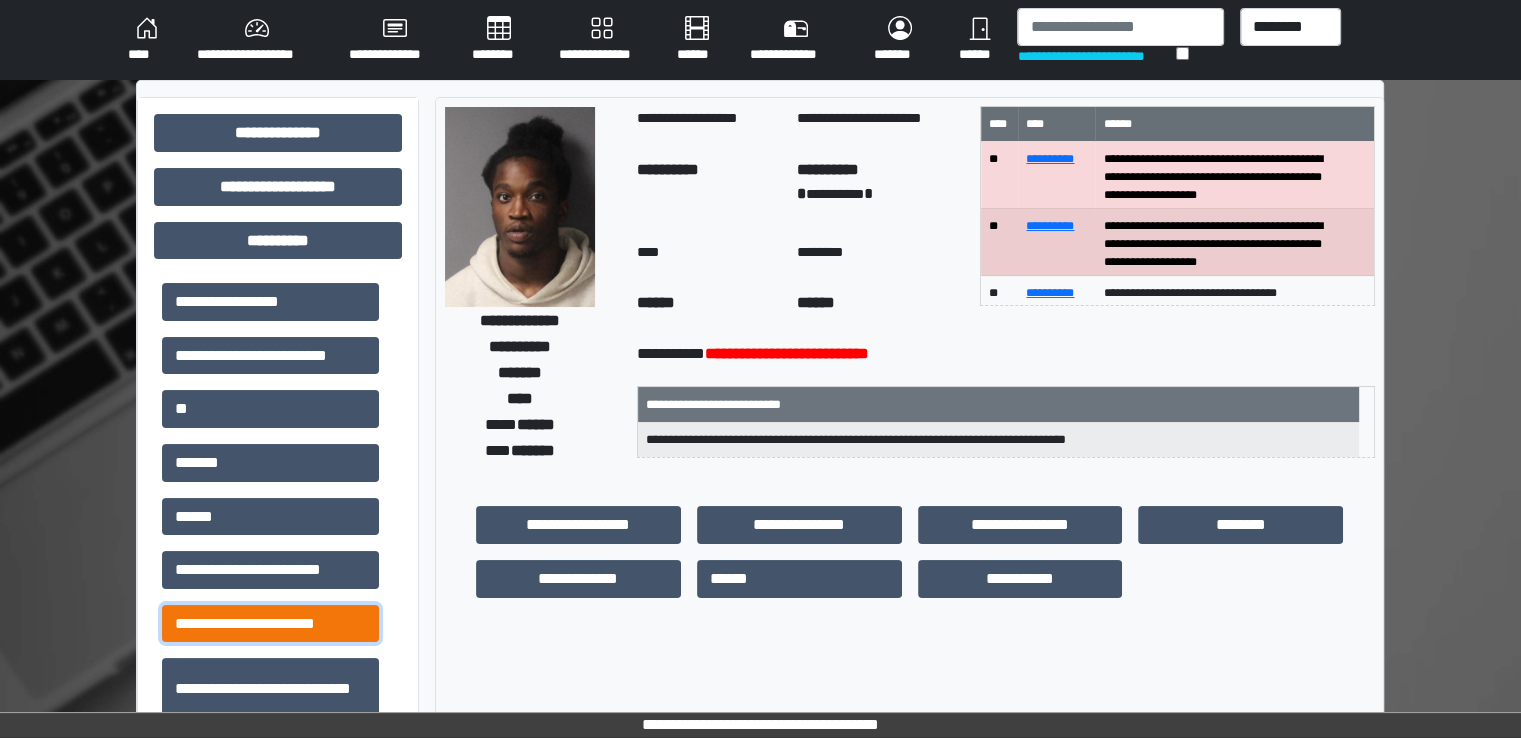 click on "**********" at bounding box center [270, 624] 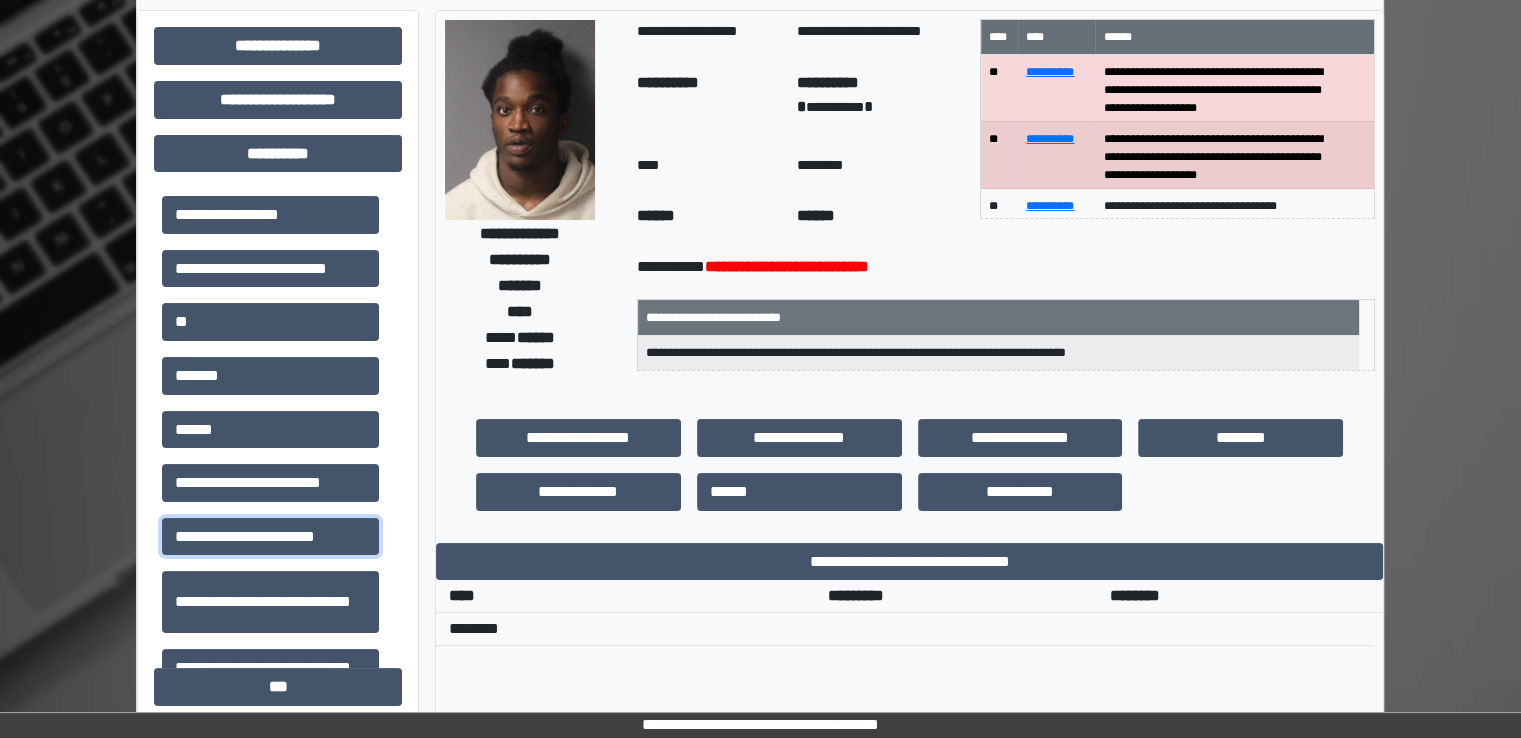 scroll, scrollTop: 0, scrollLeft: 0, axis: both 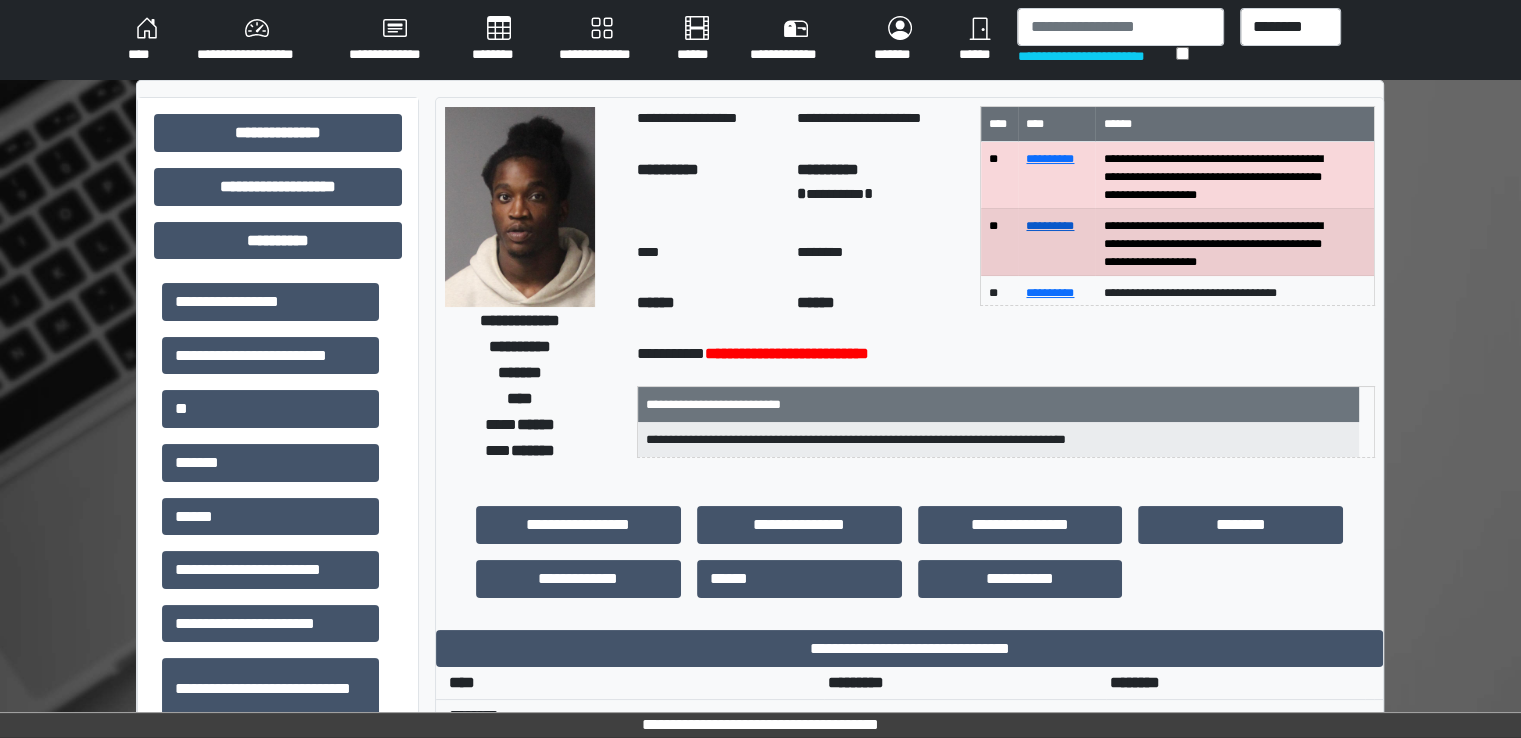 click on "**********" at bounding box center [1050, 226] 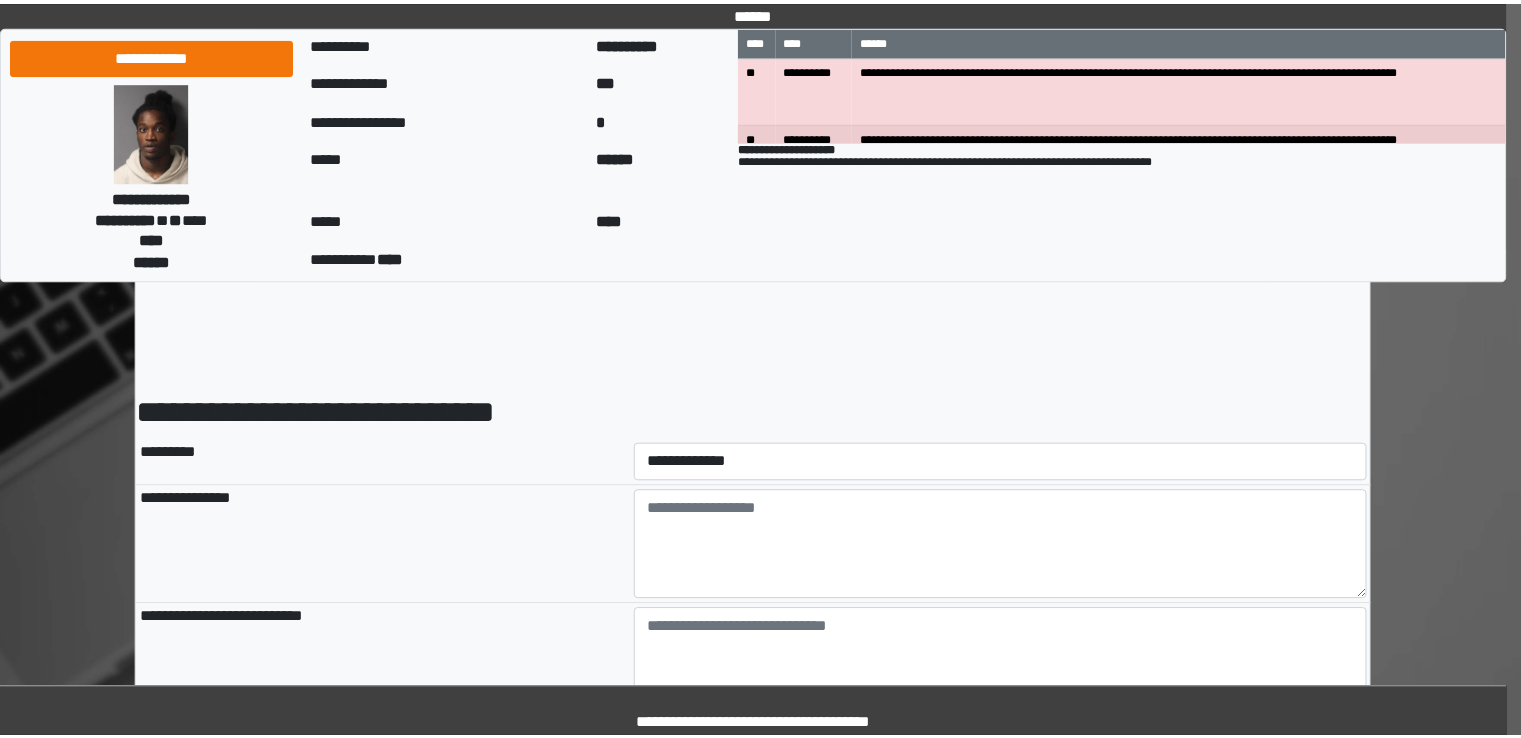 scroll, scrollTop: 0, scrollLeft: 0, axis: both 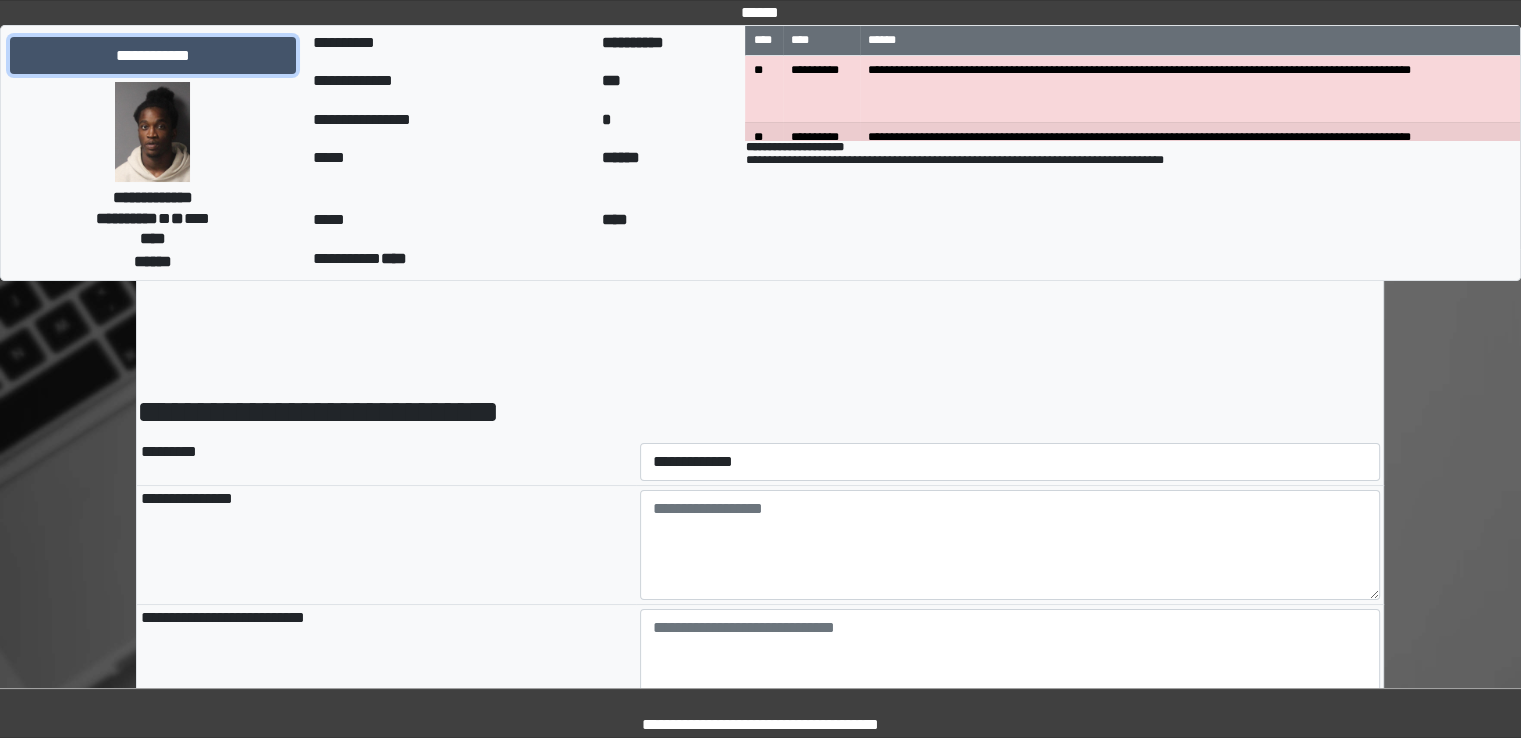 click on "**********" at bounding box center [153, 56] 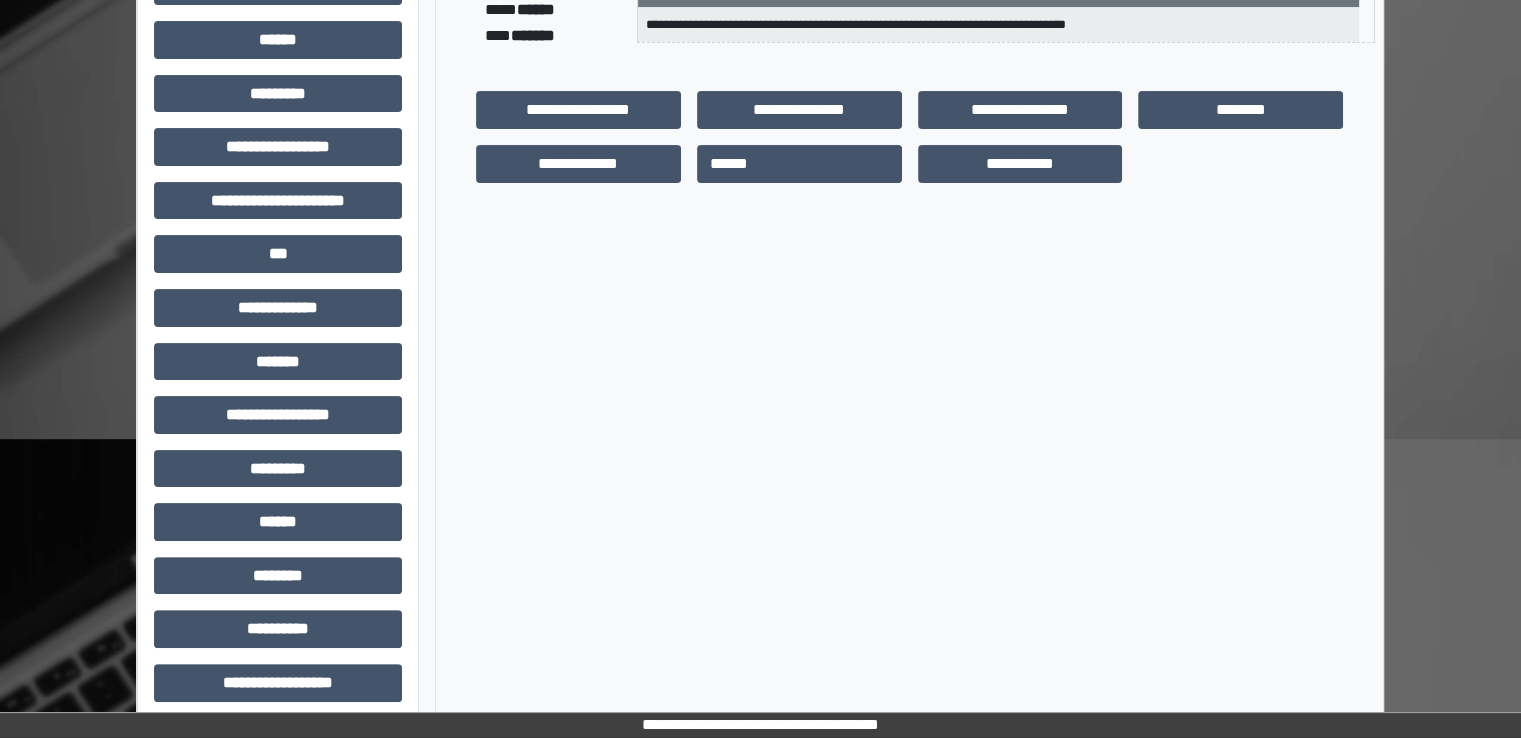 scroll, scrollTop: 428, scrollLeft: 0, axis: vertical 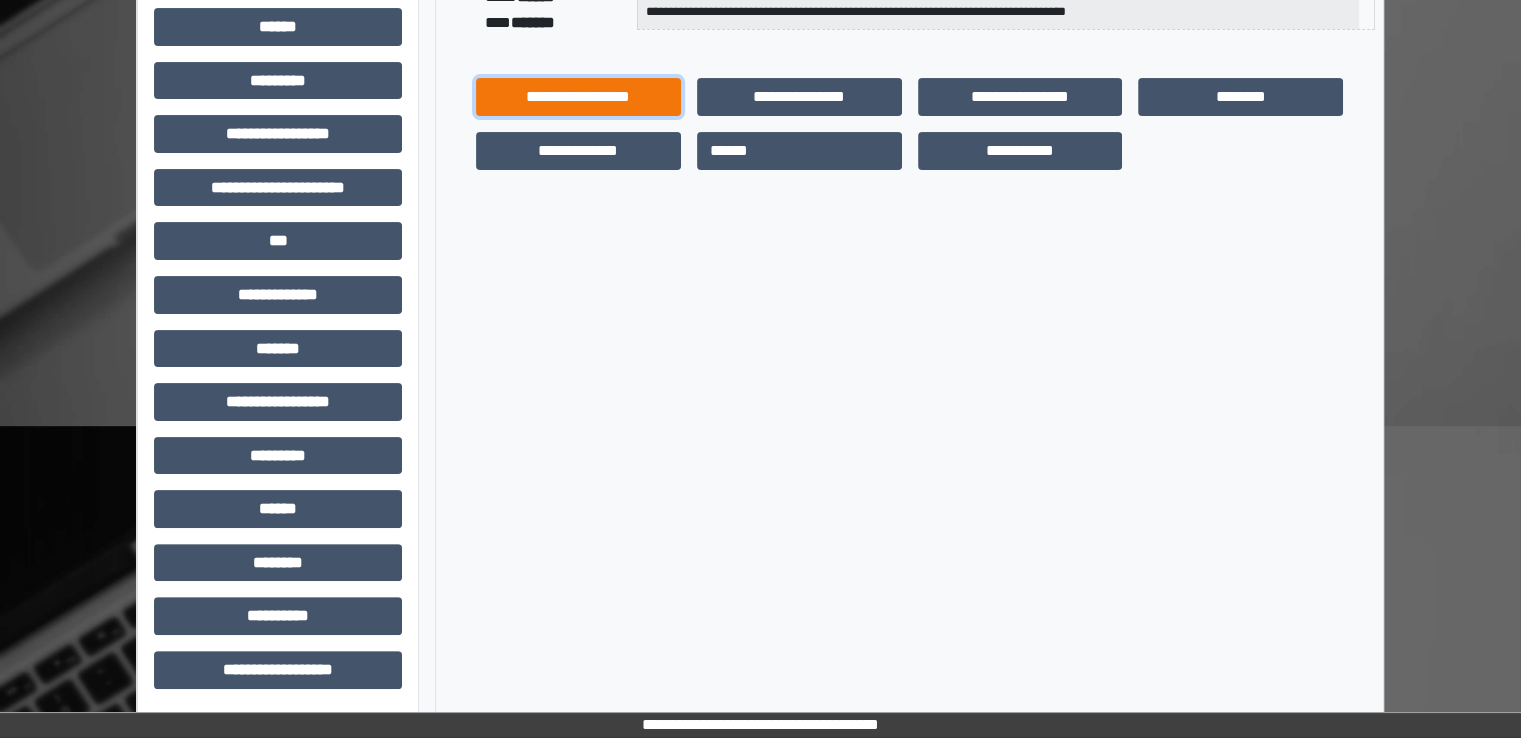 click on "**********" at bounding box center [578, 97] 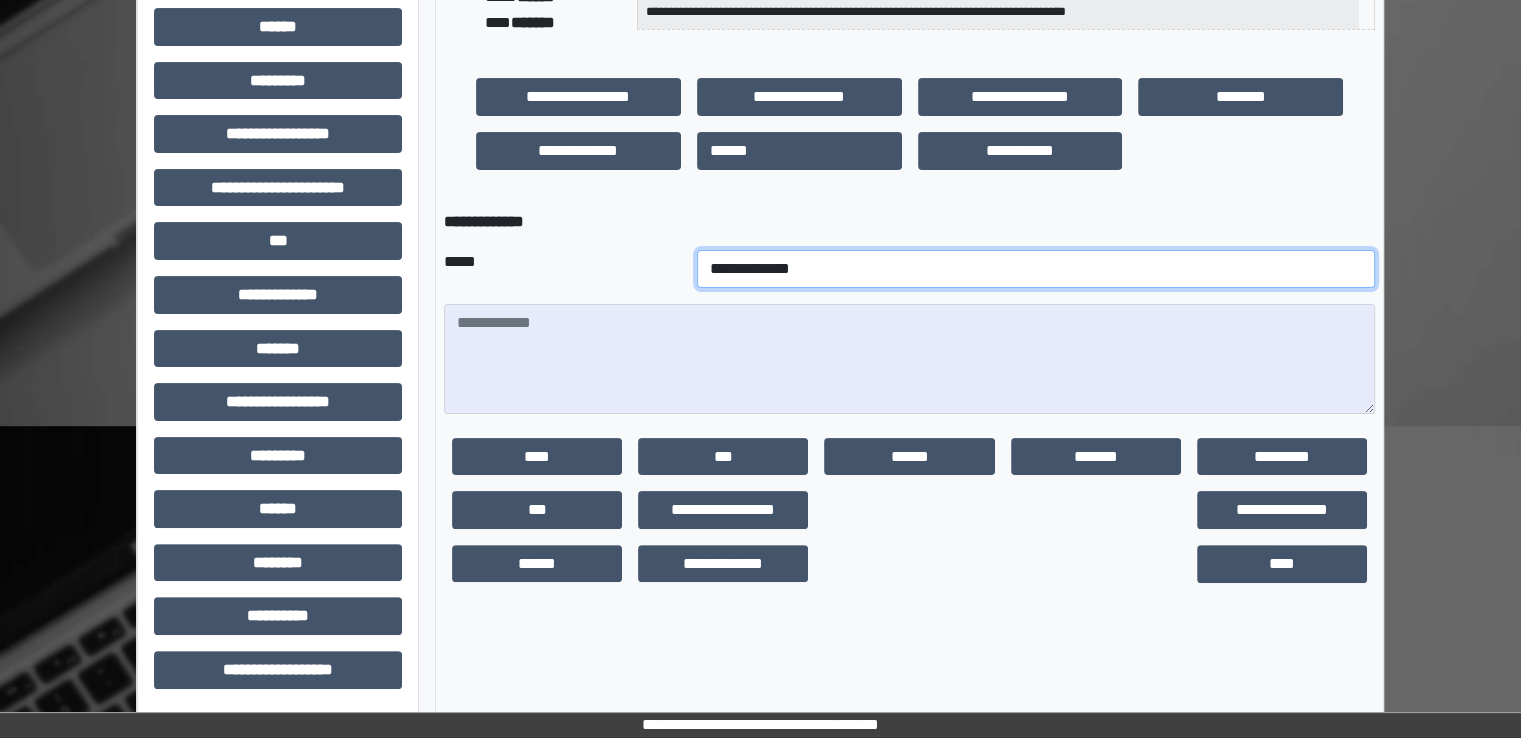 click on "**********" at bounding box center [1036, 269] 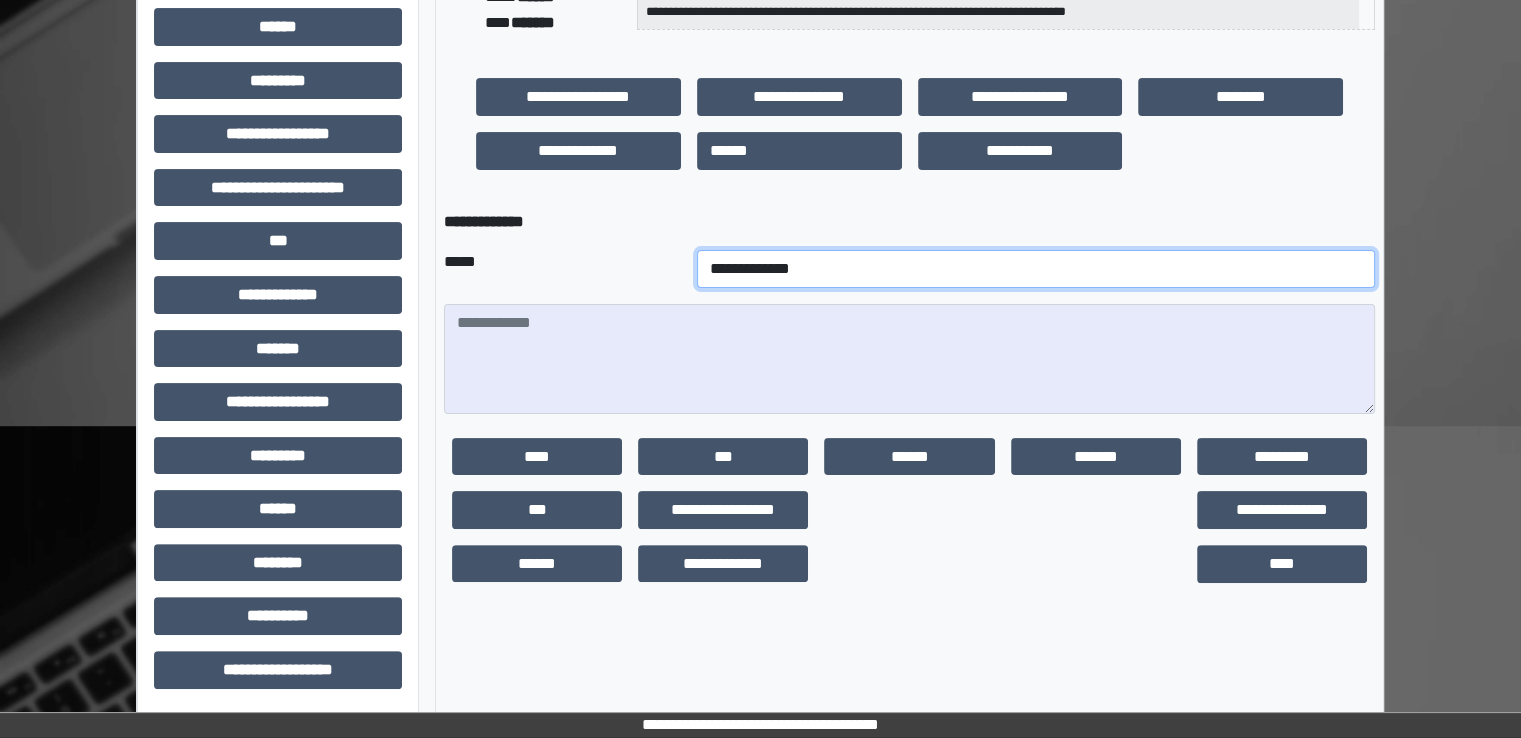 select on "***" 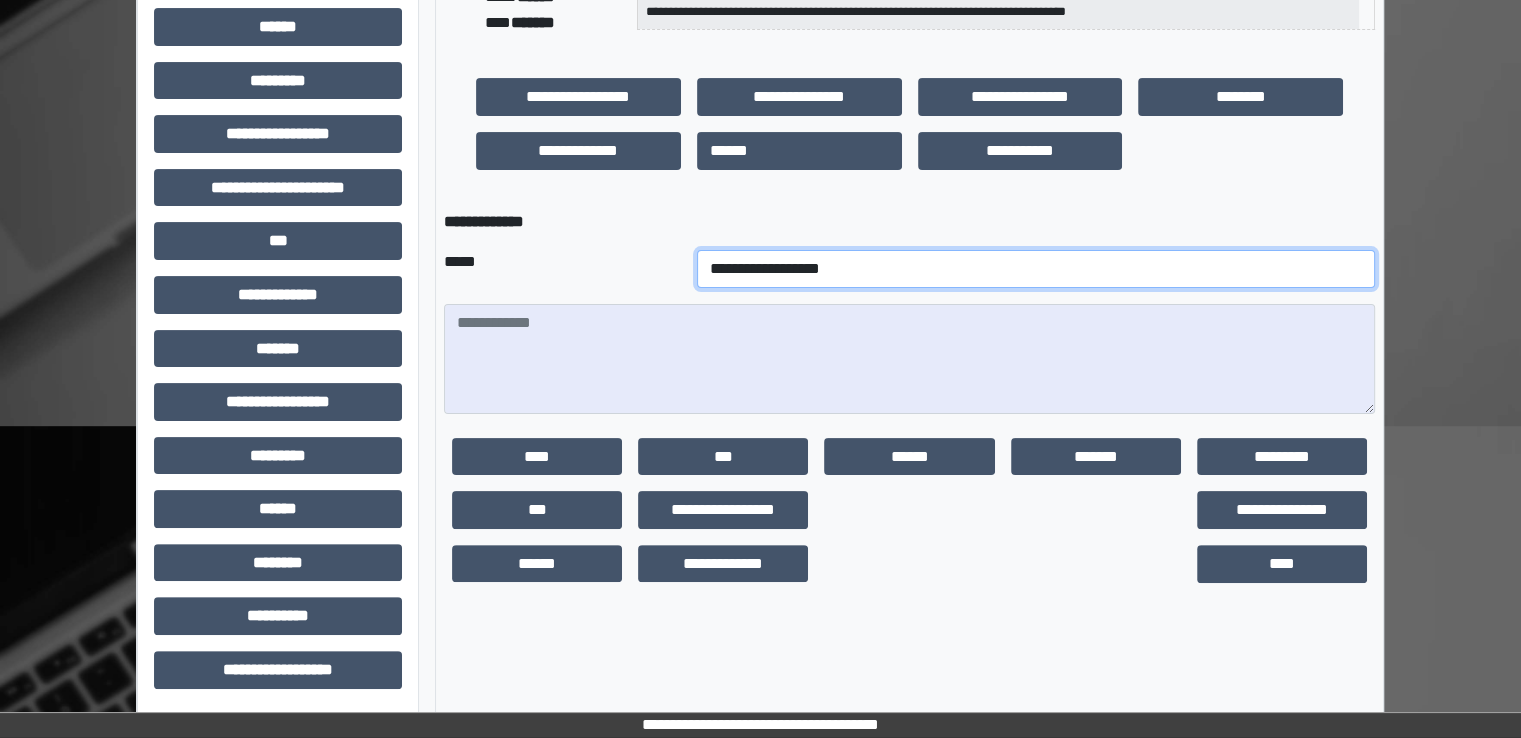 click on "**********" at bounding box center (1036, 269) 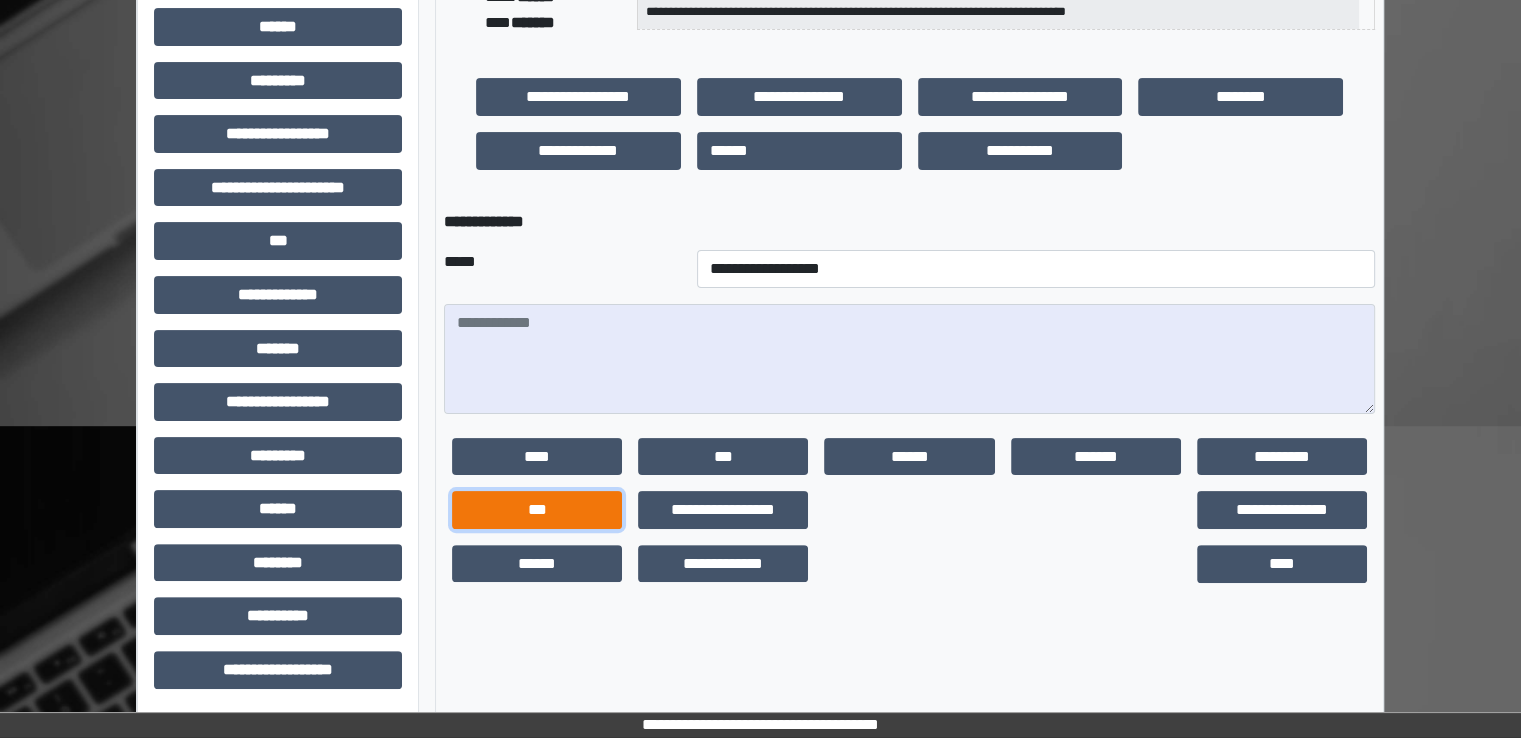 click on "***" at bounding box center (537, 510) 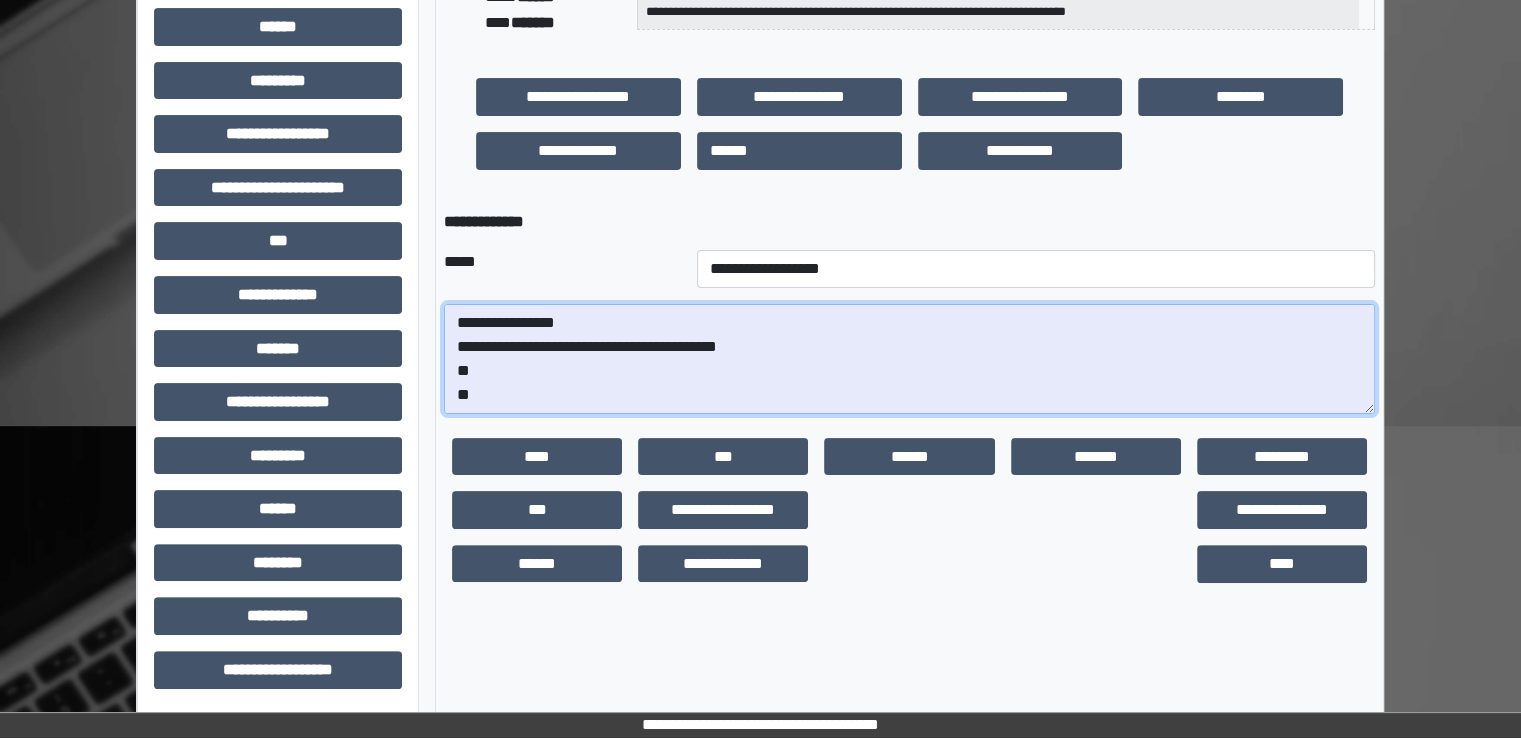 click on "**********" at bounding box center [909, 359] 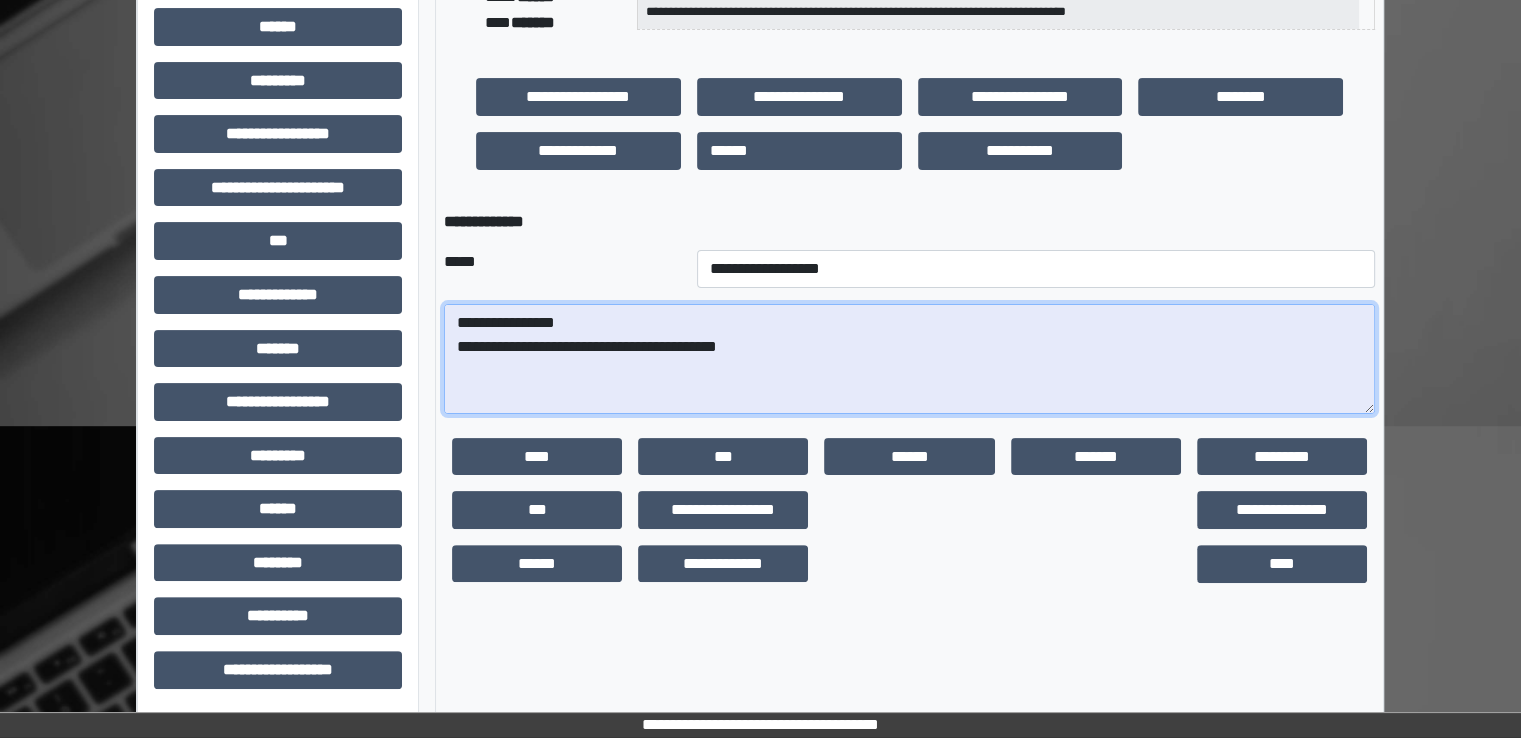 paste on "**********" 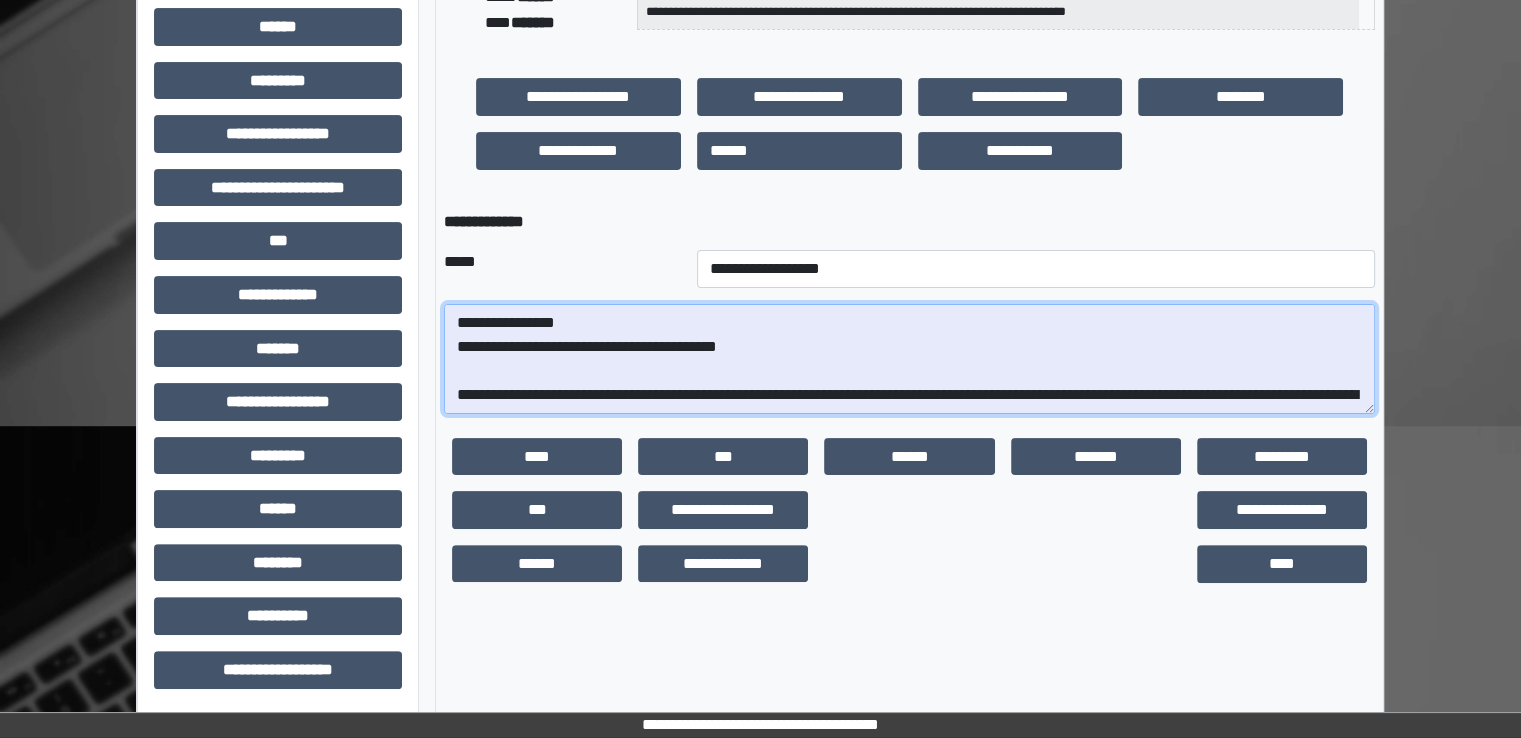 scroll, scrollTop: 304, scrollLeft: 0, axis: vertical 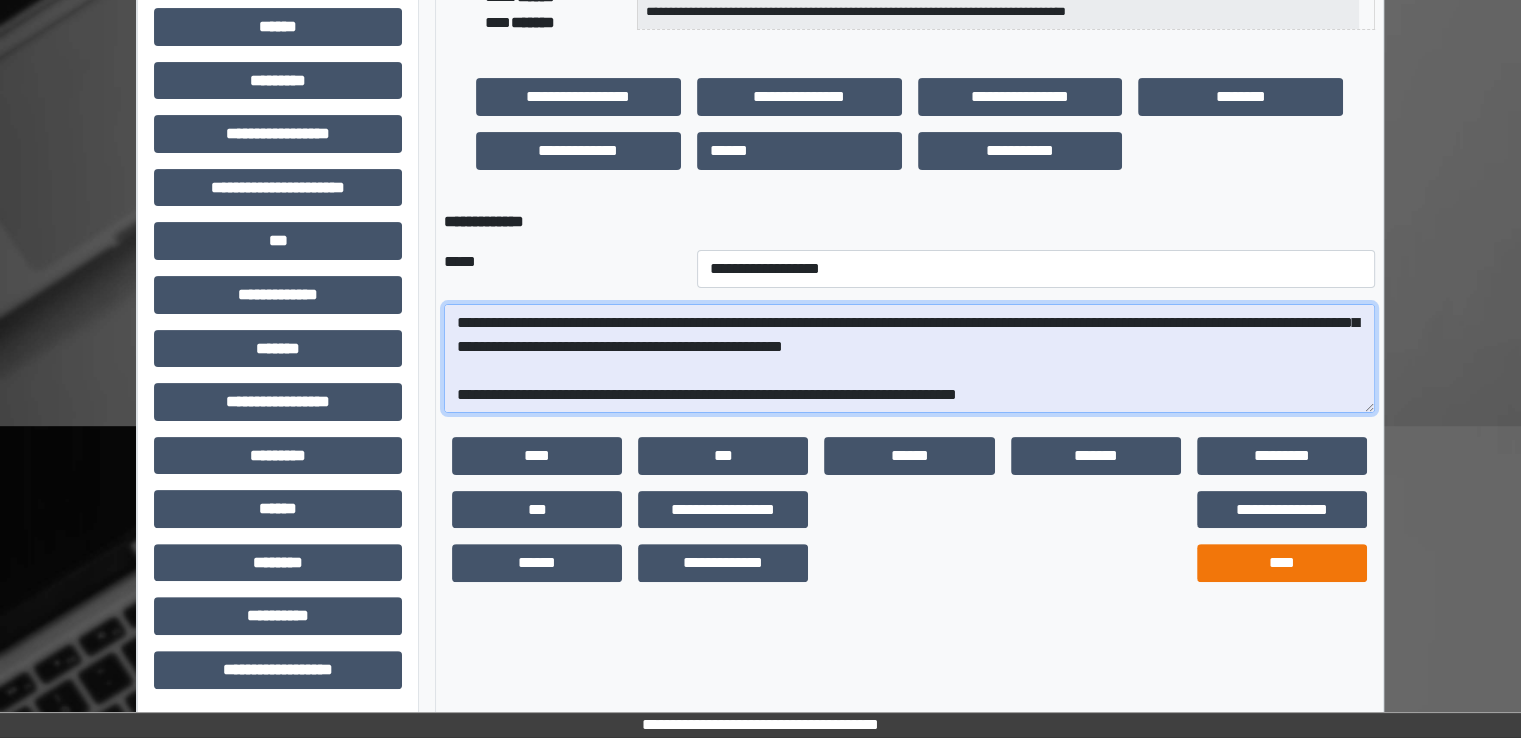 type on "**********" 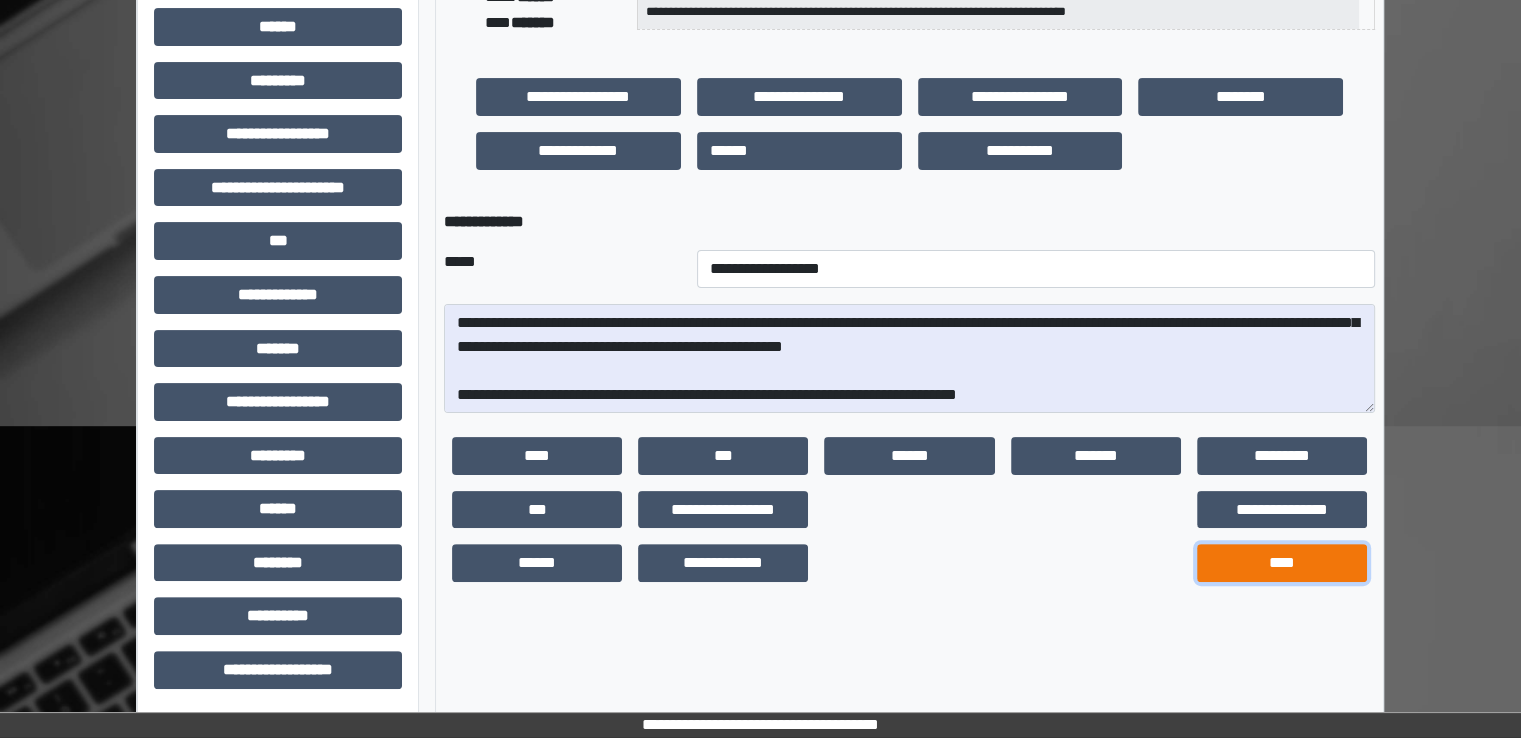 click on "****" at bounding box center (1282, 563) 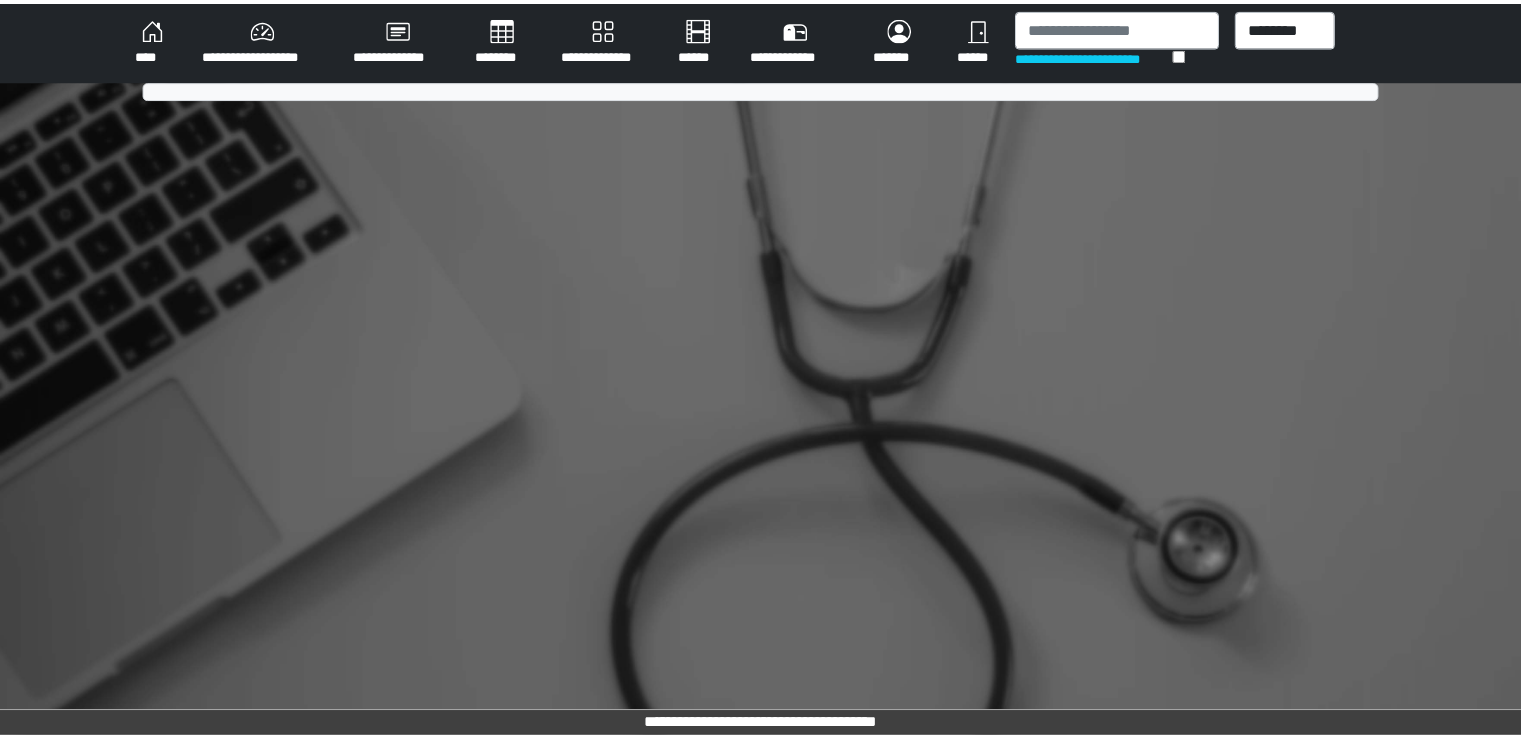 scroll, scrollTop: 0, scrollLeft: 0, axis: both 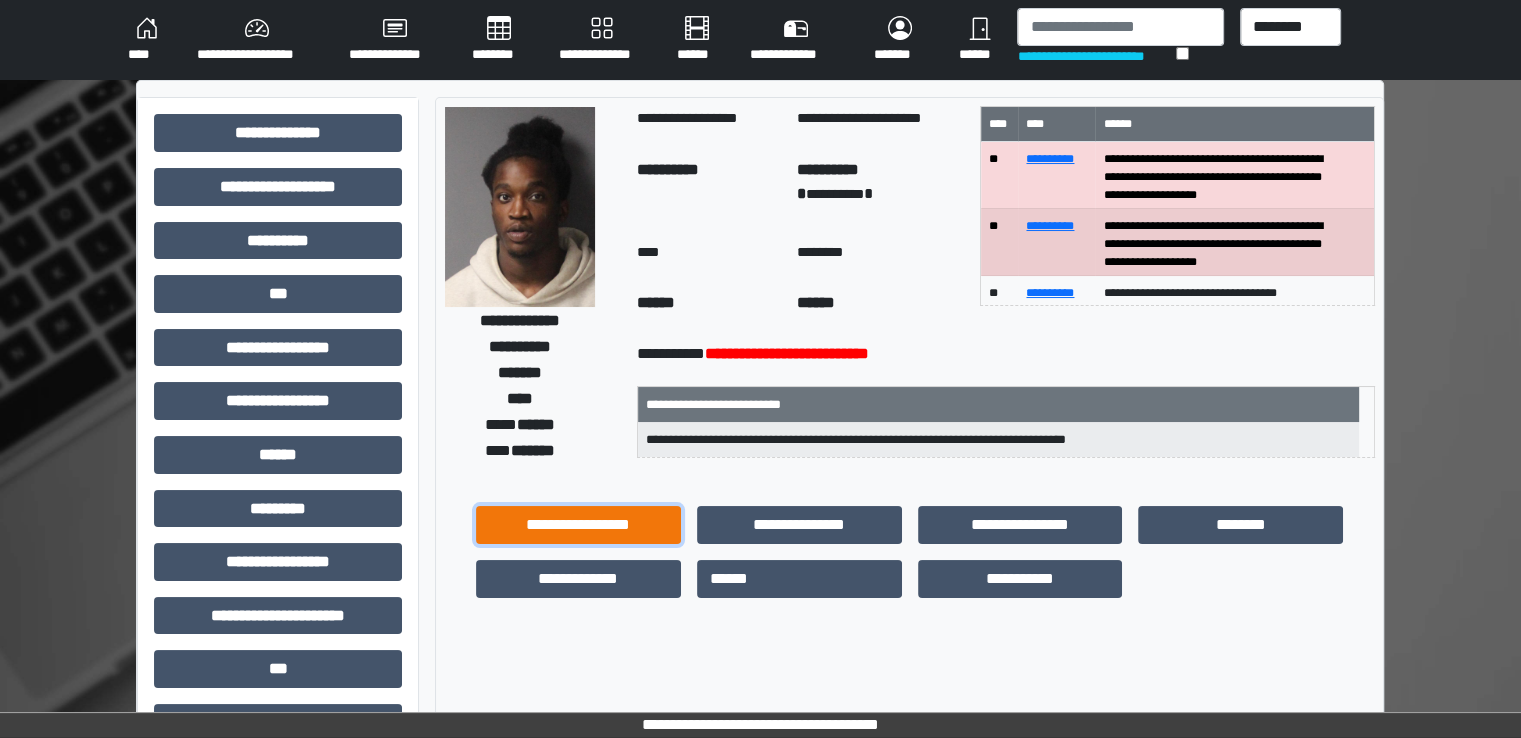 click on "**********" at bounding box center (578, 525) 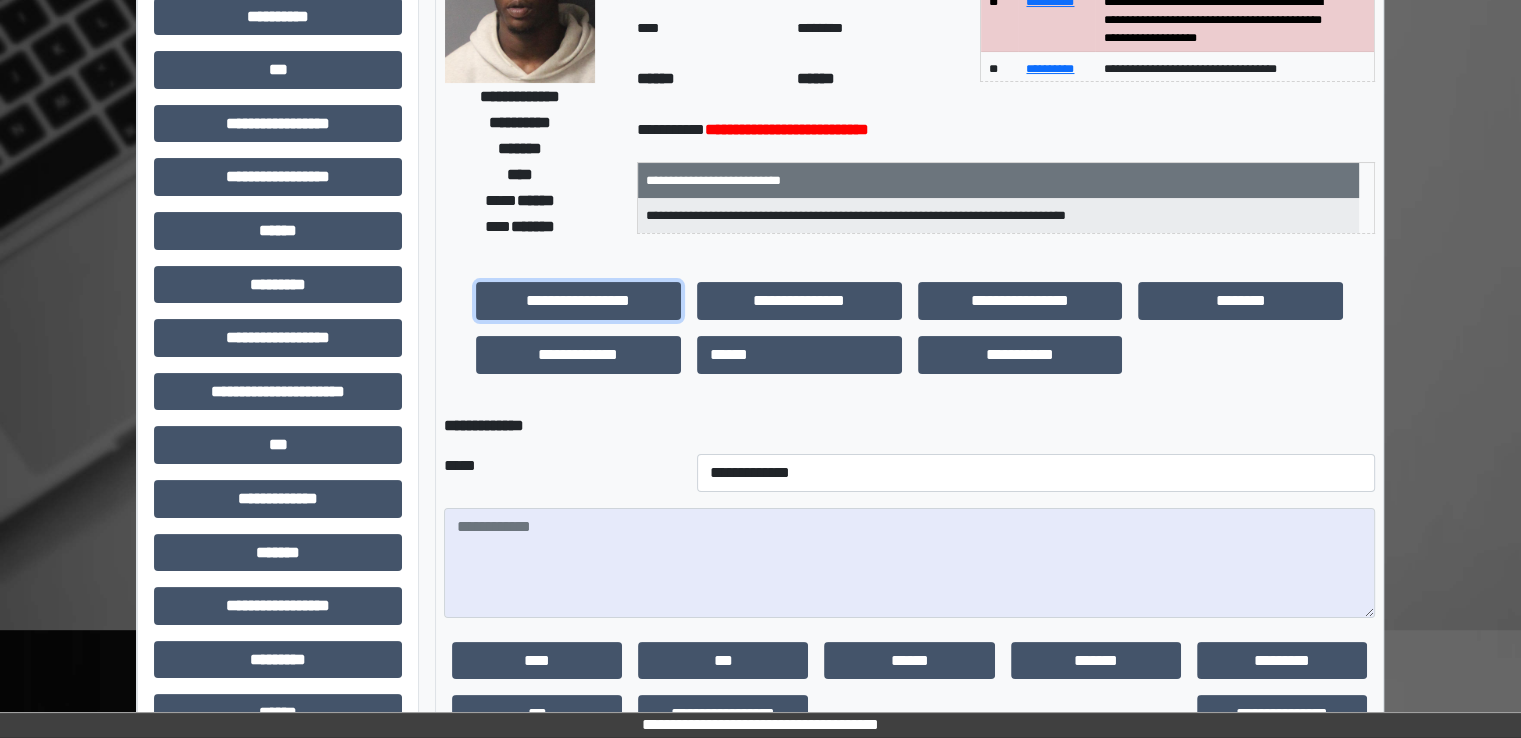 scroll, scrollTop: 428, scrollLeft: 0, axis: vertical 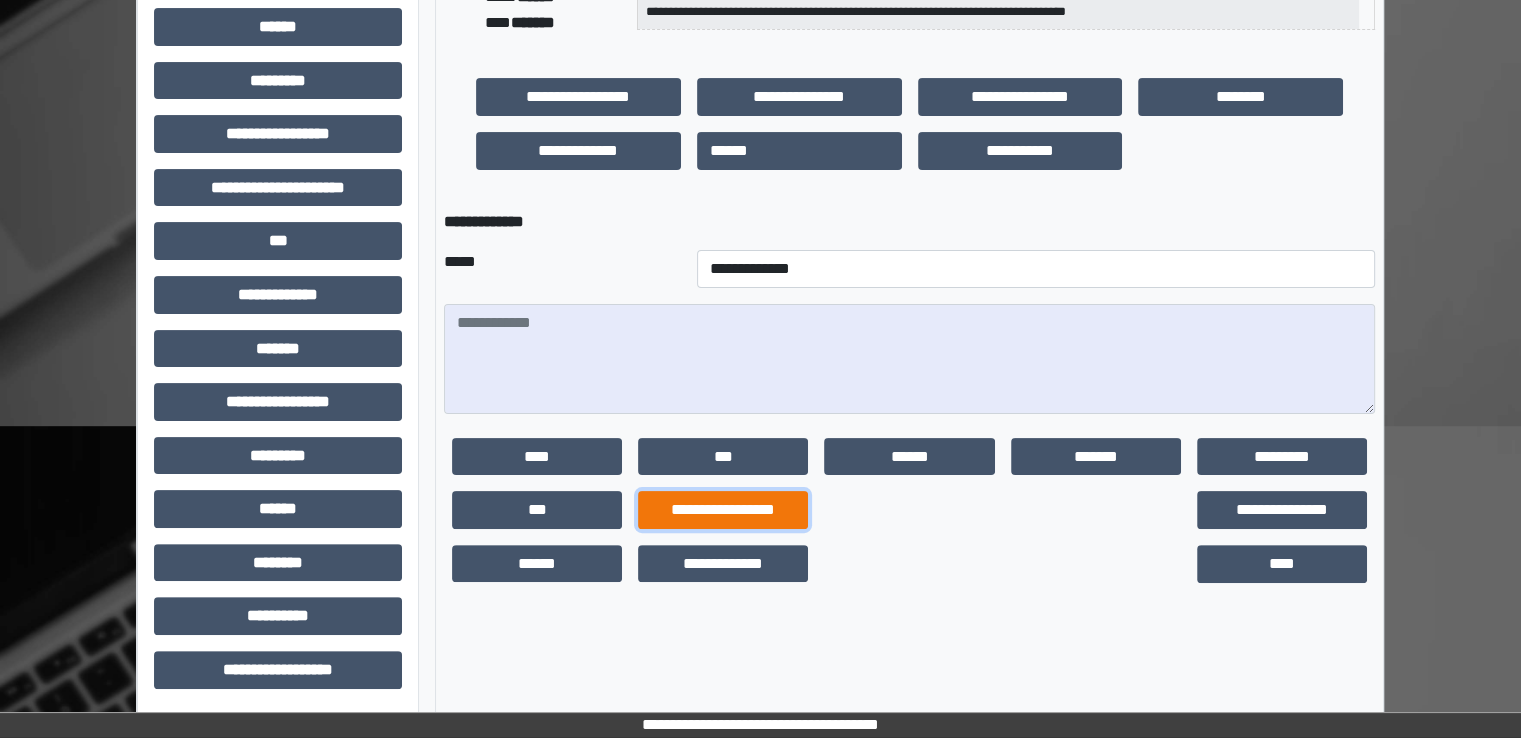 click on "**********" at bounding box center (723, 510) 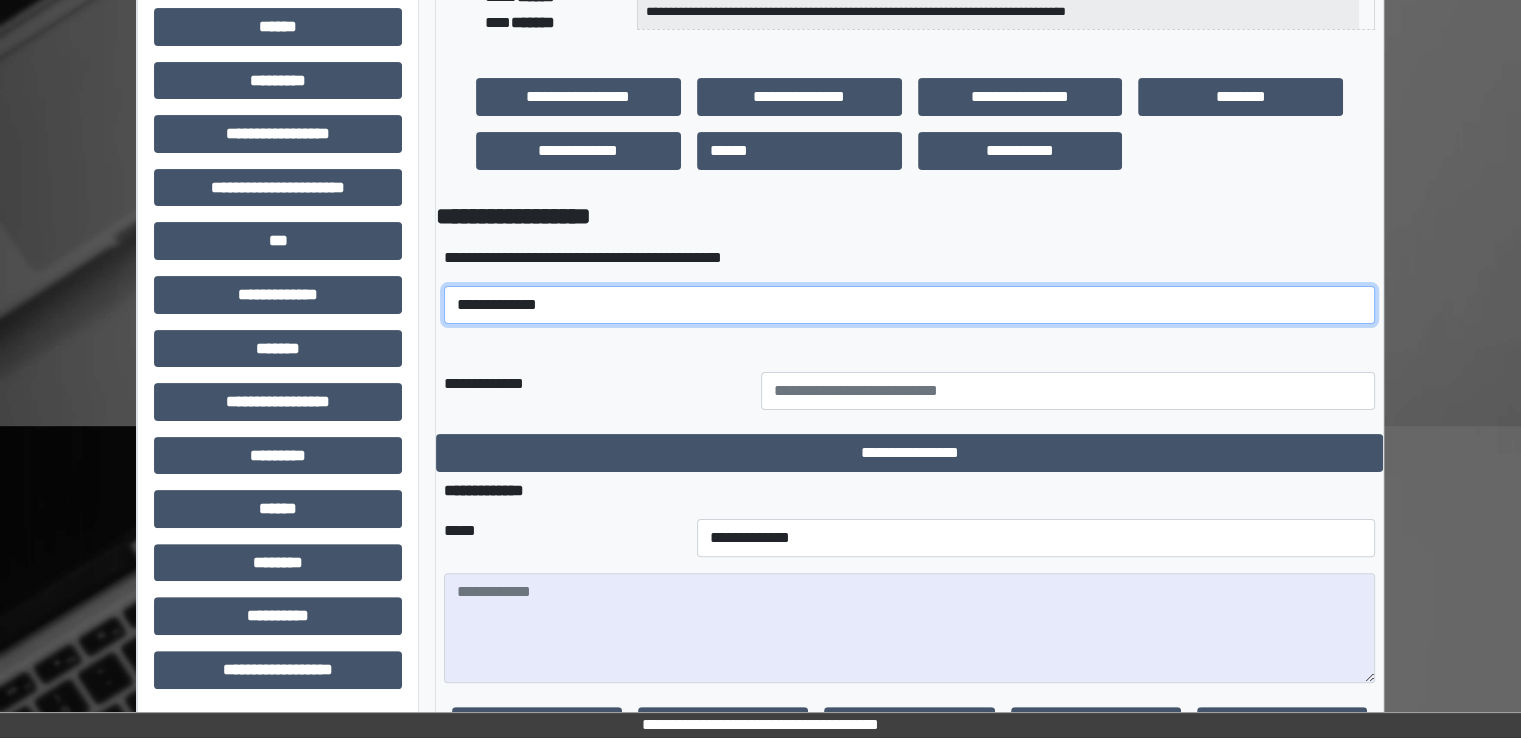 click on "**********" at bounding box center (909, 305) 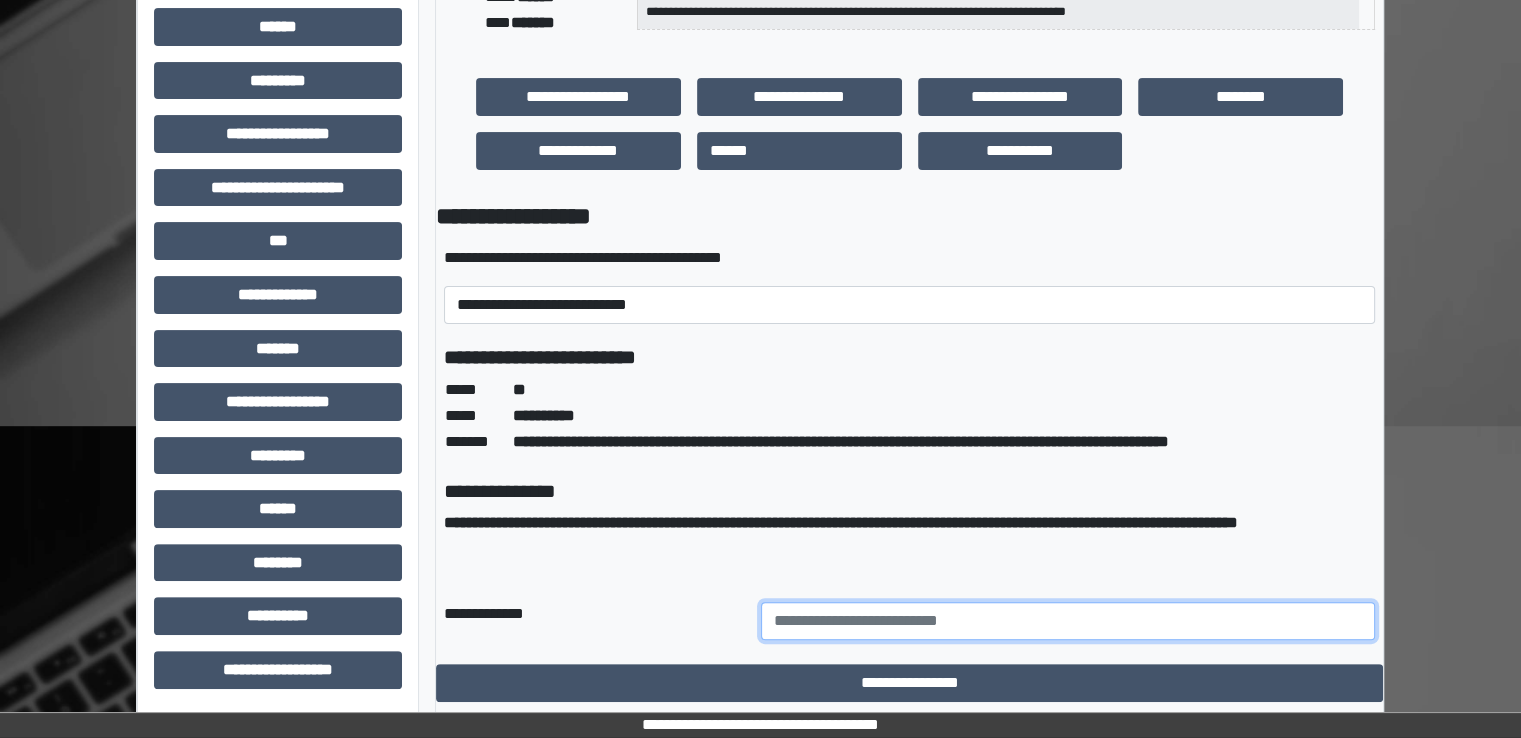 click at bounding box center (1068, 621) 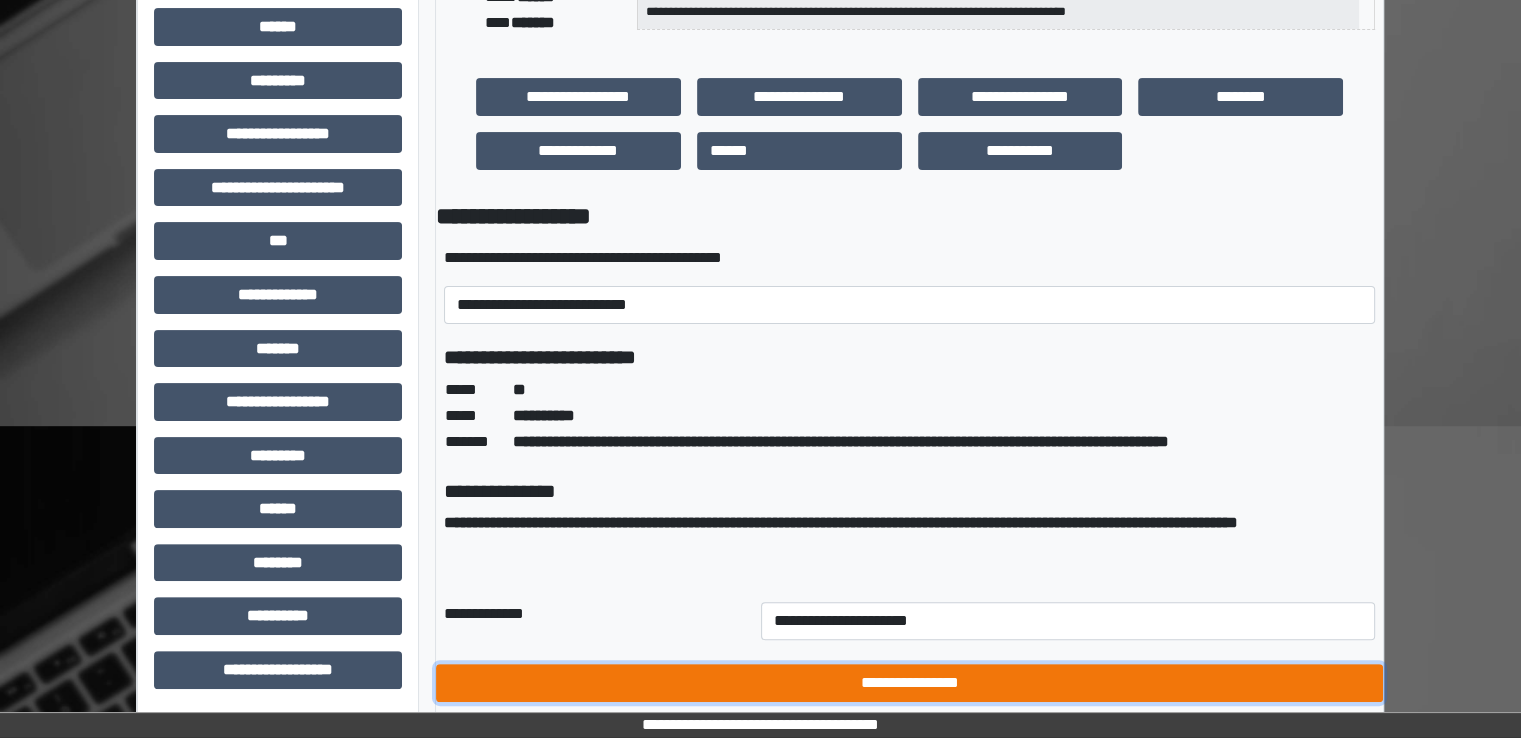 click on "**********" at bounding box center (909, 683) 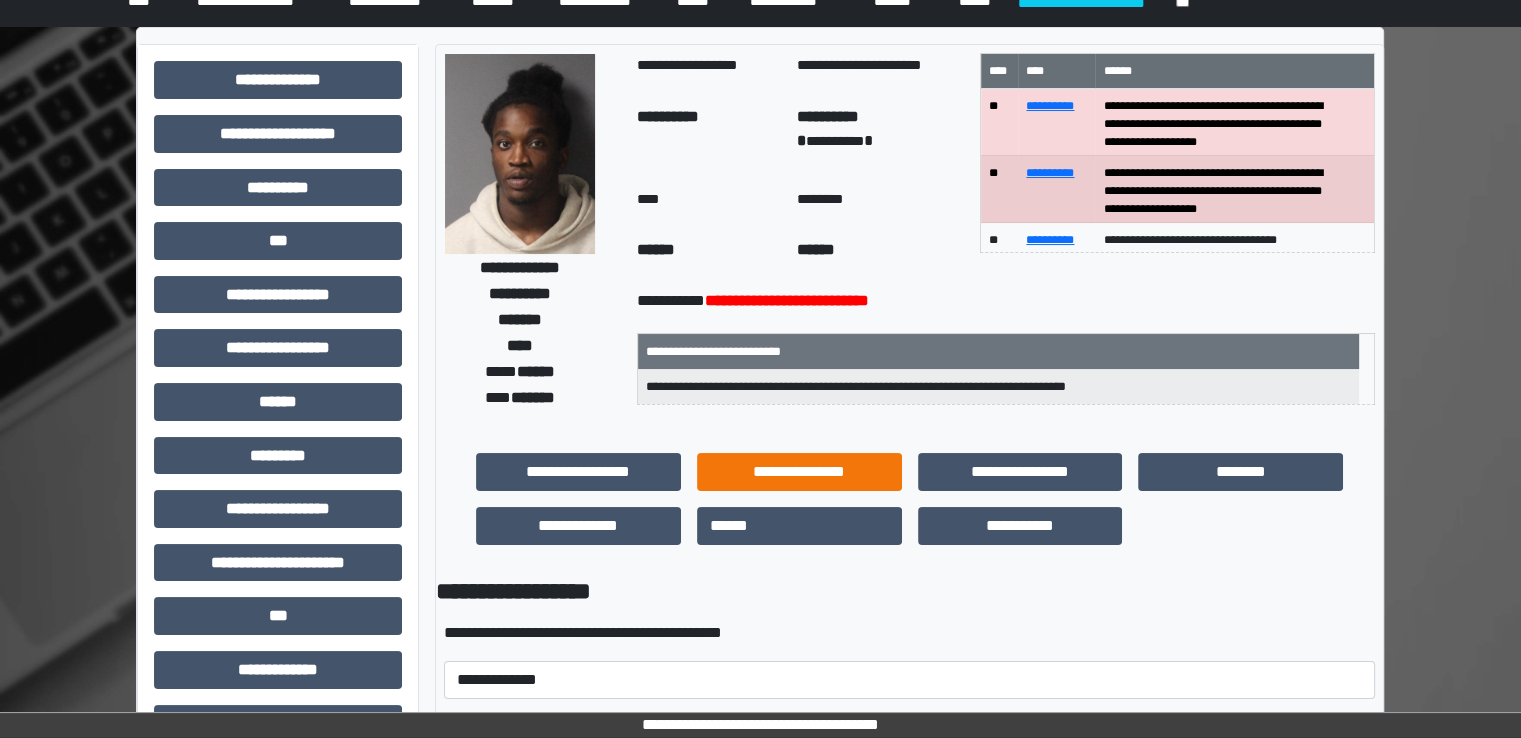 scroll, scrollTop: 0, scrollLeft: 0, axis: both 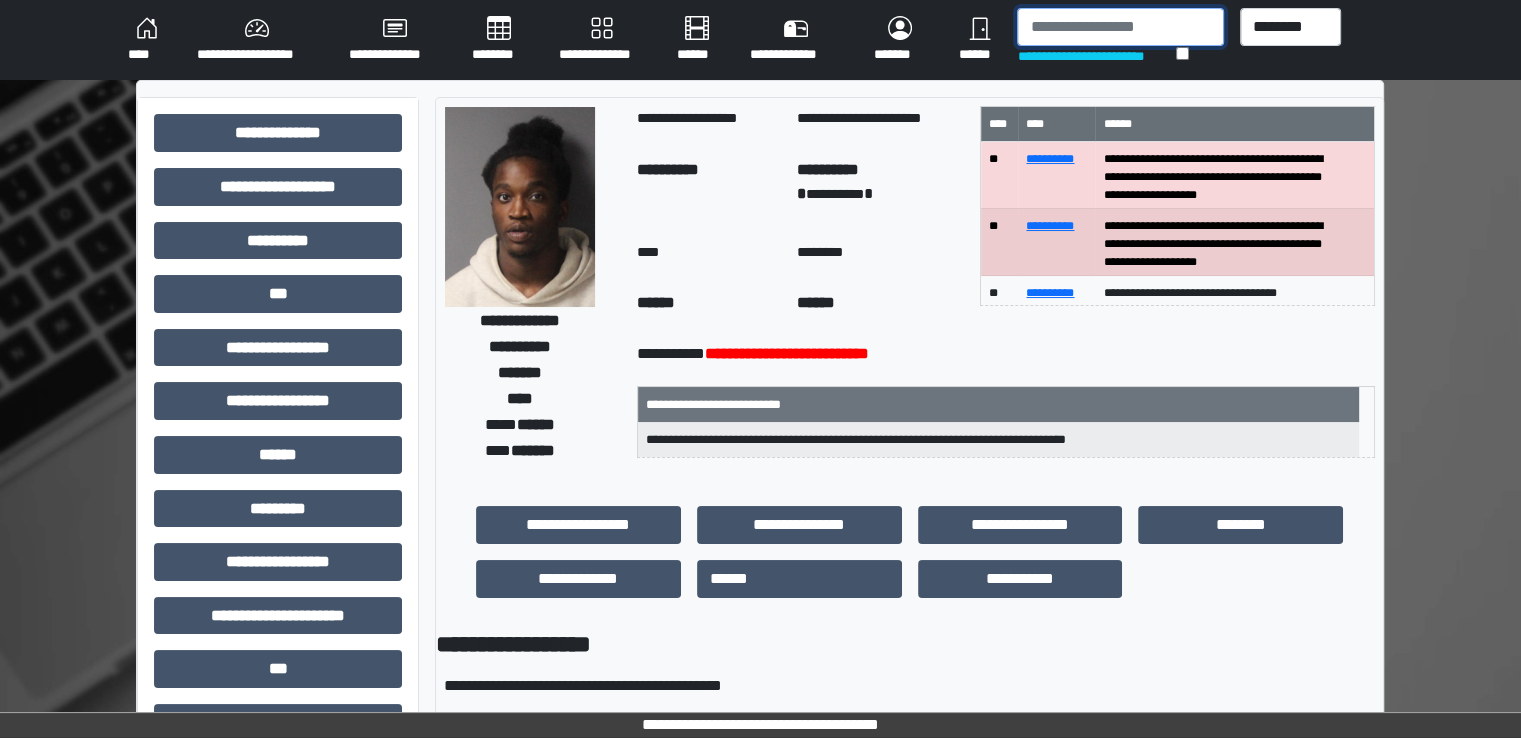 click at bounding box center [1120, 27] 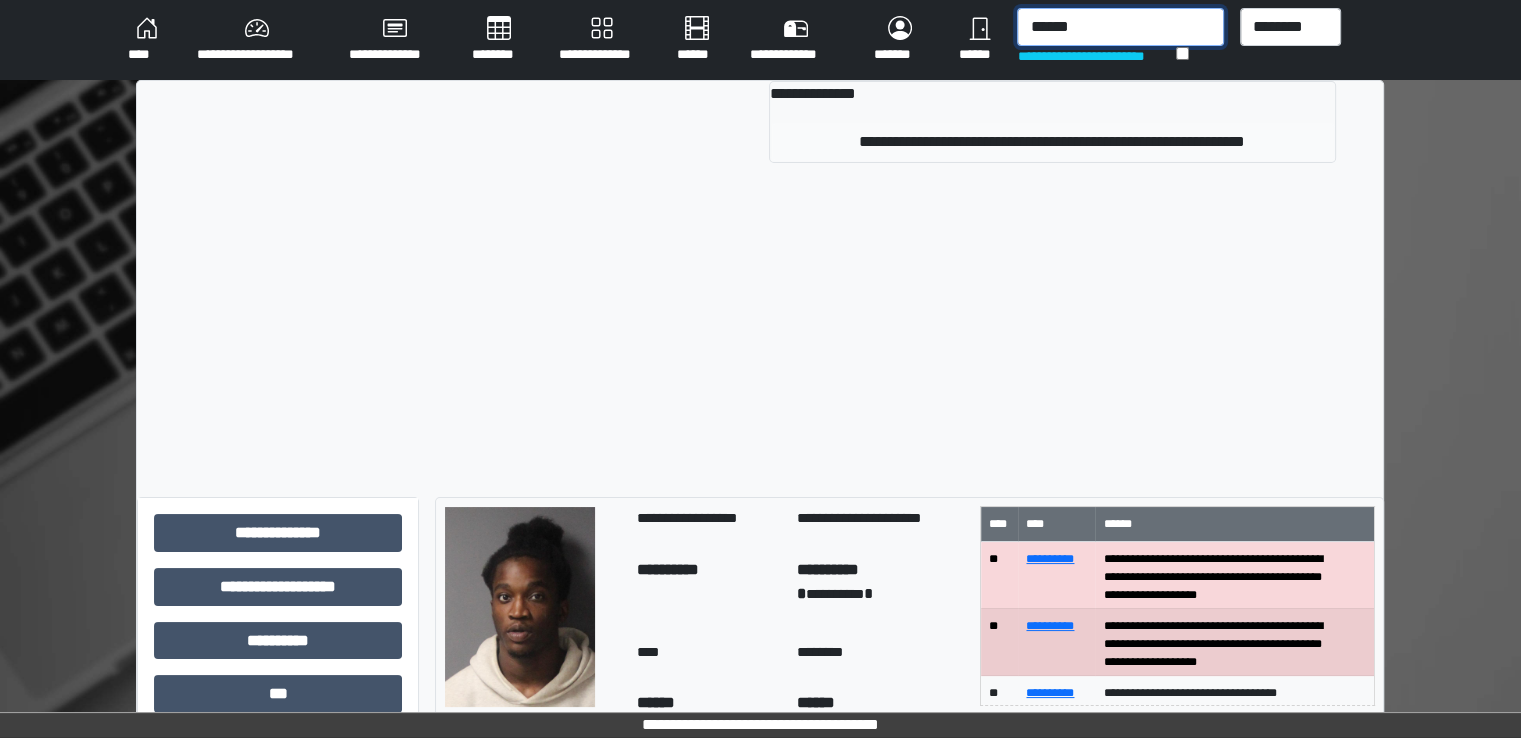 type on "******" 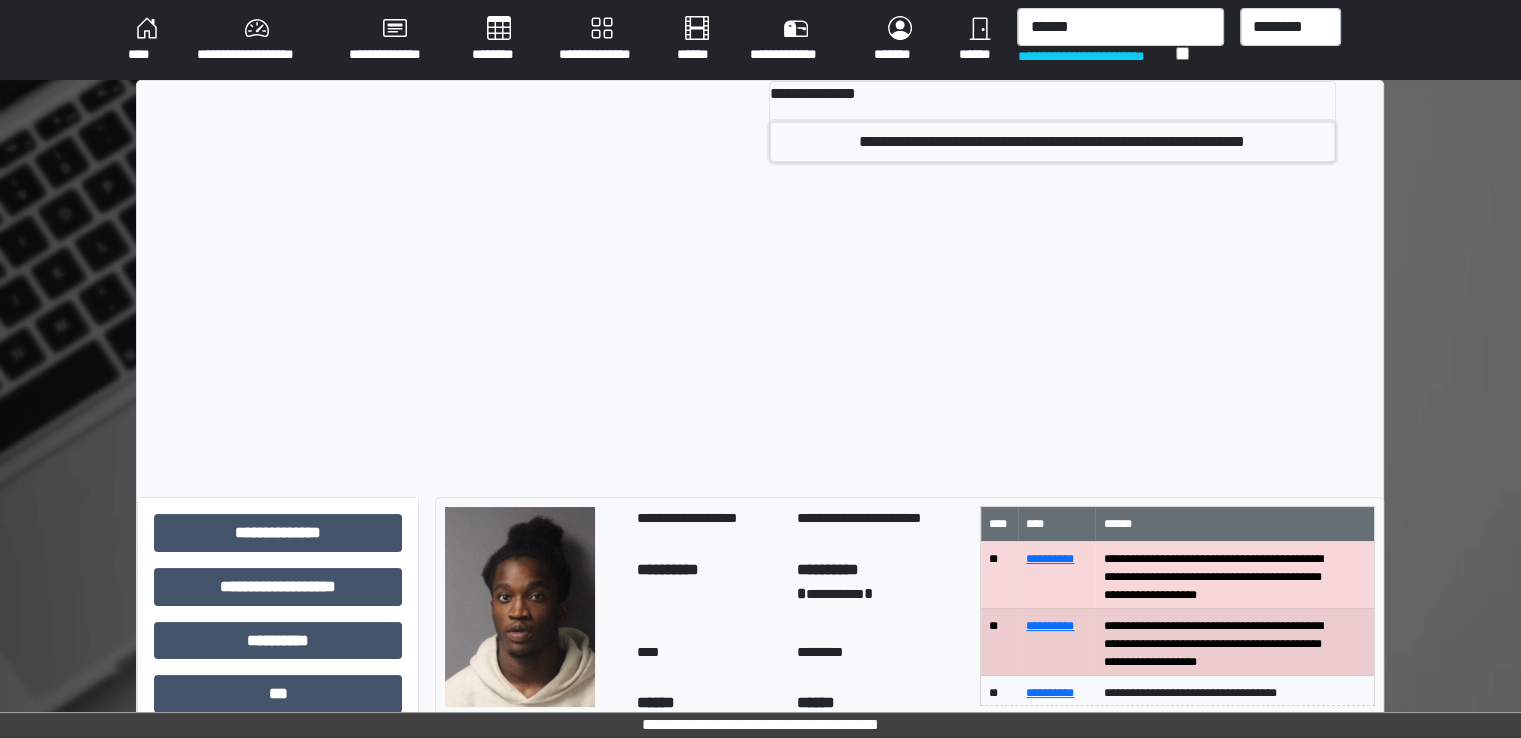 click on "**********" at bounding box center (1052, 142) 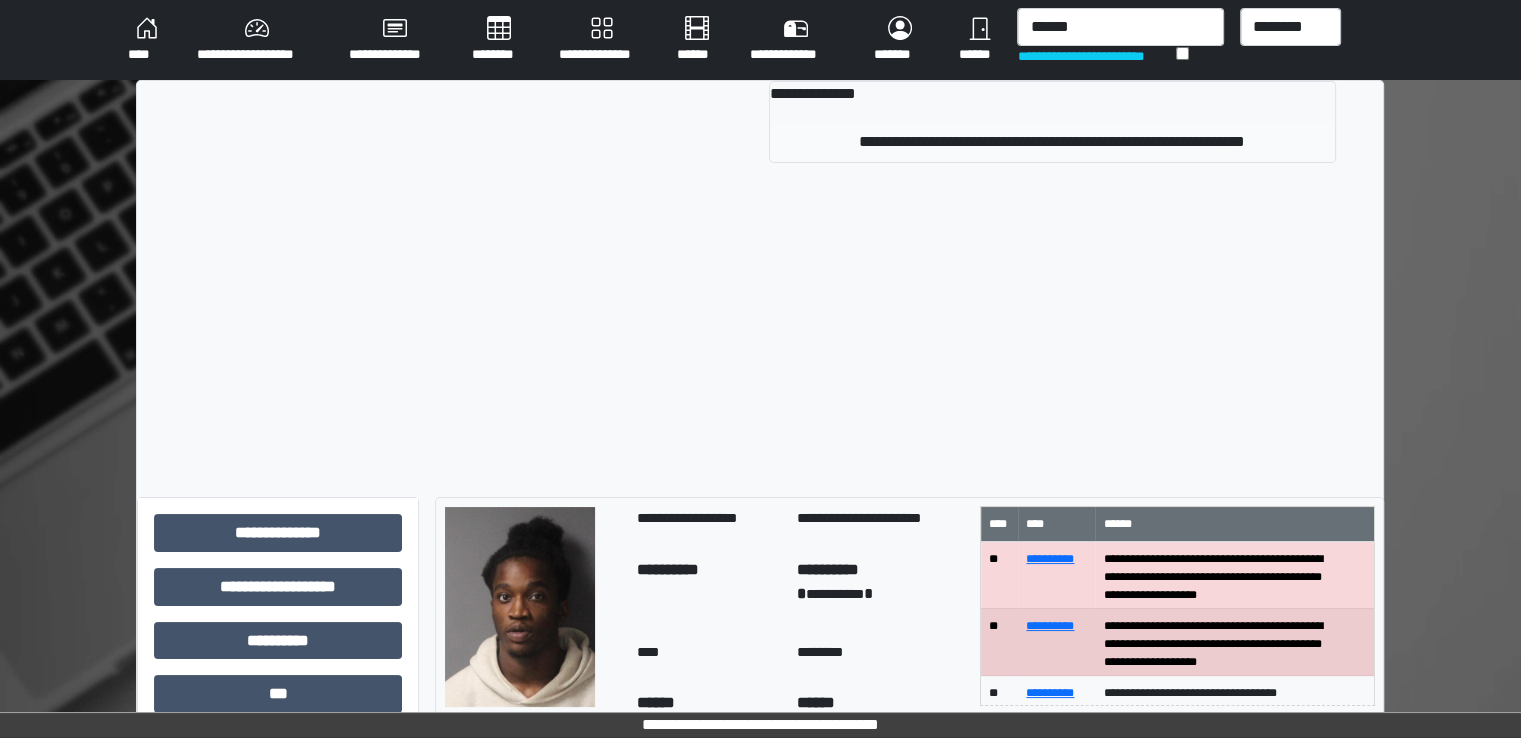 type 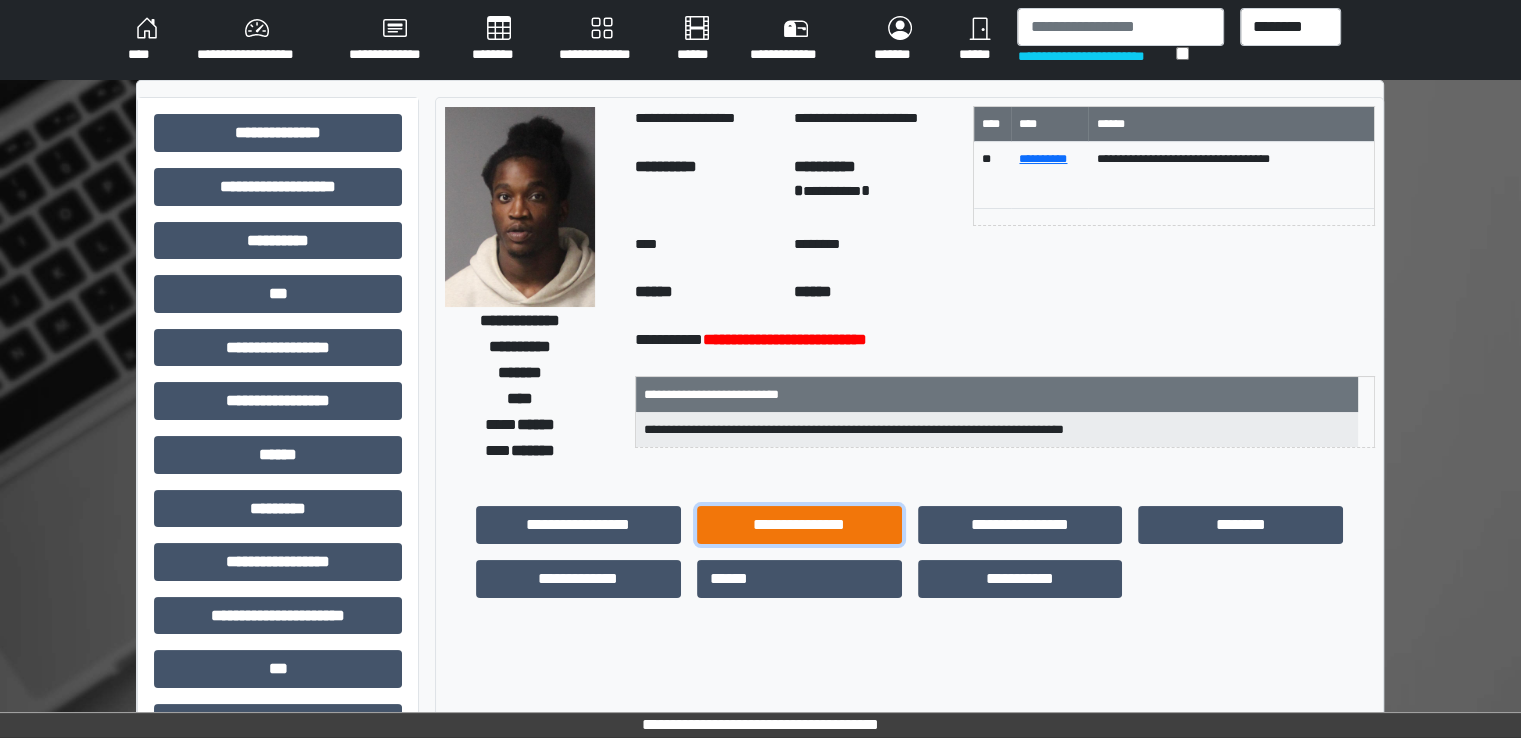 click on "**********" at bounding box center (799, 525) 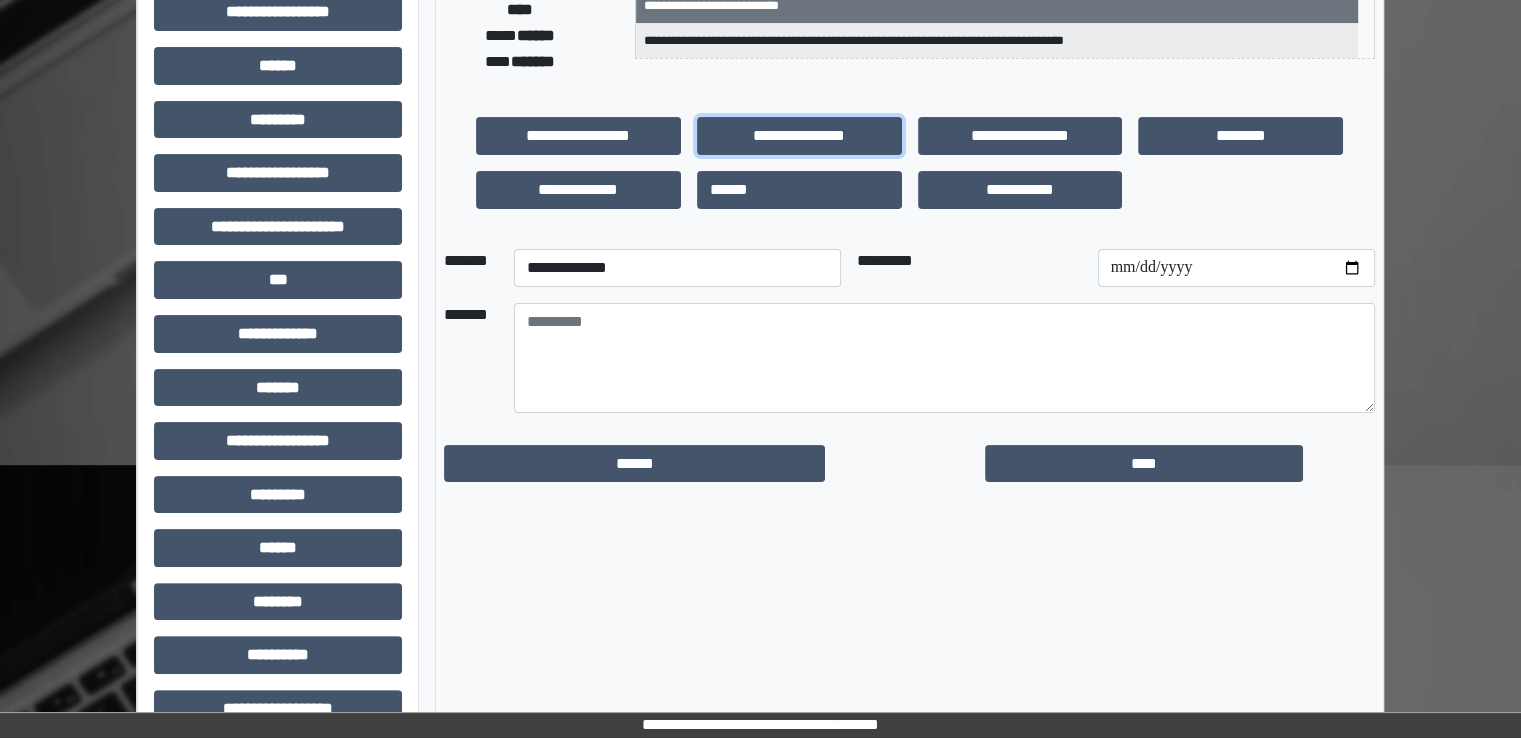 scroll, scrollTop: 400, scrollLeft: 0, axis: vertical 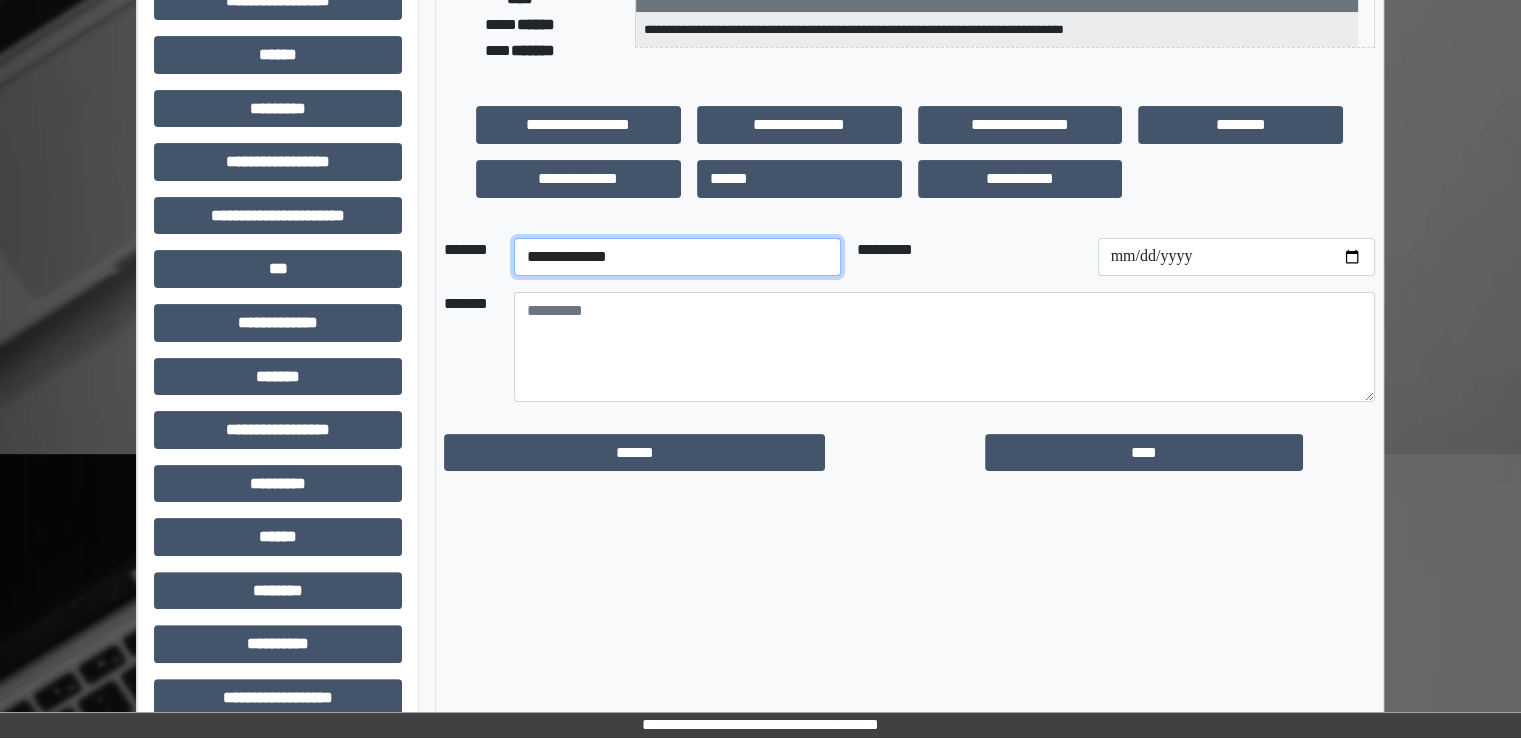 click on "**********" at bounding box center [677, 257] 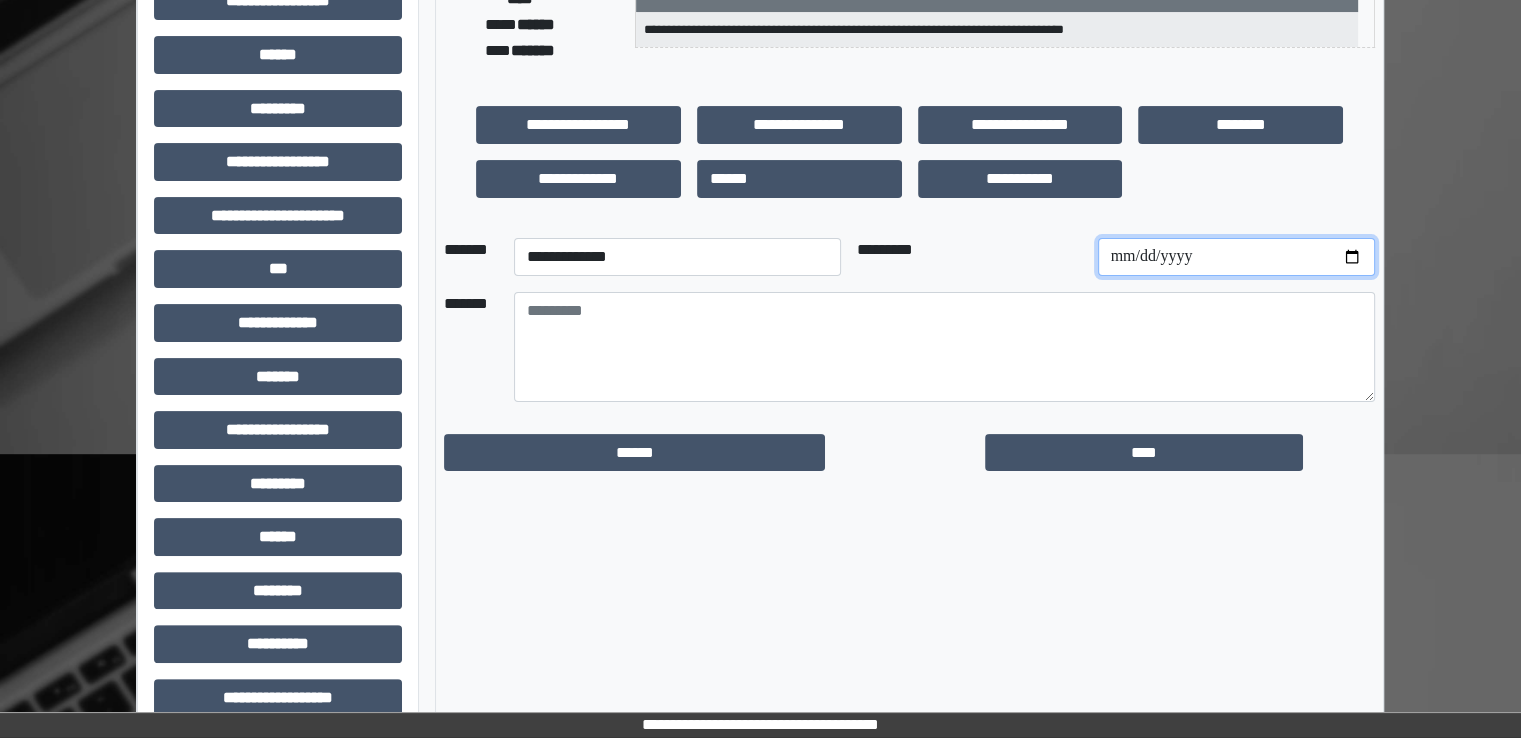 click at bounding box center (1236, 257) 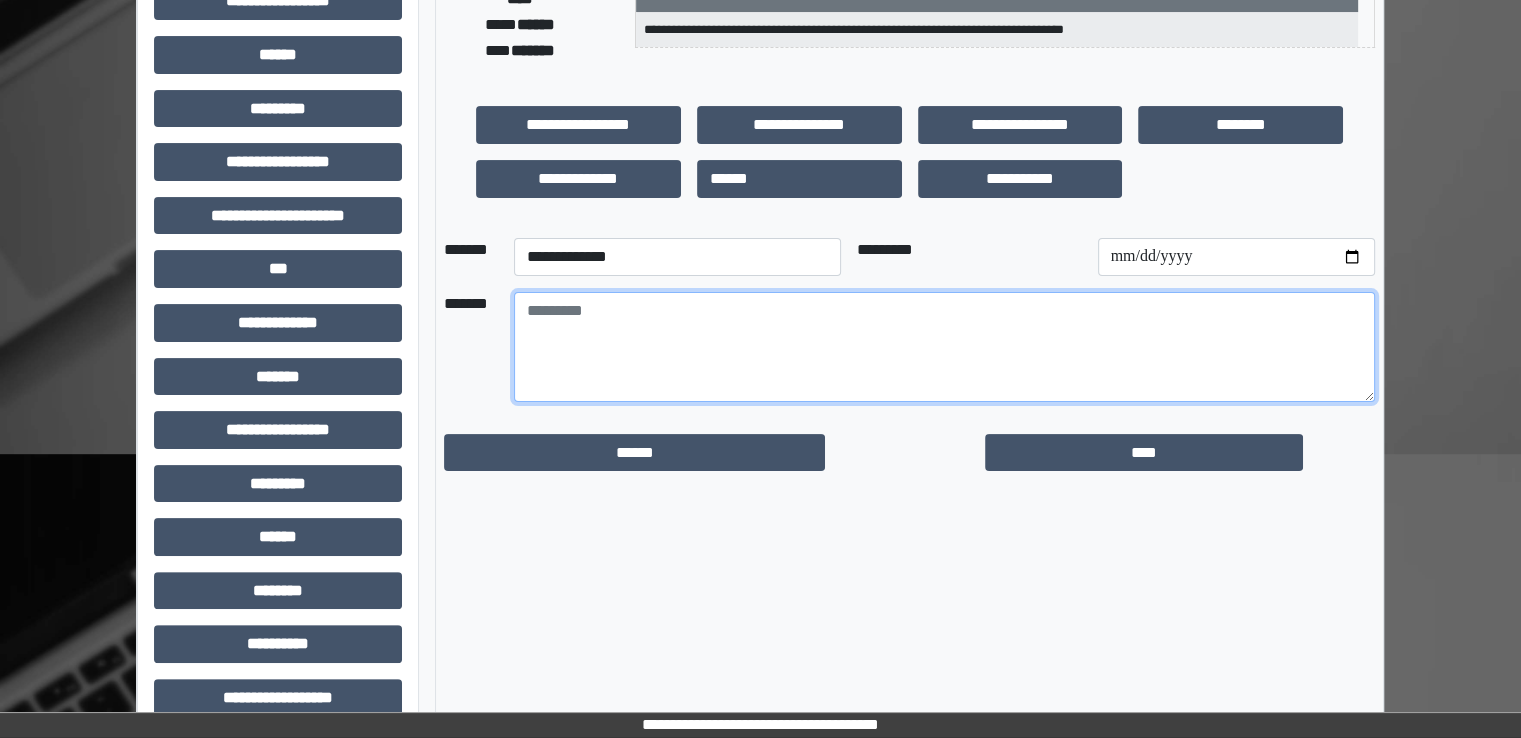 click at bounding box center (944, 347) 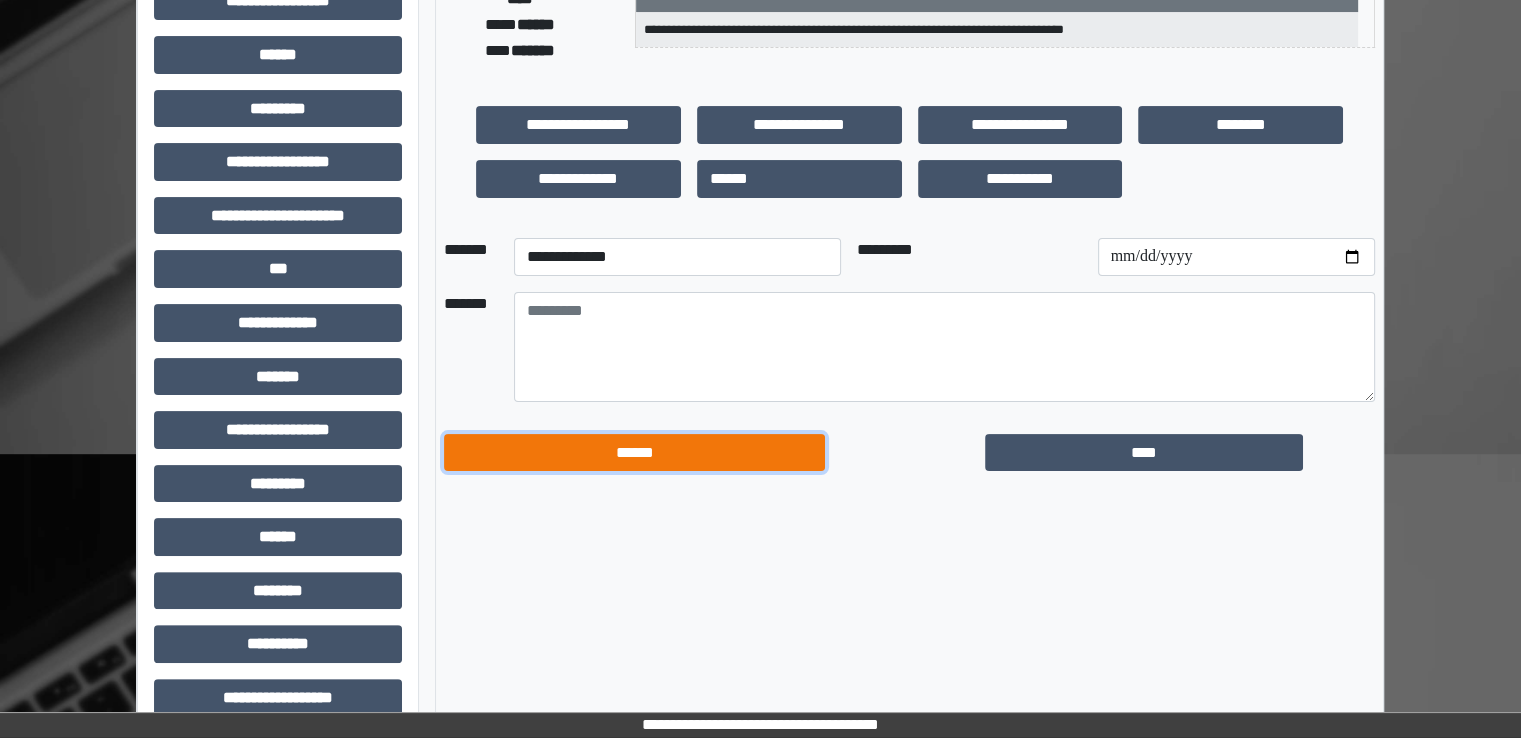 click on "******" at bounding box center [634, 453] 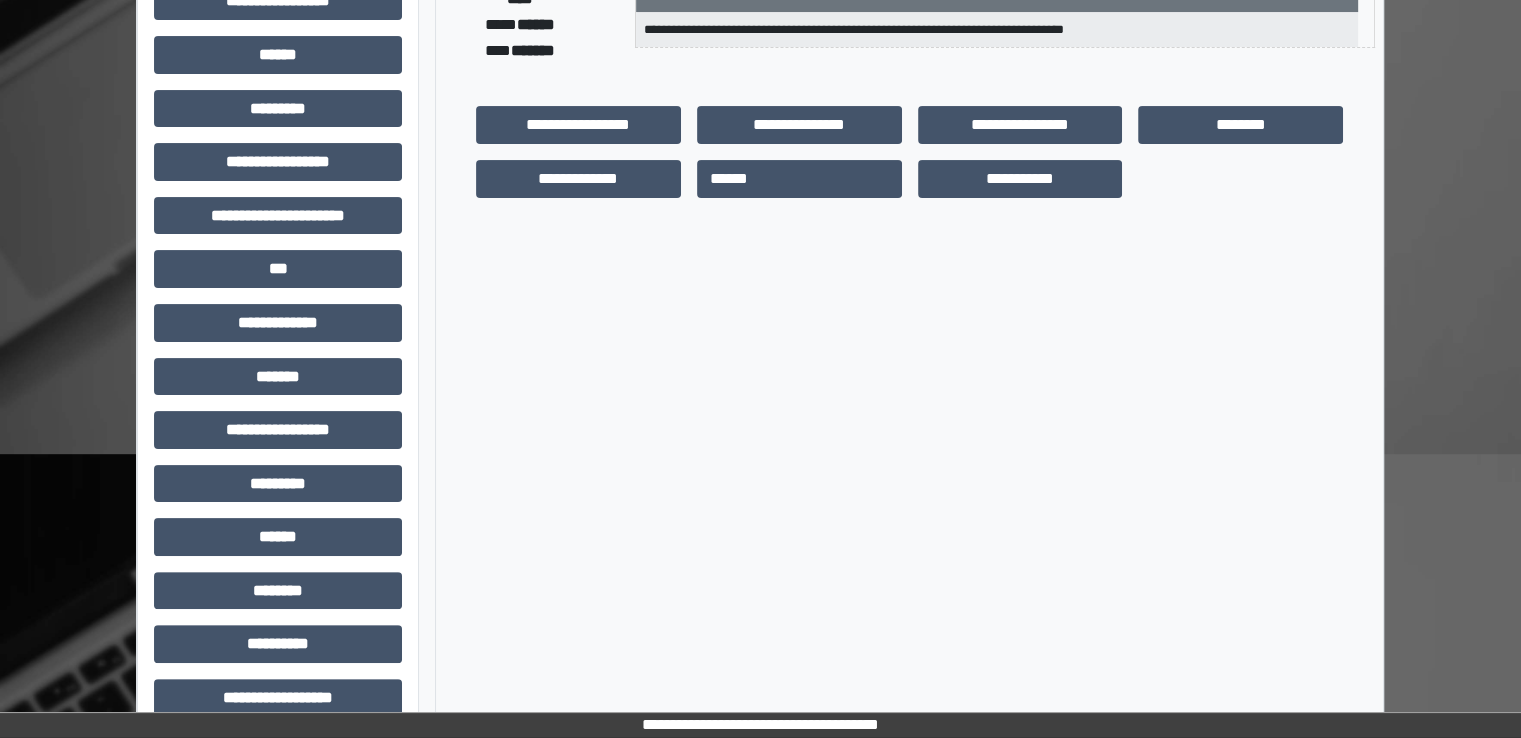scroll, scrollTop: 0, scrollLeft: 0, axis: both 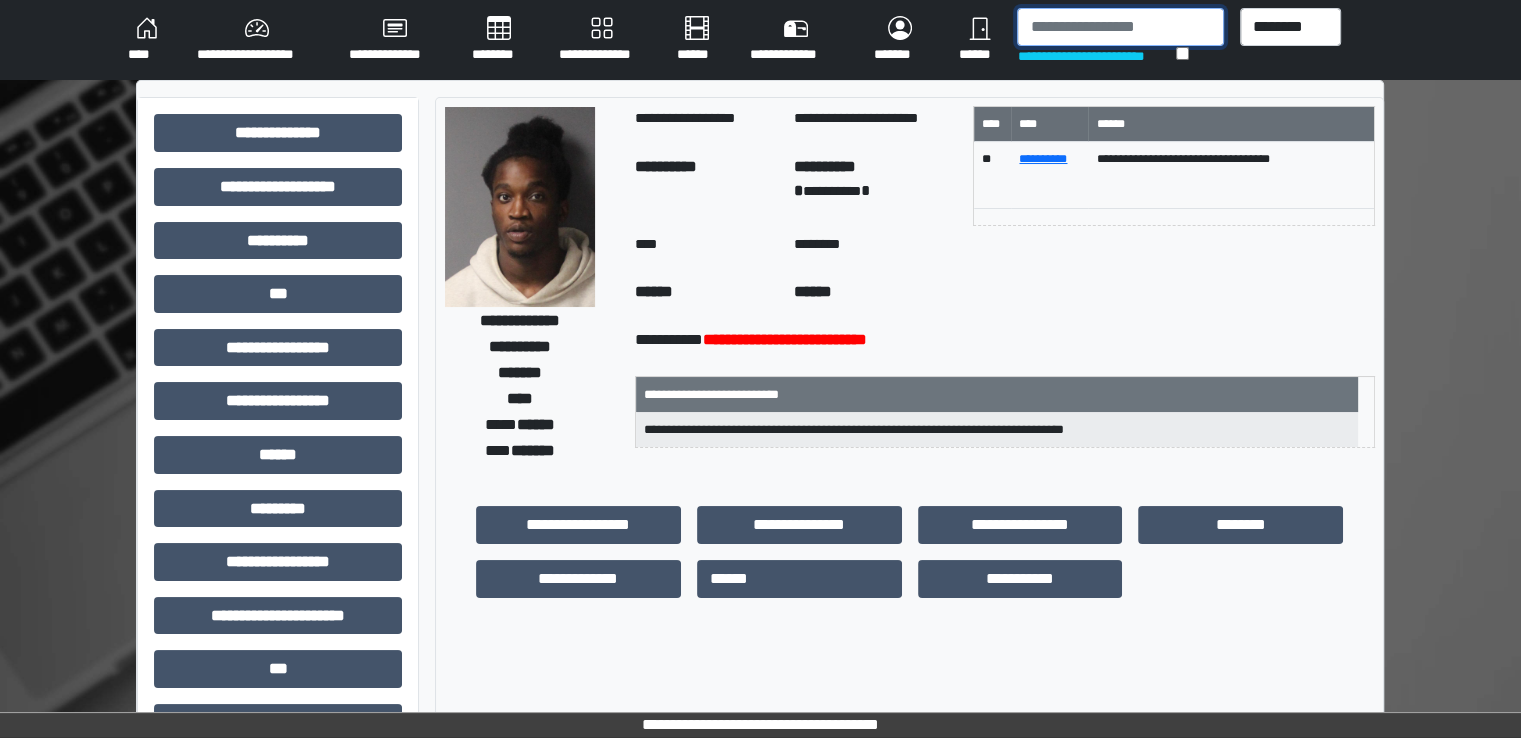 click at bounding box center [1120, 27] 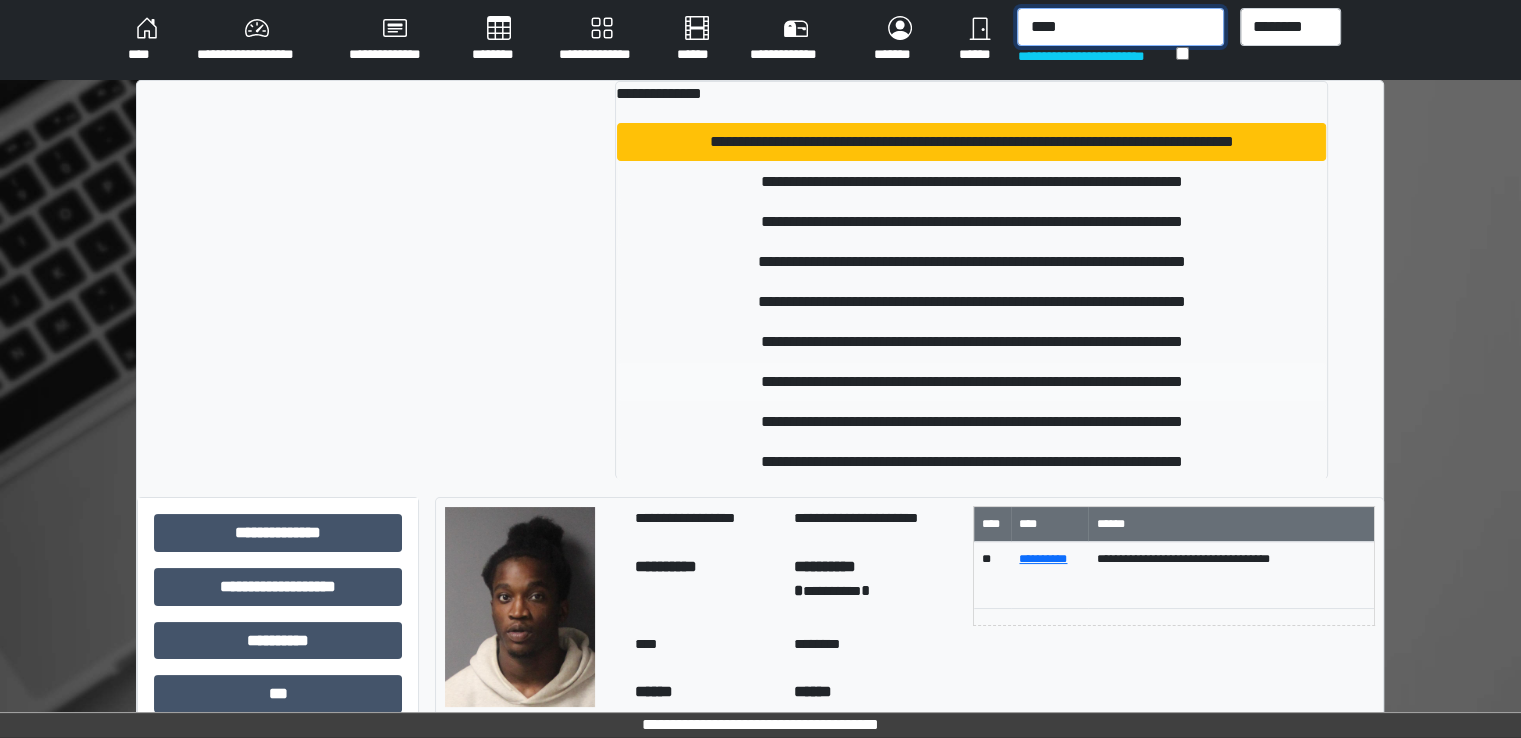 type on "****" 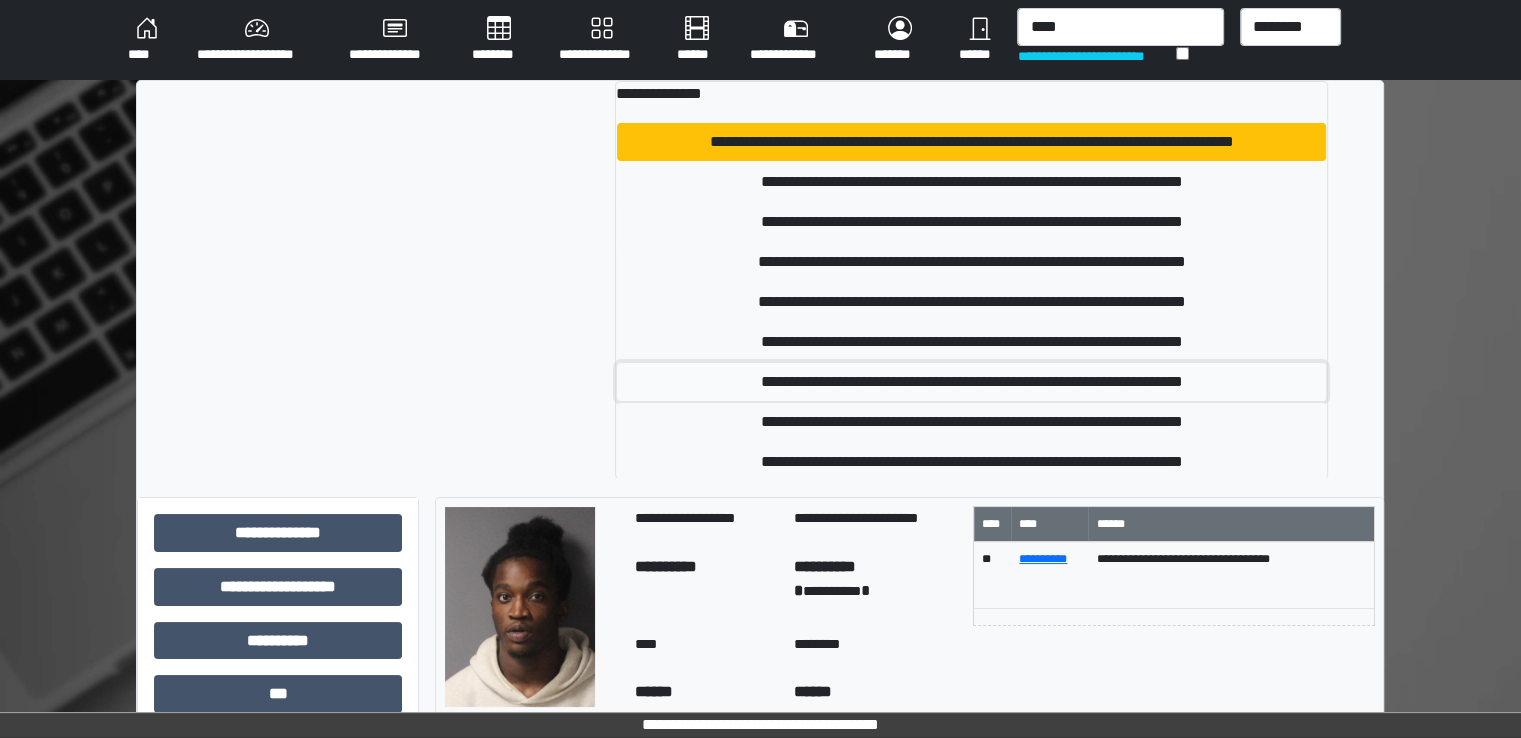 click on "**********" at bounding box center (971, 382) 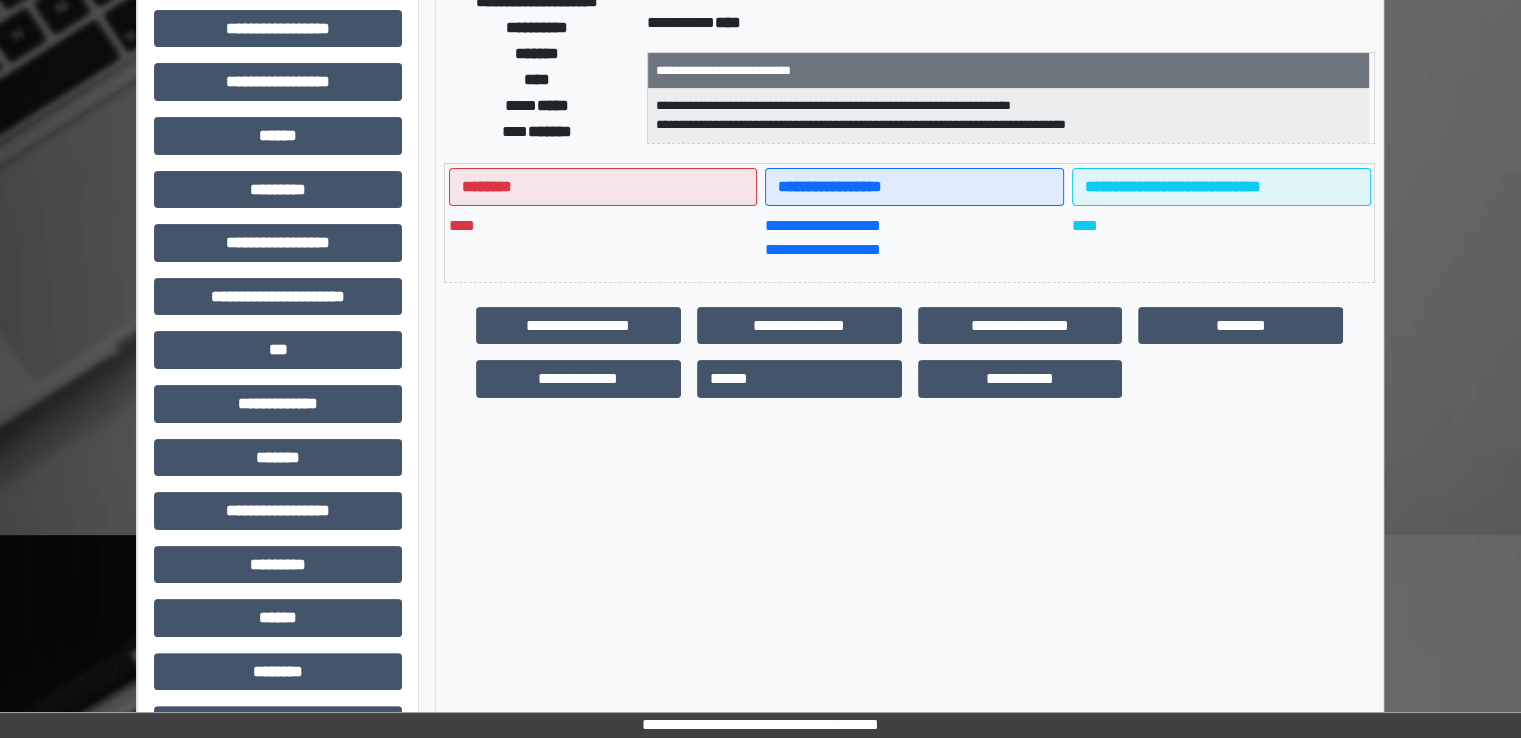 scroll, scrollTop: 428, scrollLeft: 0, axis: vertical 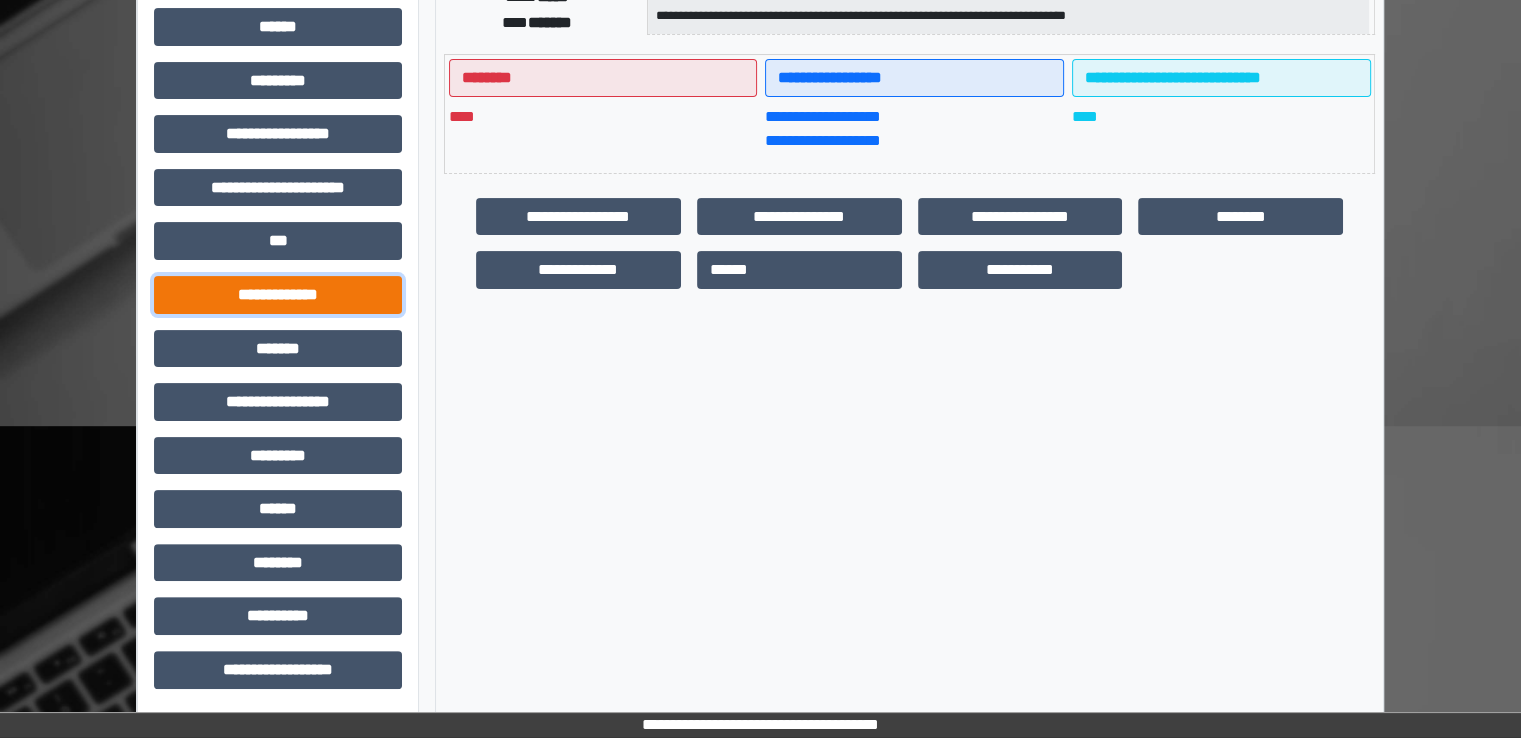 click on "**********" at bounding box center (278, 295) 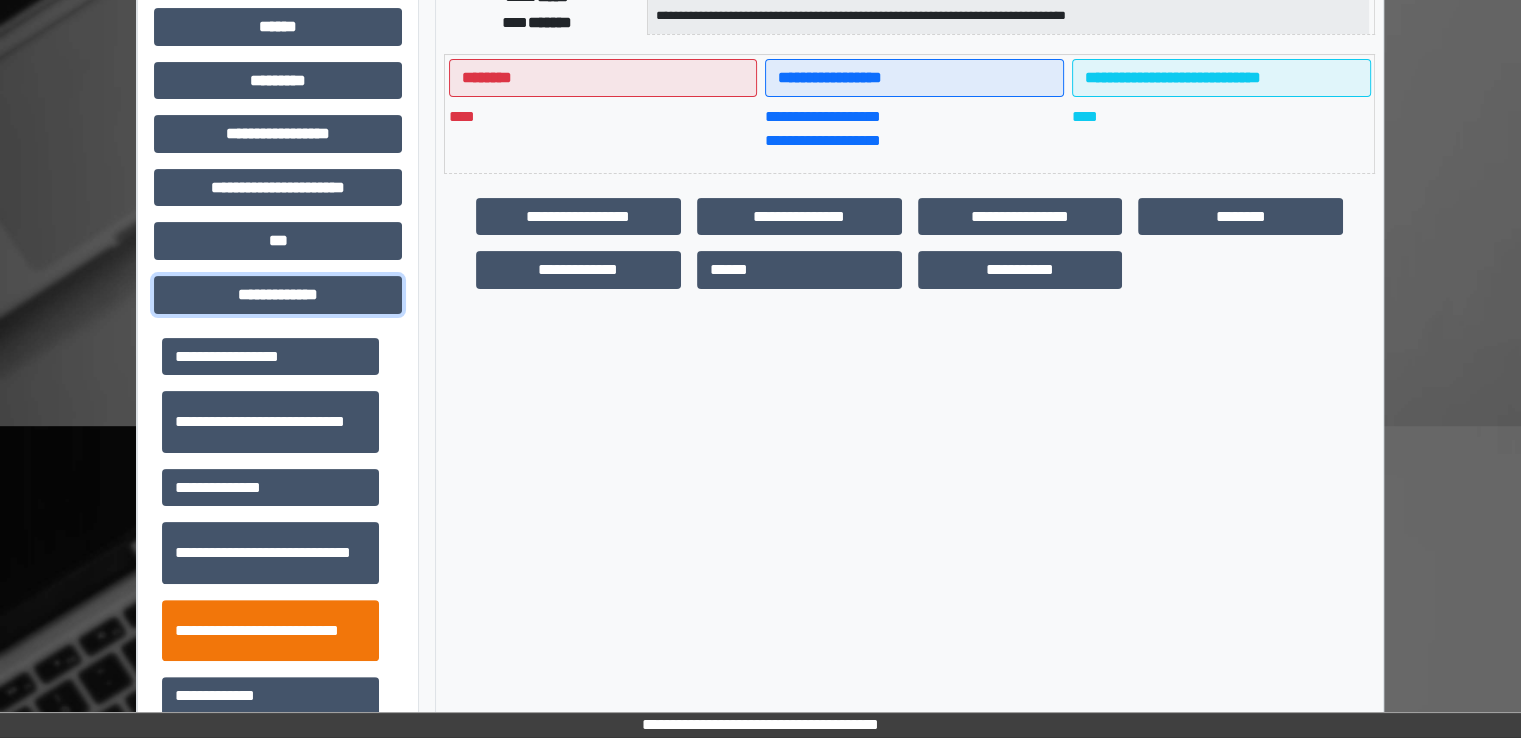 scroll, scrollTop: 600, scrollLeft: 0, axis: vertical 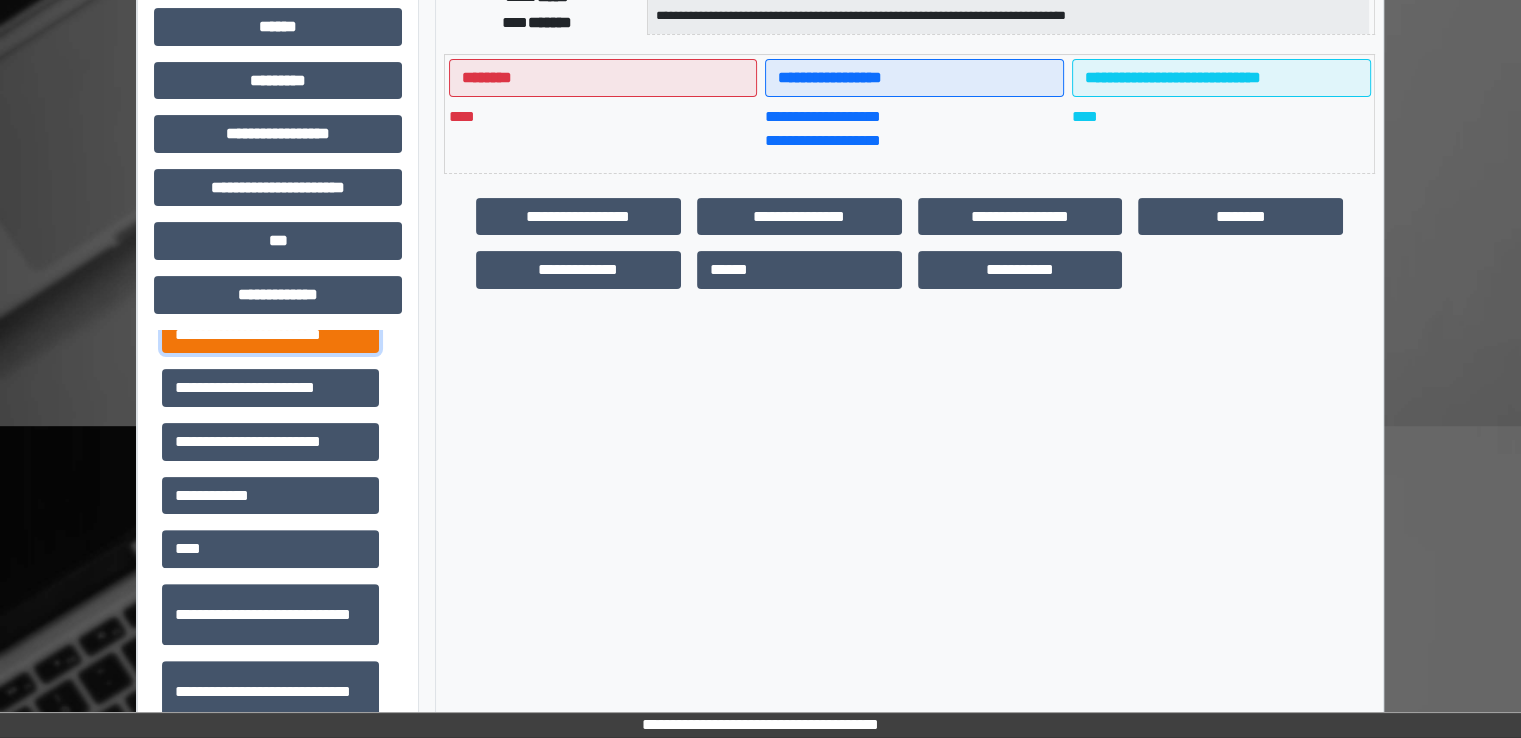click on "**********" at bounding box center [270, 335] 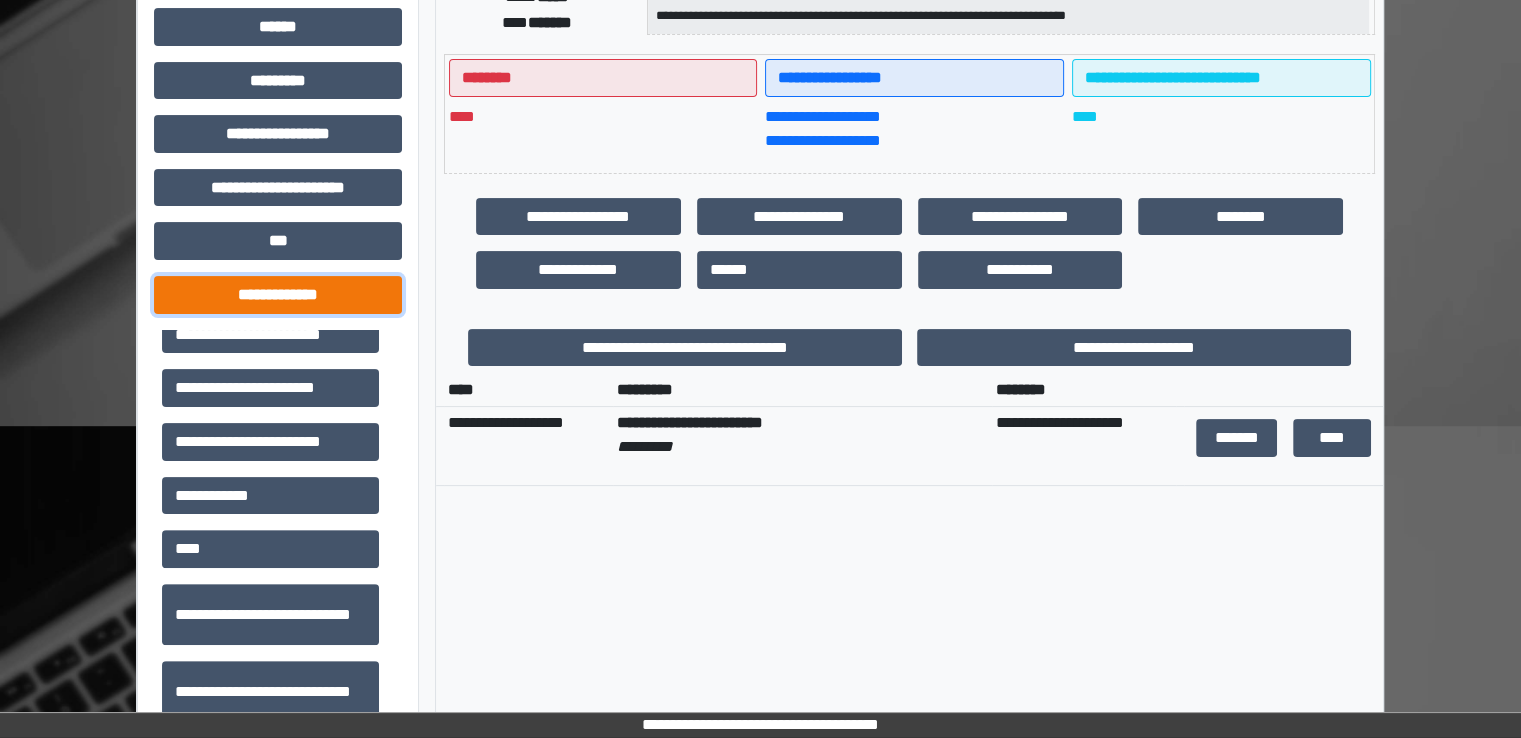 click on "**********" at bounding box center [278, 295] 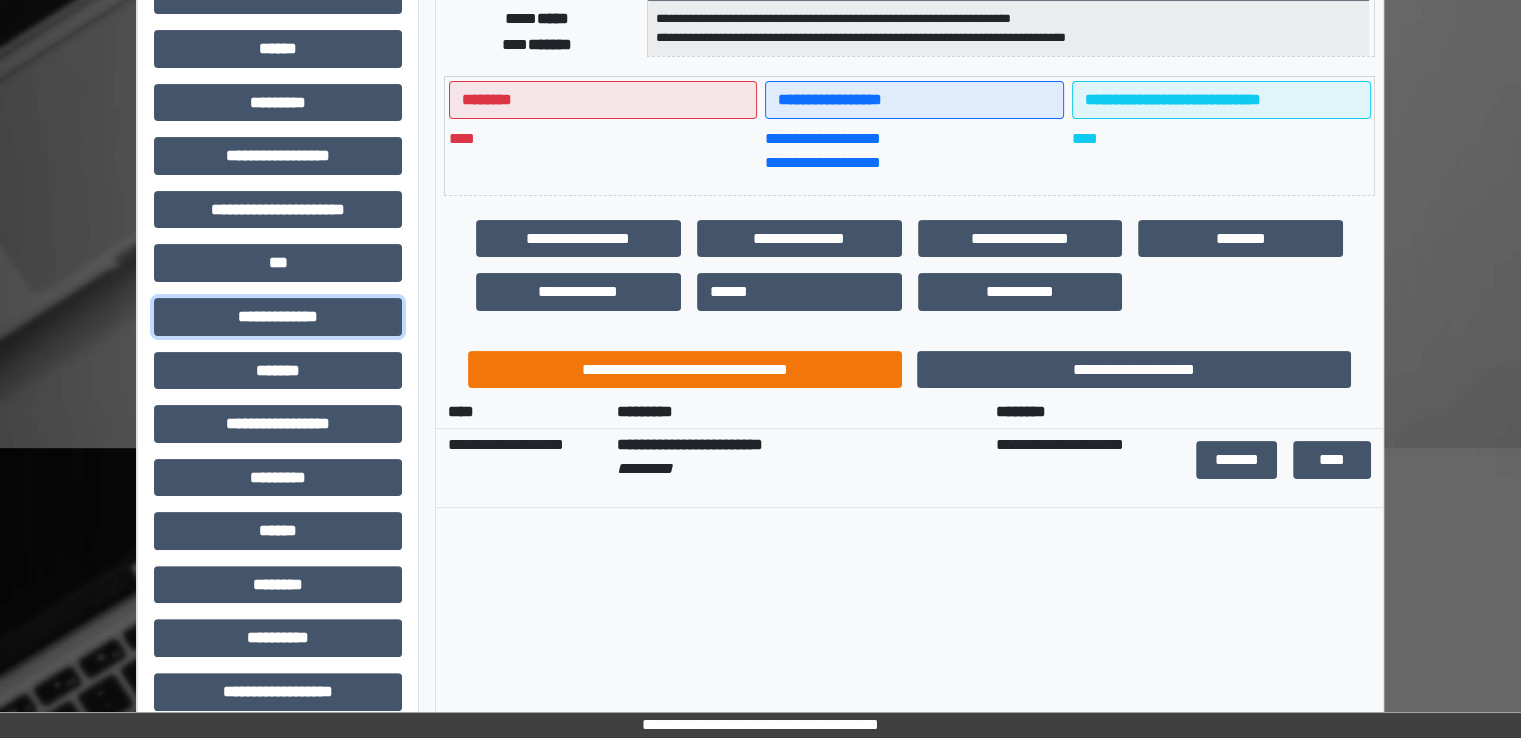 scroll, scrollTop: 600, scrollLeft: 0, axis: vertical 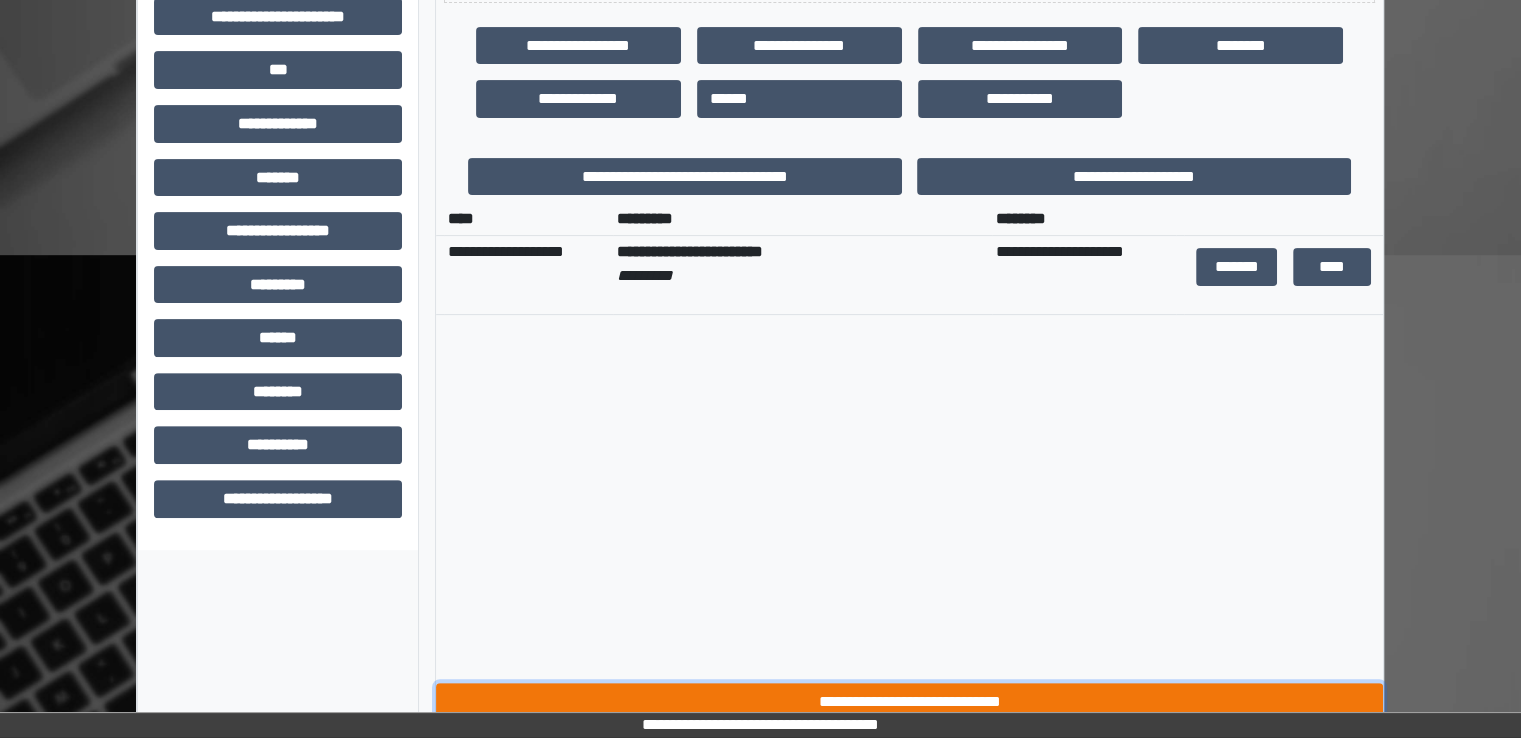 click on "**********" at bounding box center [909, 702] 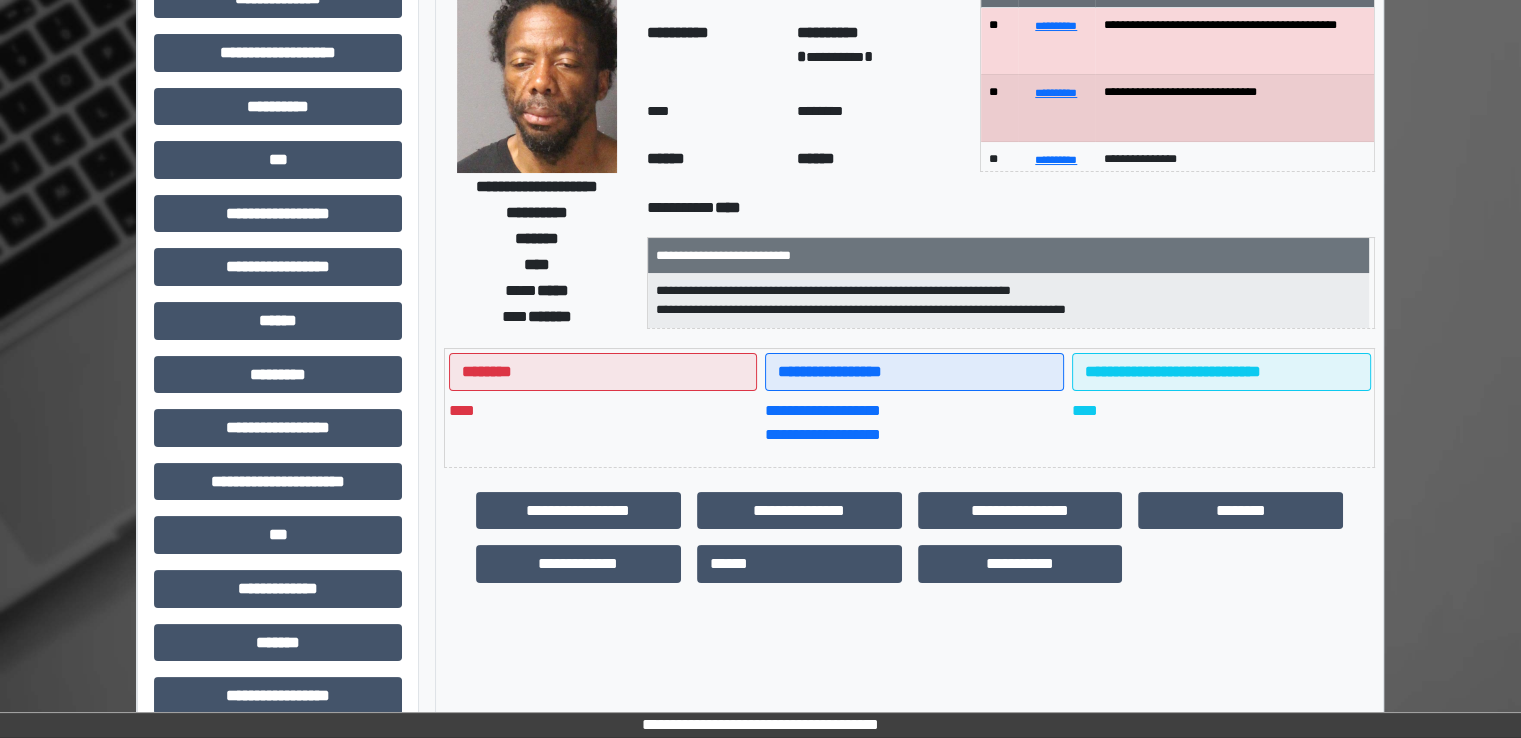 scroll, scrollTop: 0, scrollLeft: 0, axis: both 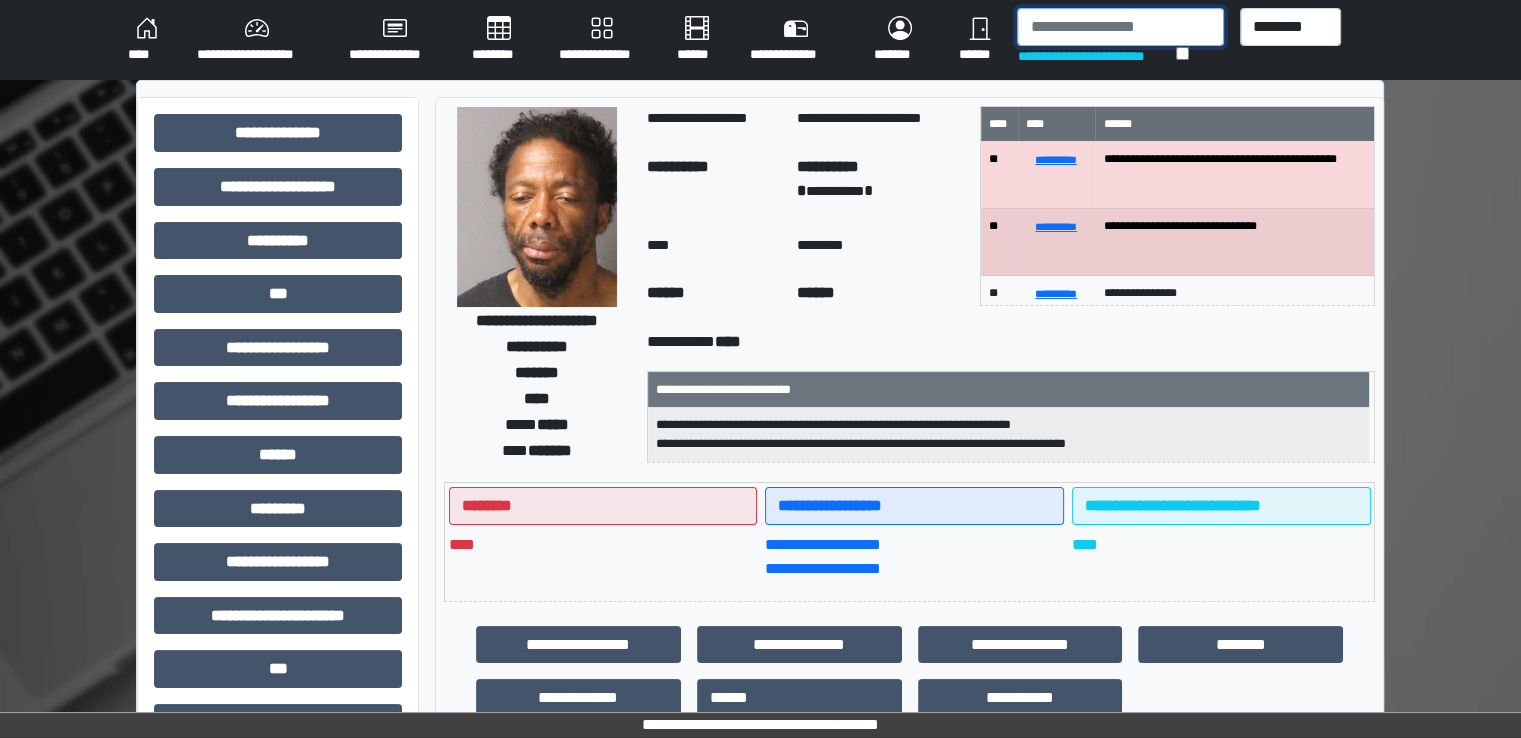 click at bounding box center [1120, 27] 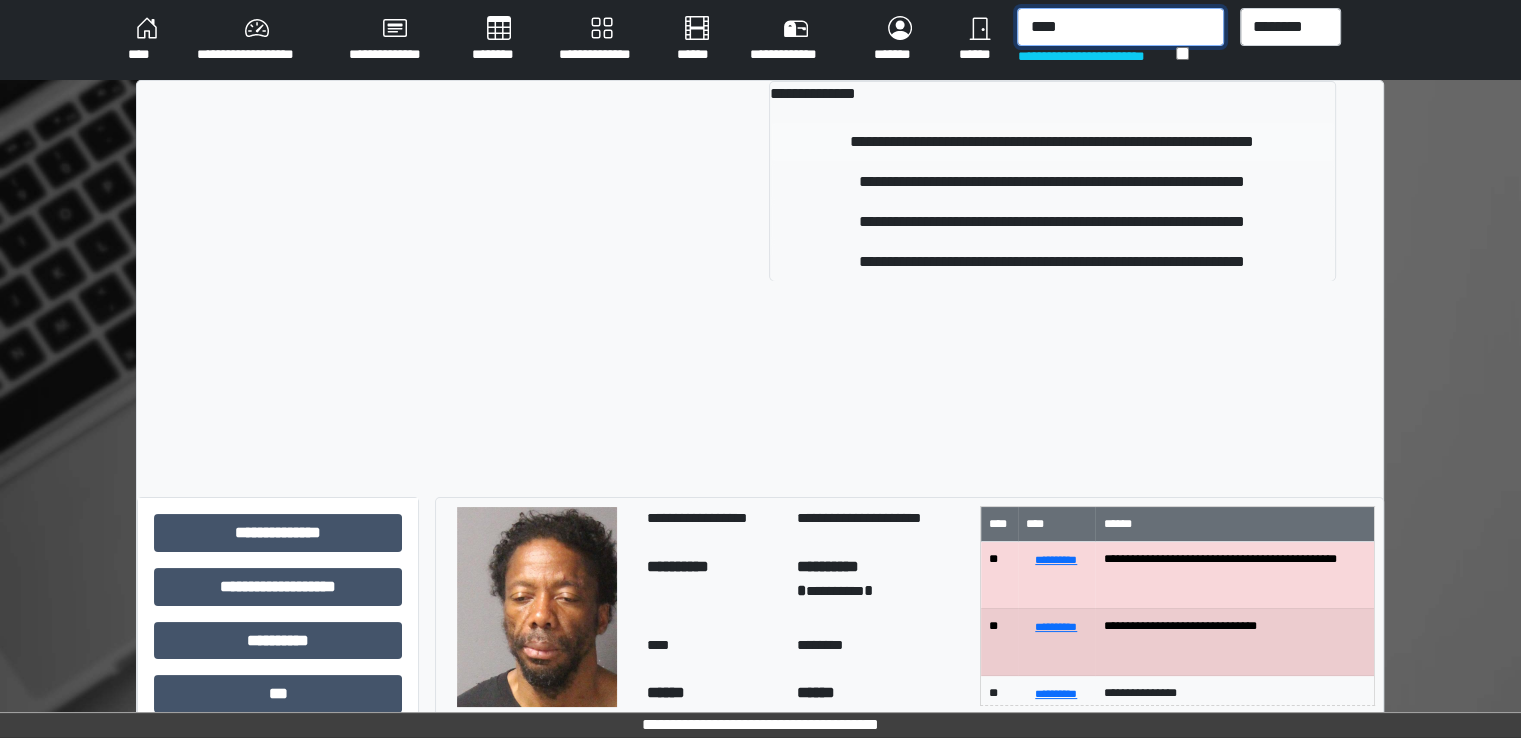 type on "****" 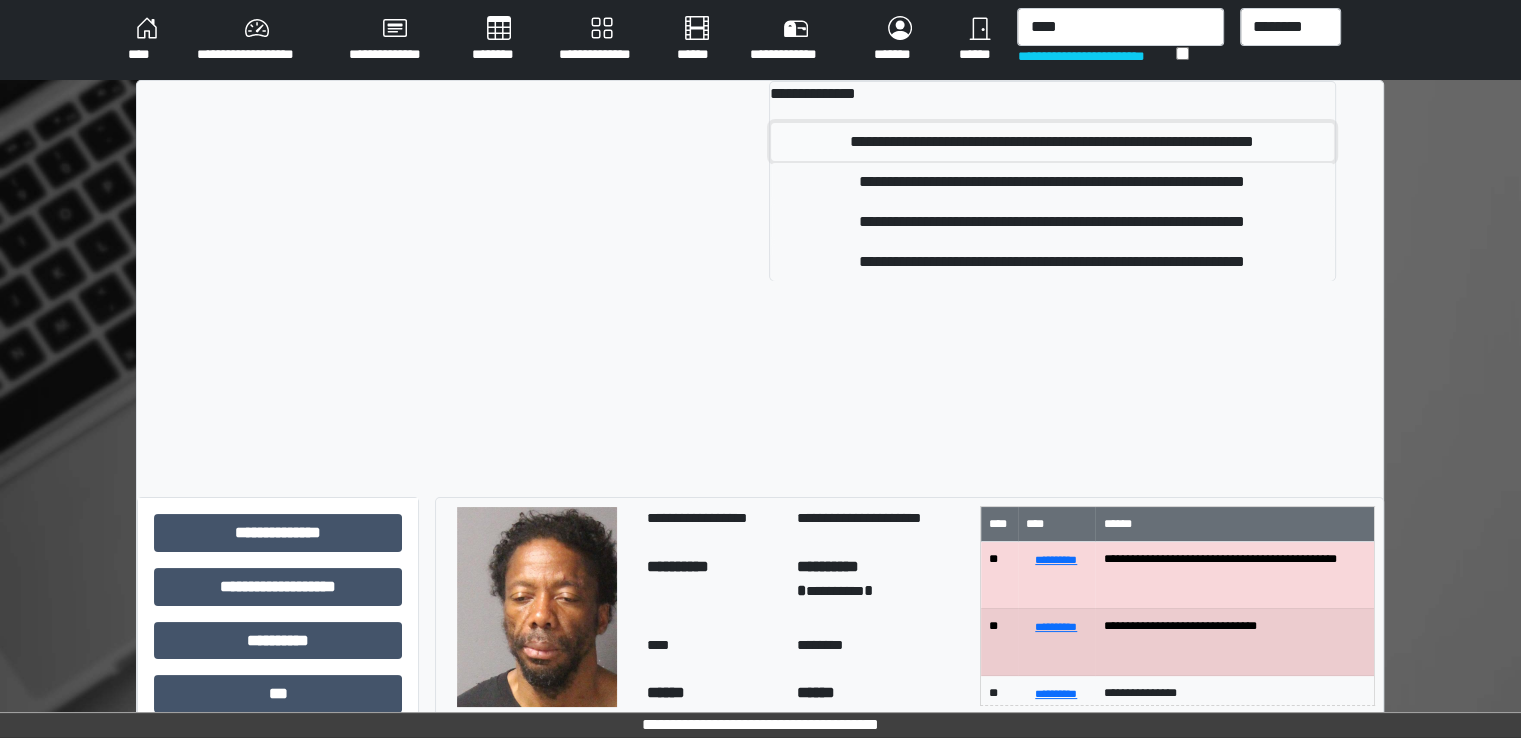 click on "**********" at bounding box center [1052, 142] 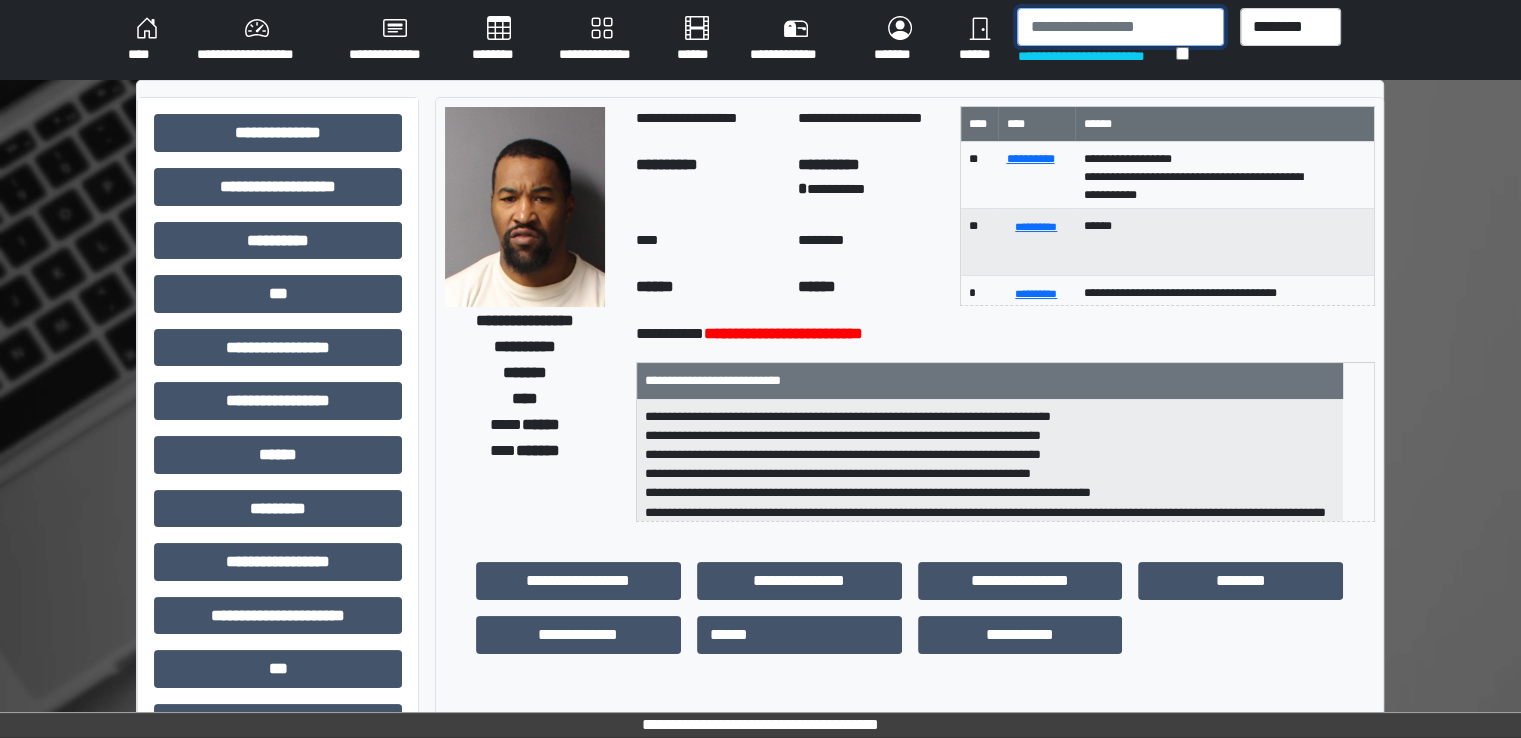 click at bounding box center [1120, 27] 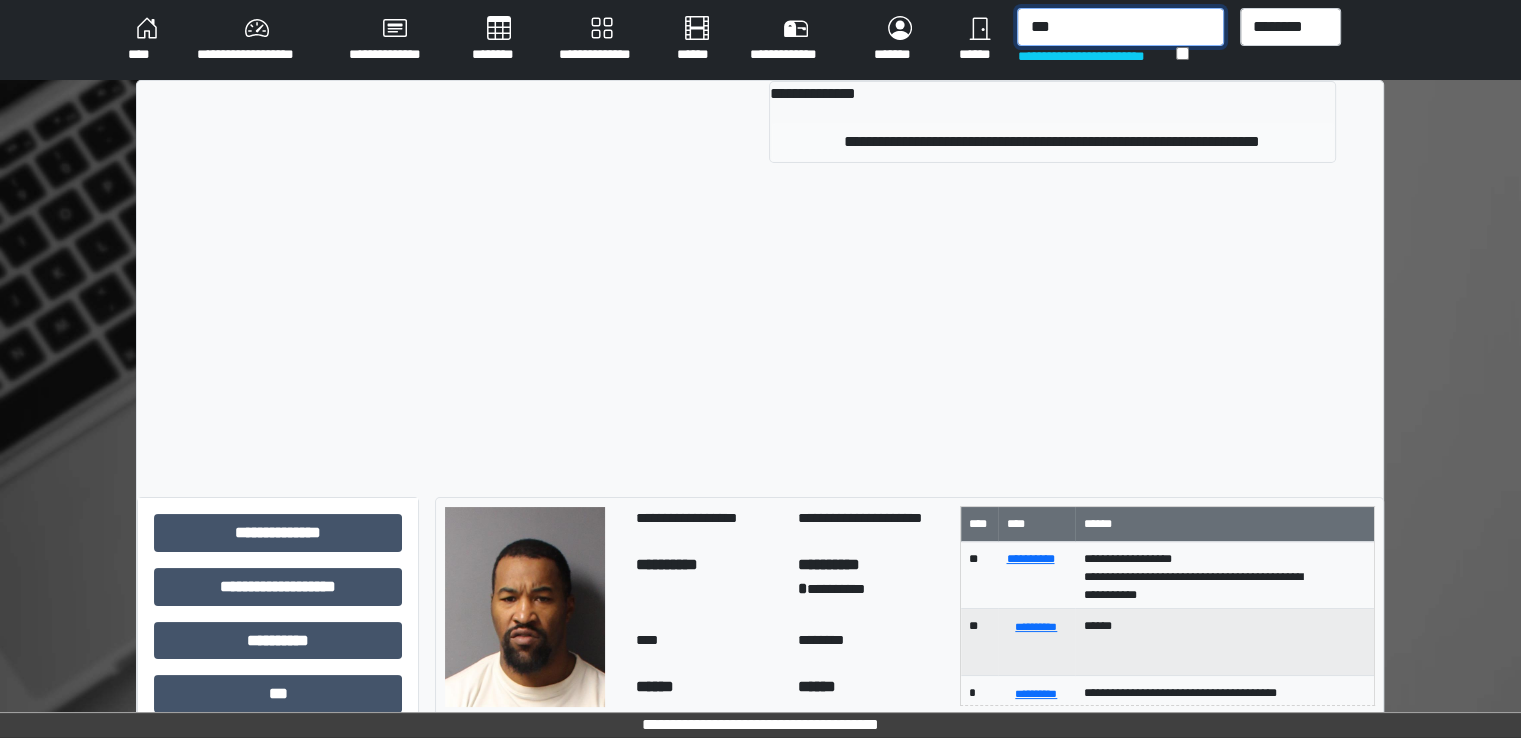 type on "***" 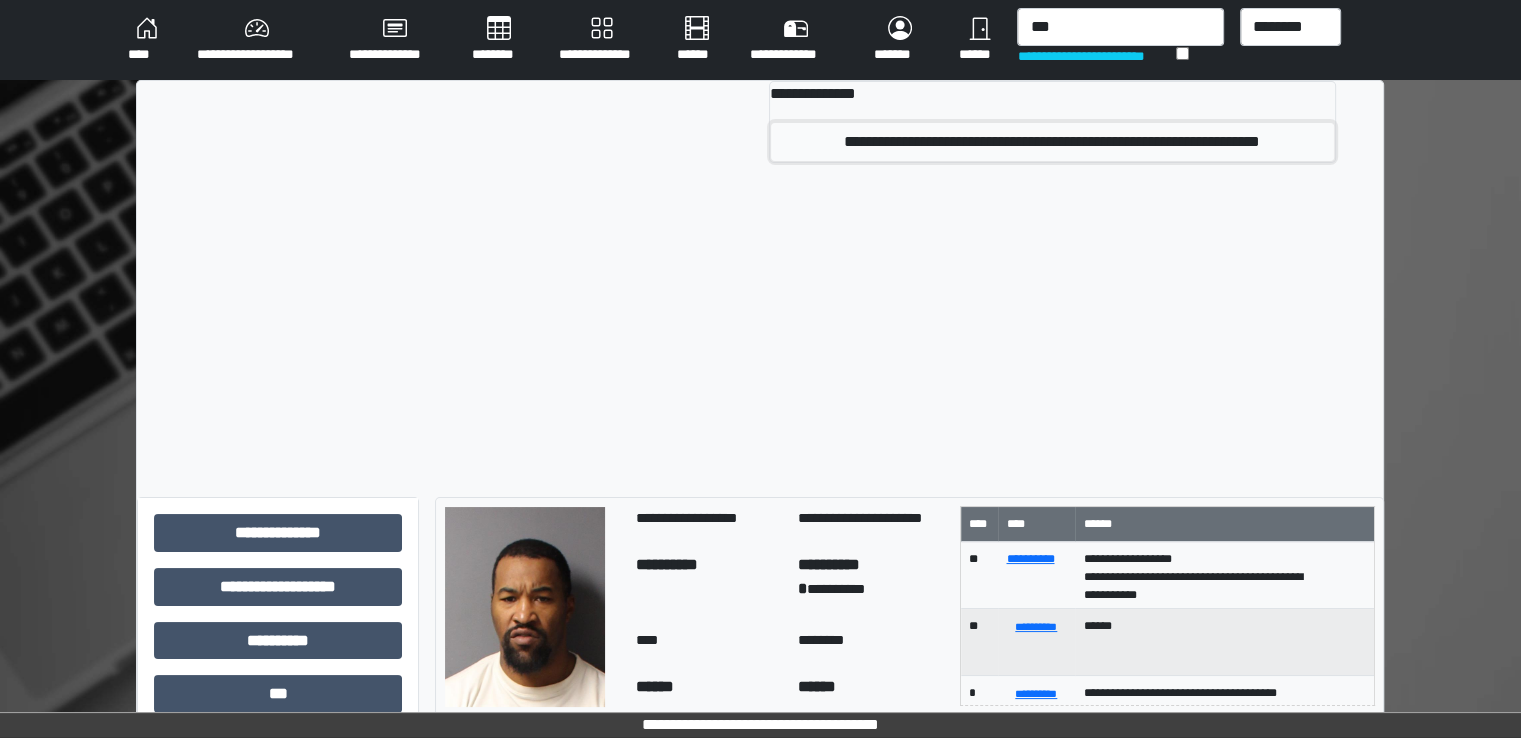 click on "**********" at bounding box center [1052, 142] 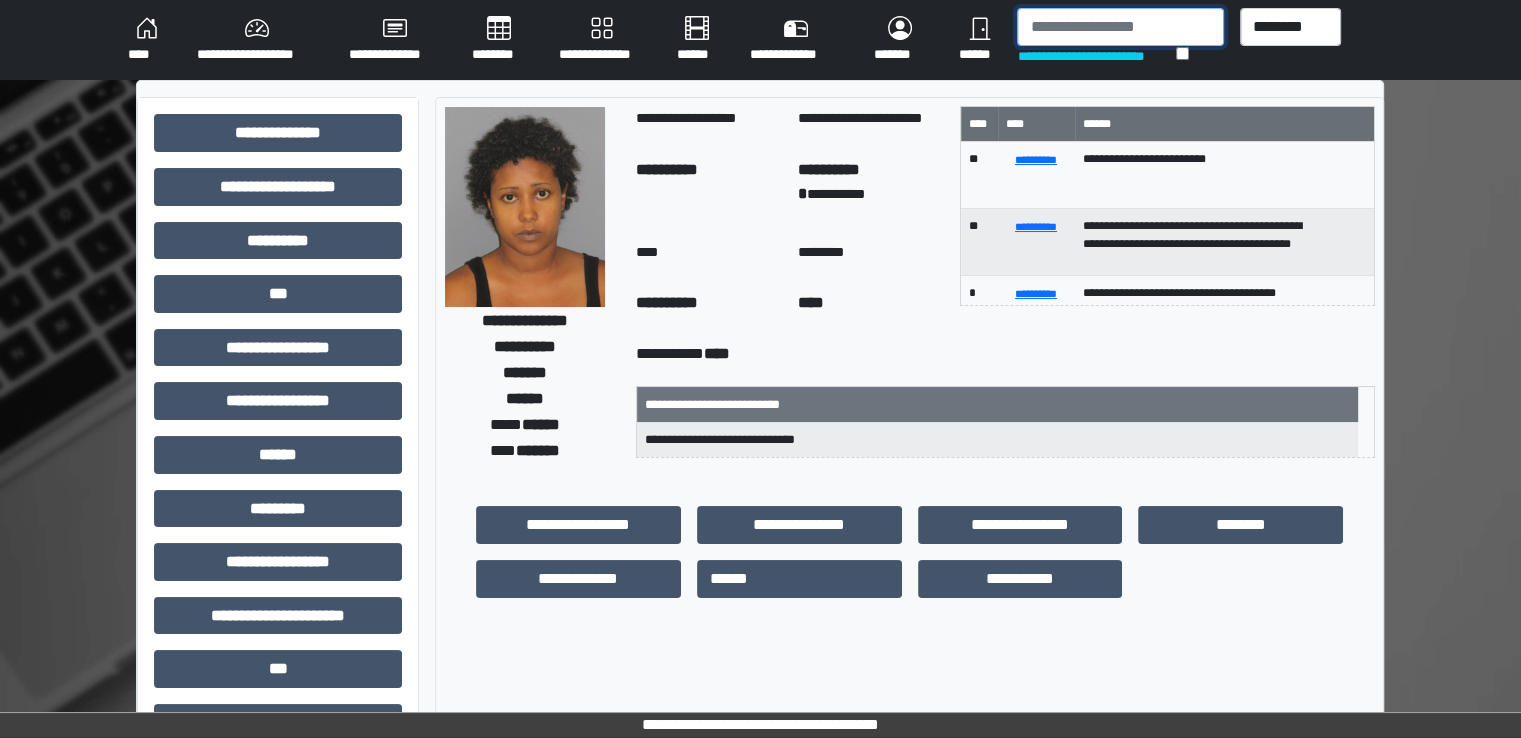 click at bounding box center (1120, 27) 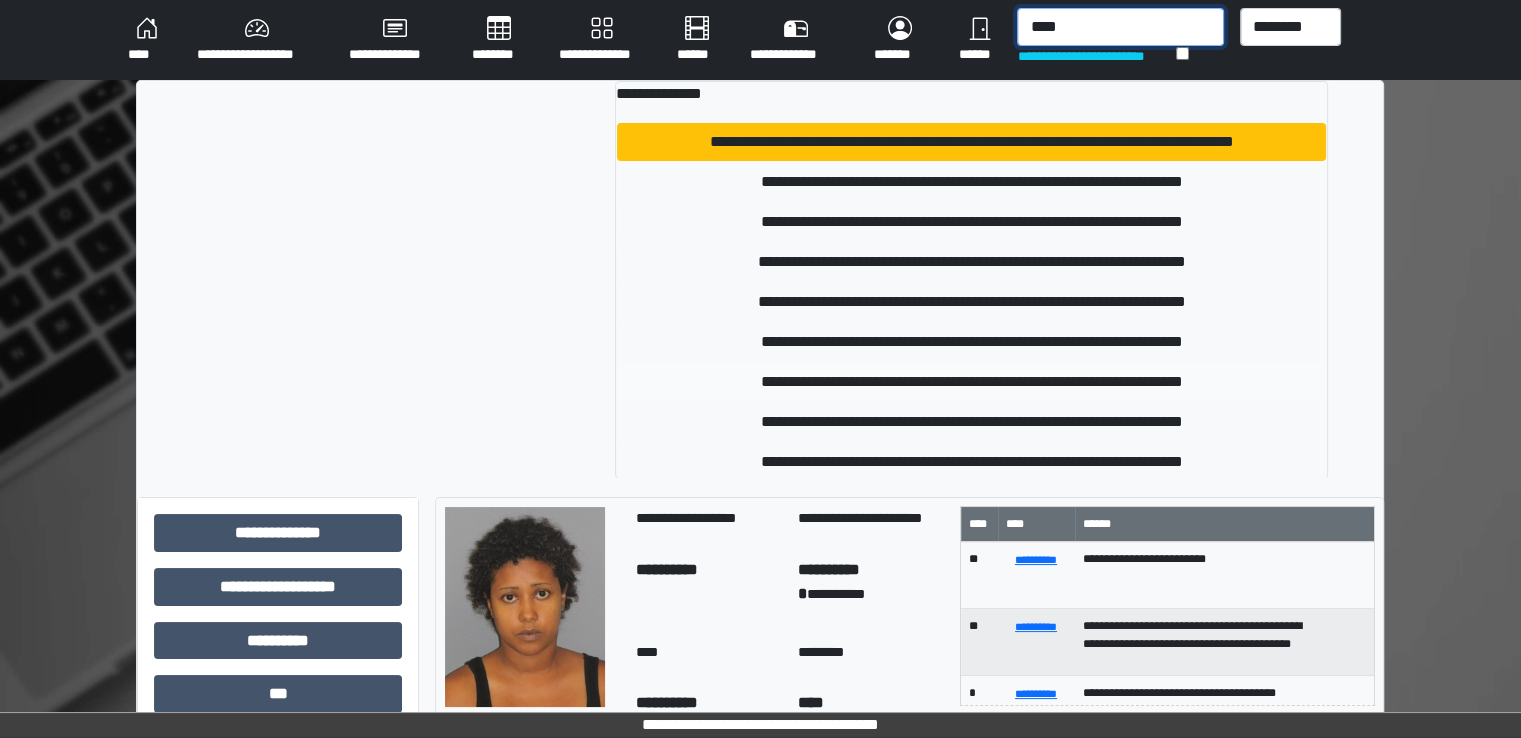 type on "****" 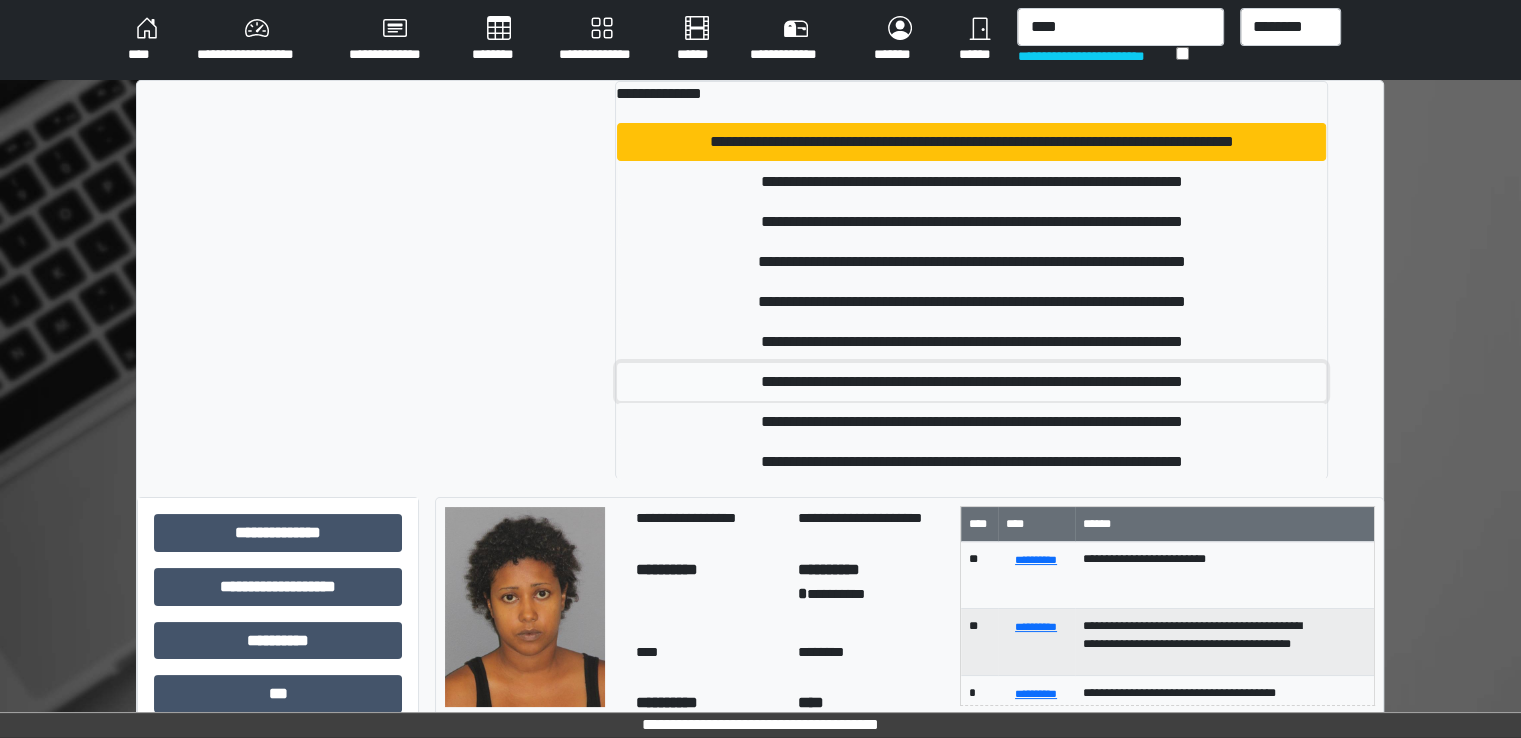 click on "**********" at bounding box center (971, 382) 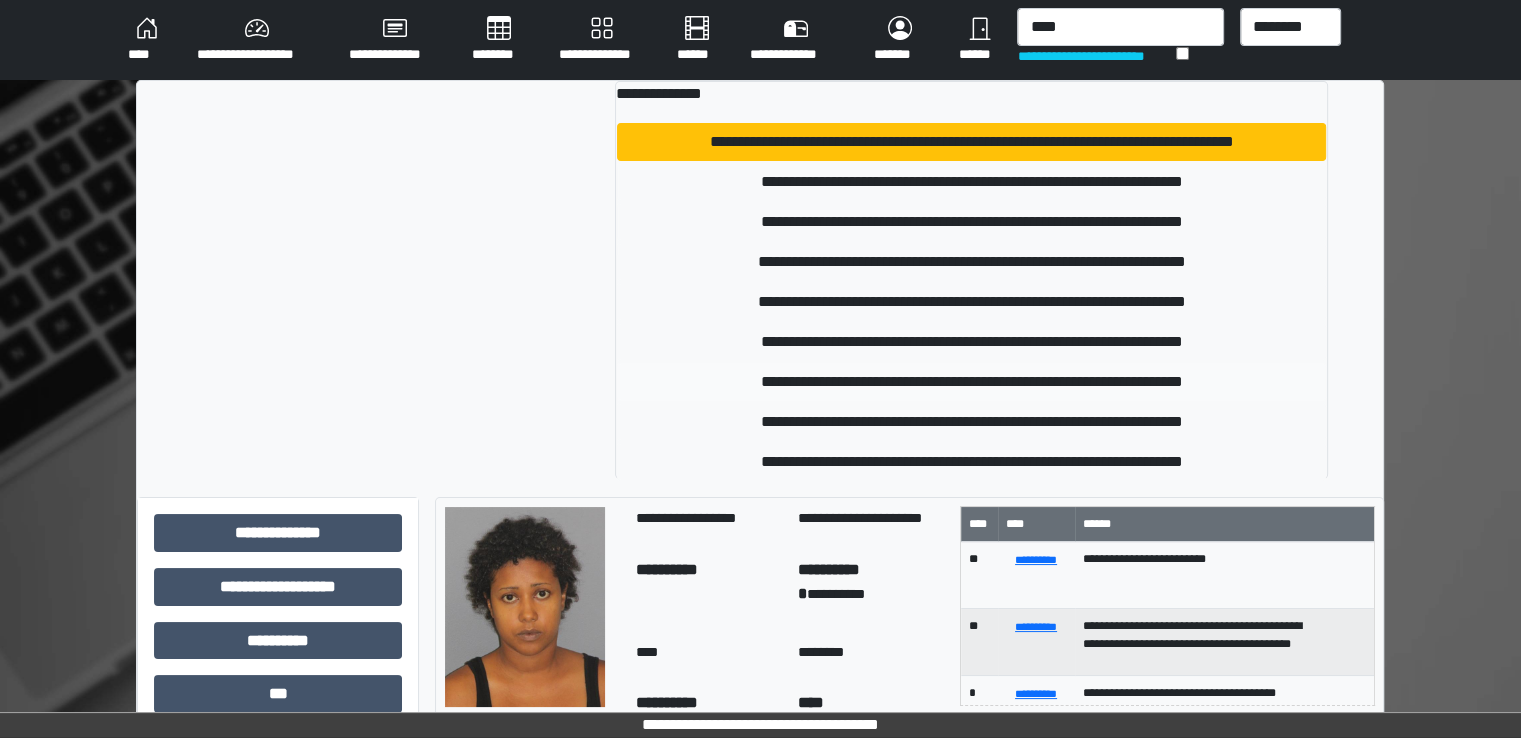 type 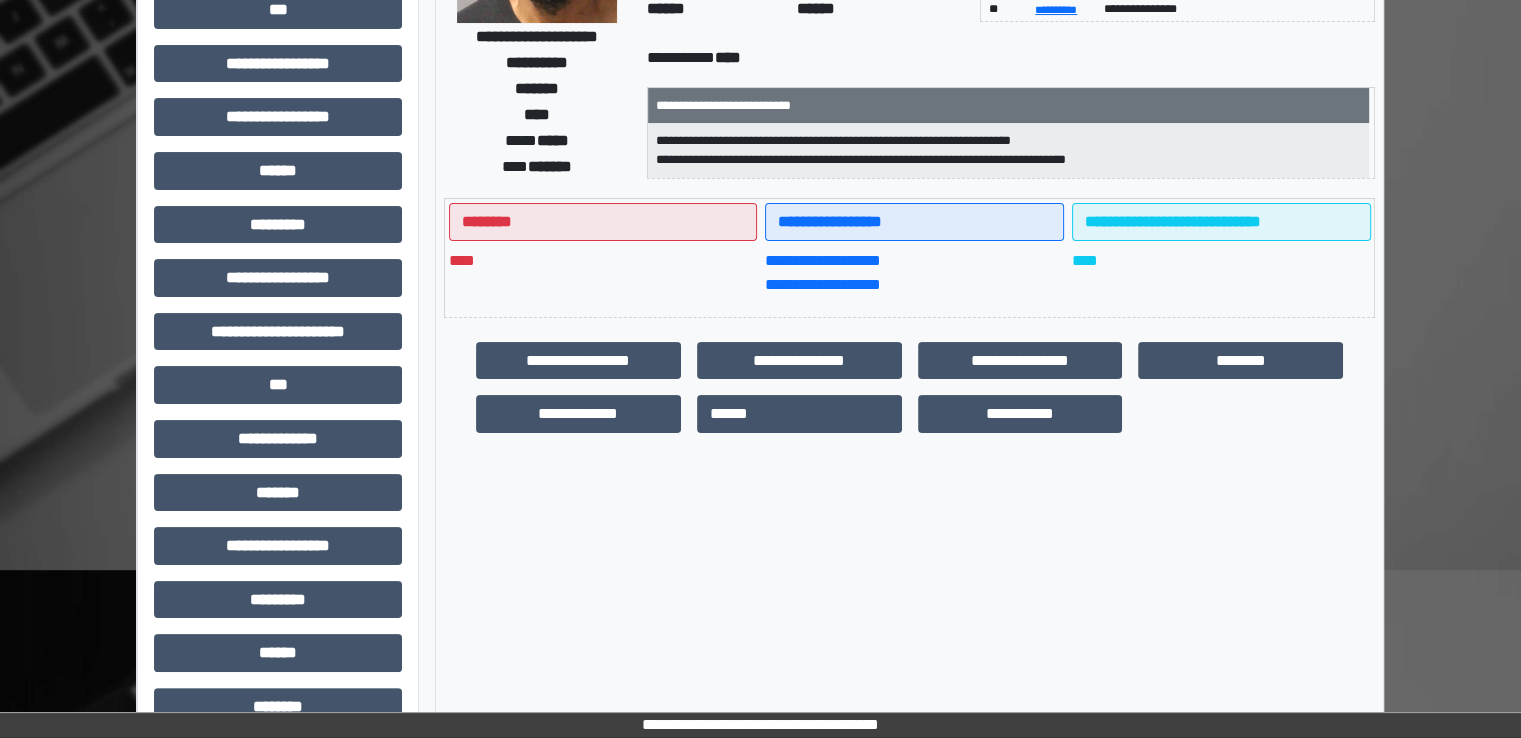 scroll, scrollTop: 0, scrollLeft: 0, axis: both 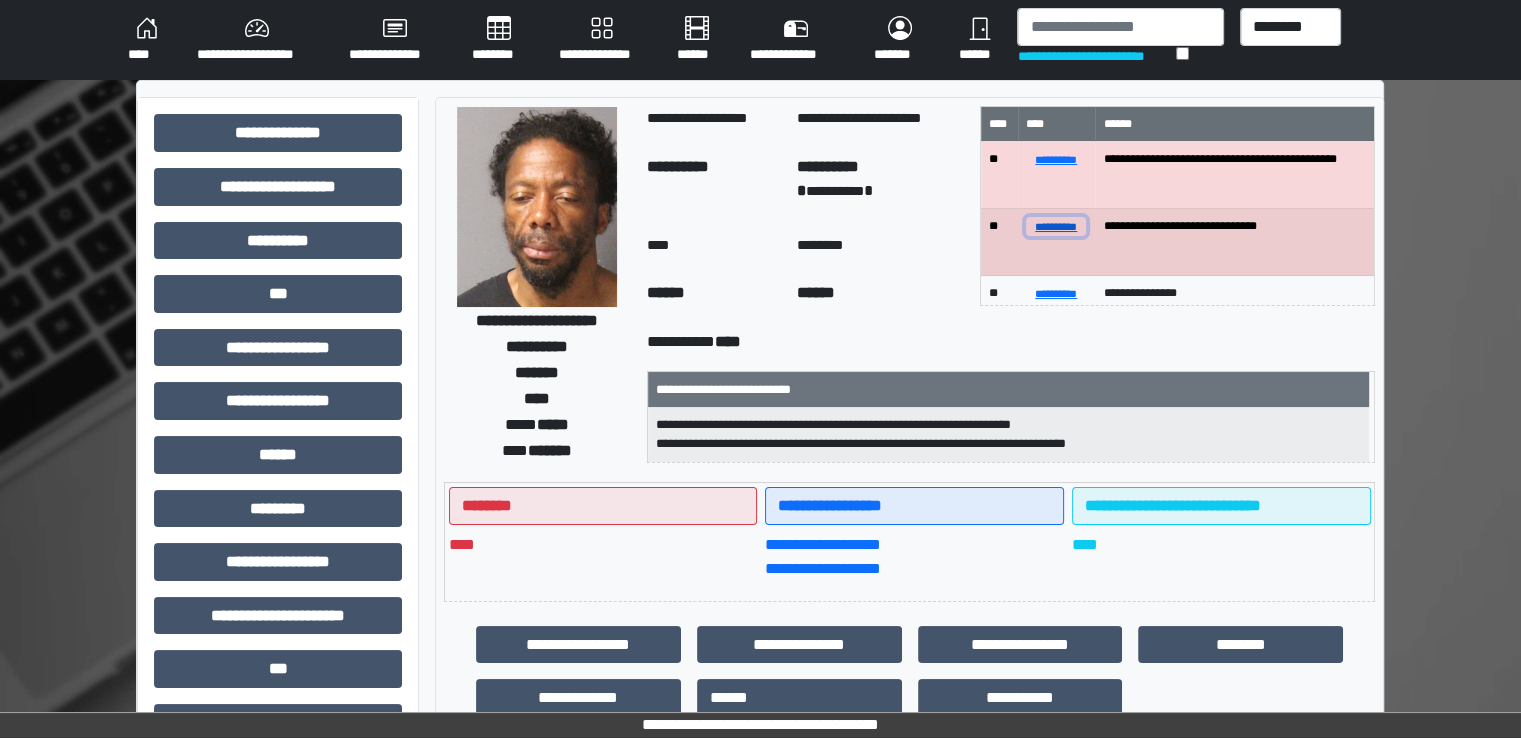 click on "**********" at bounding box center [1056, 226] 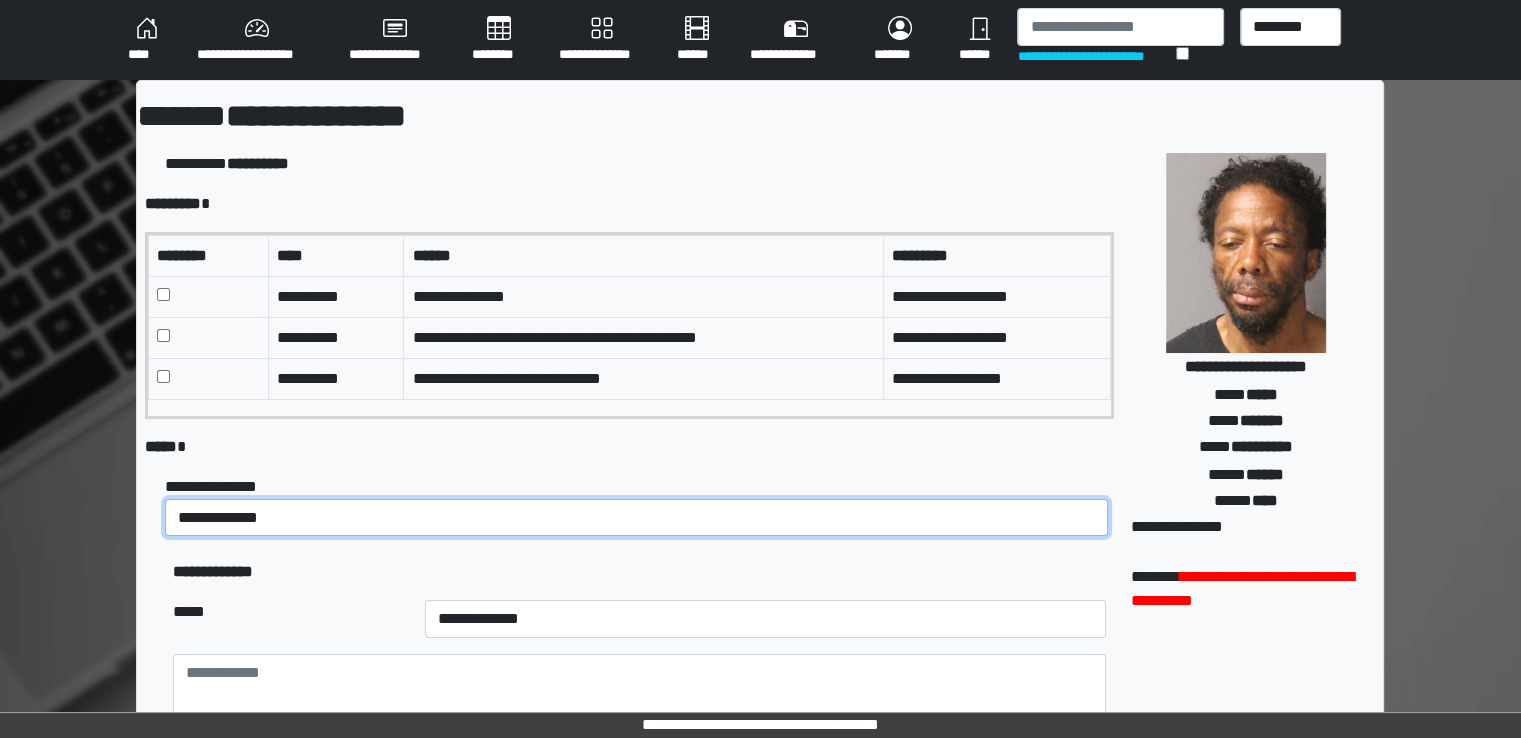 click on "**********" at bounding box center (636, 518) 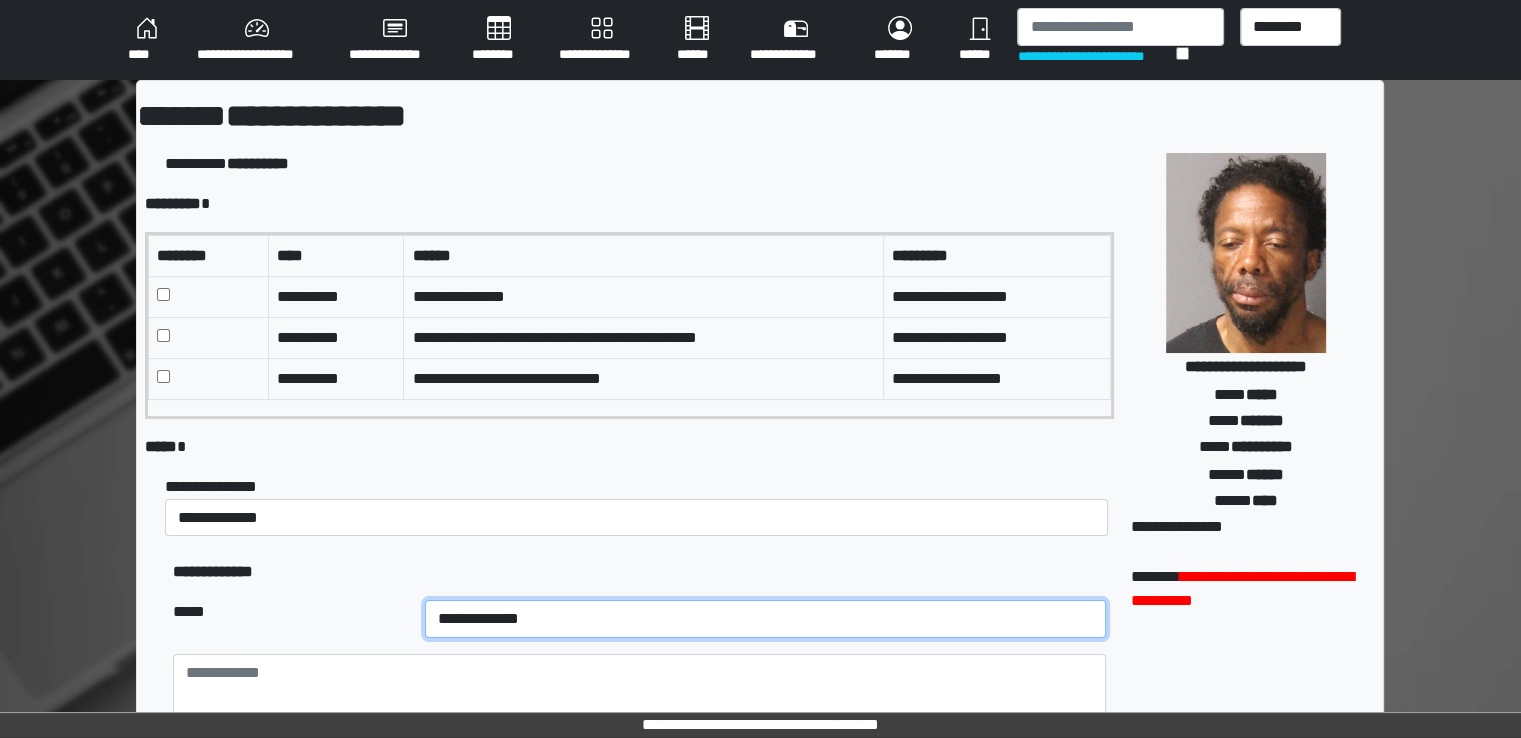 click on "**********" at bounding box center [765, 619] 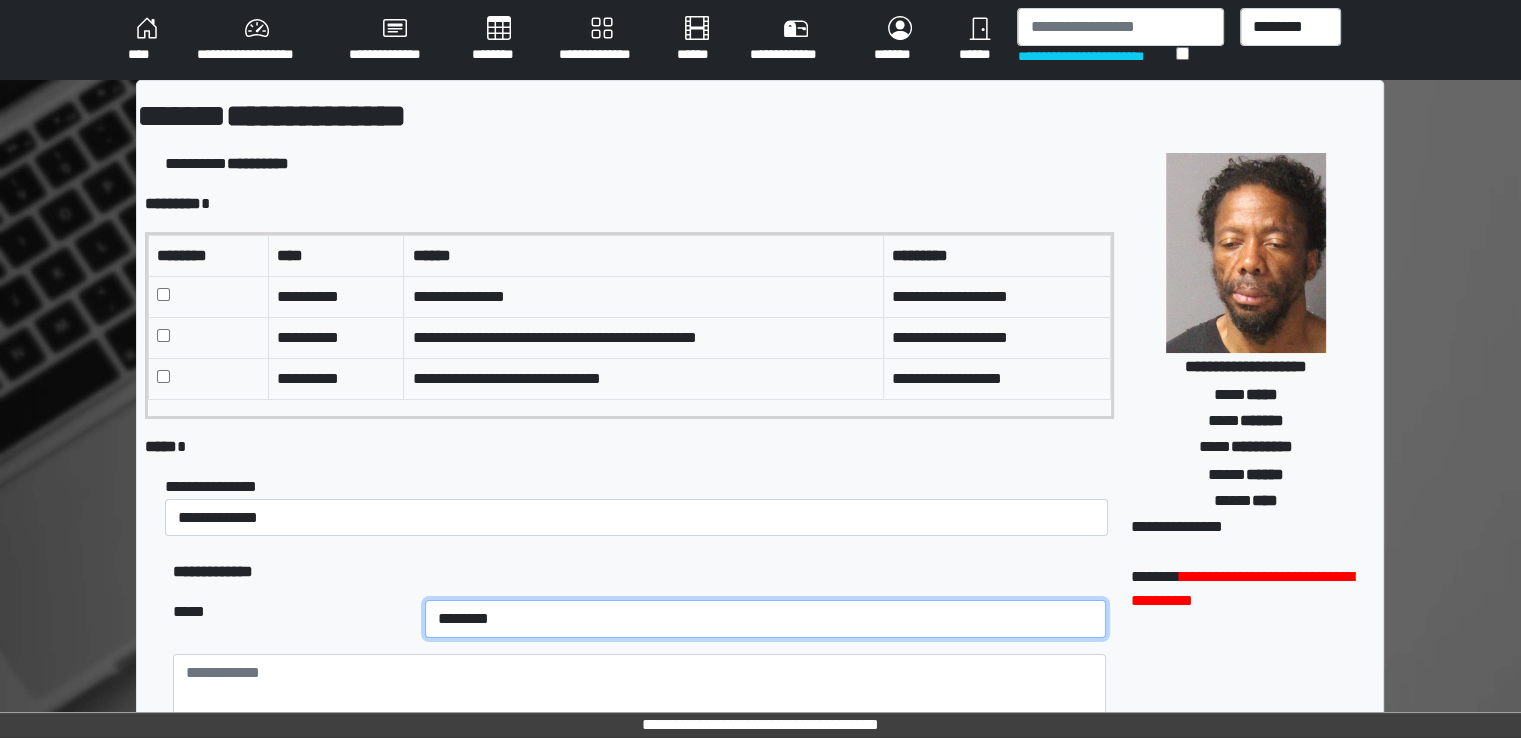 click on "**********" at bounding box center [765, 619] 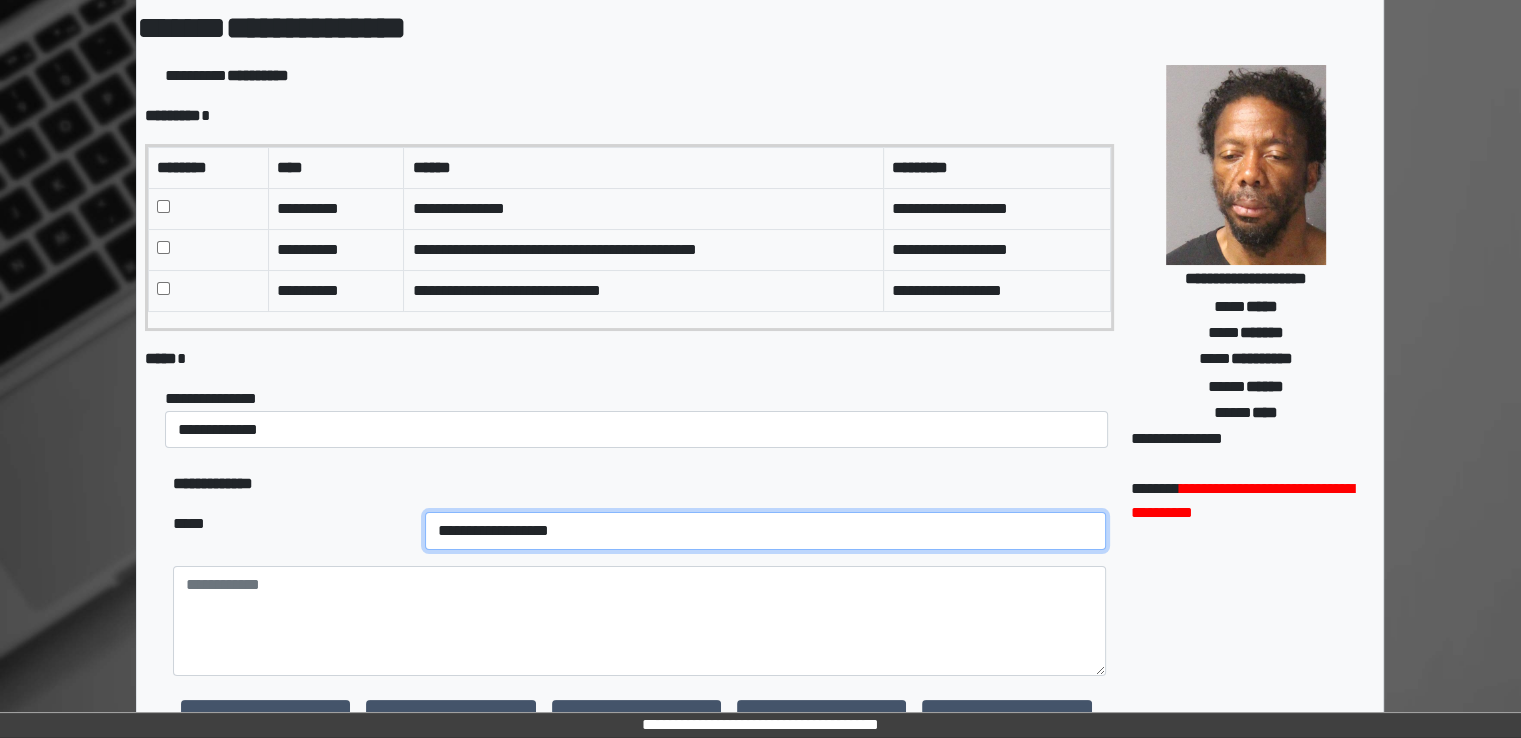 scroll, scrollTop: 200, scrollLeft: 0, axis: vertical 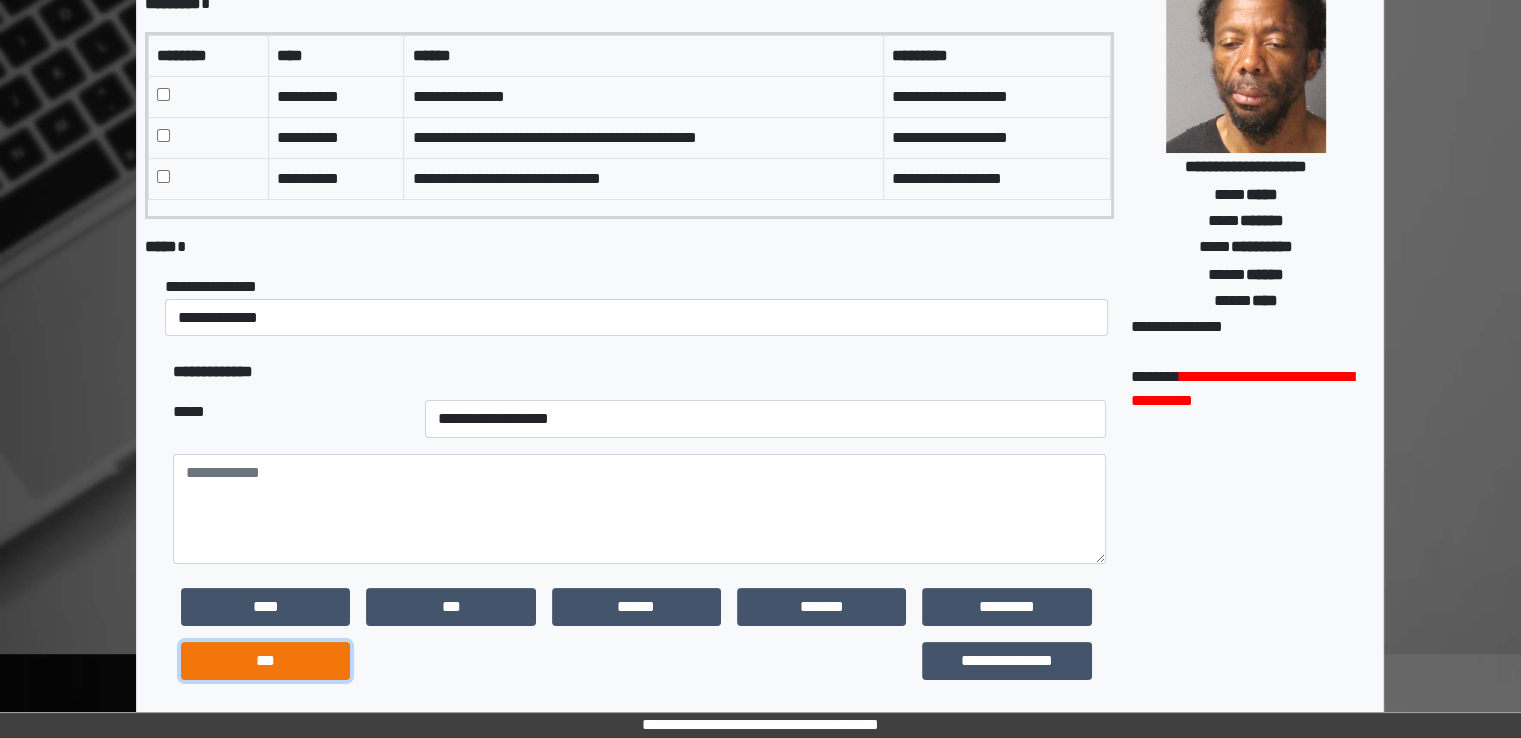 click on "***" at bounding box center [265, 661] 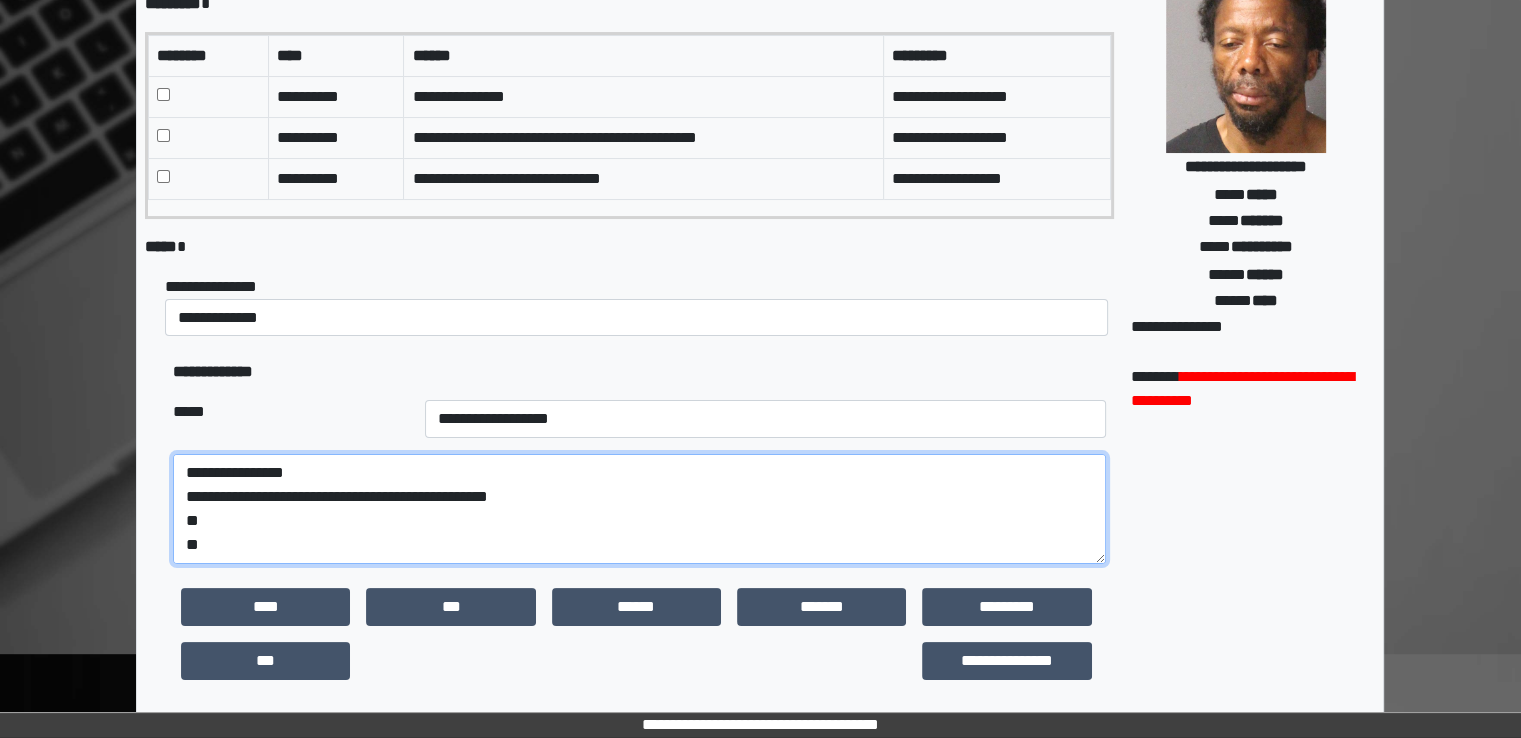 click on "**********" at bounding box center [639, 509] 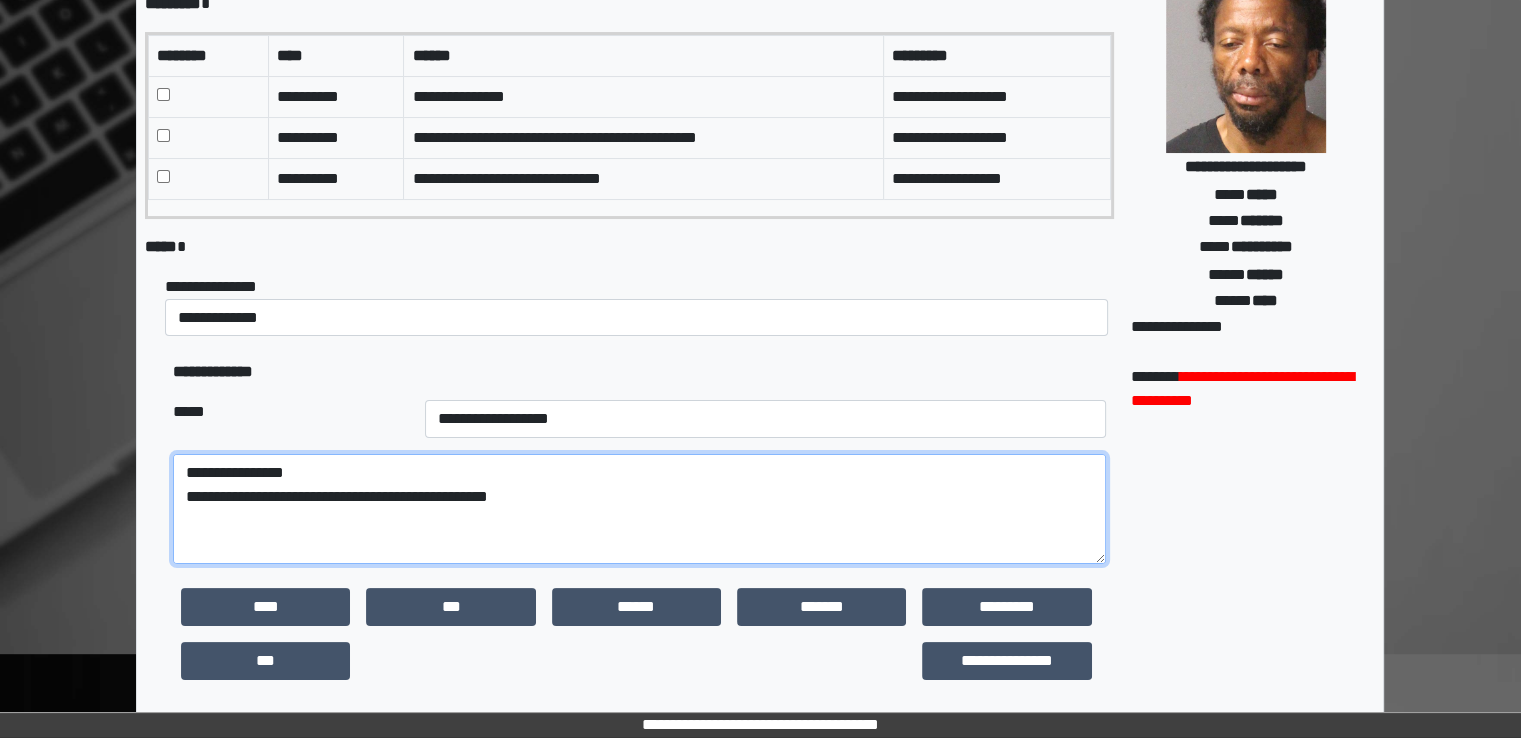 paste on "**********" 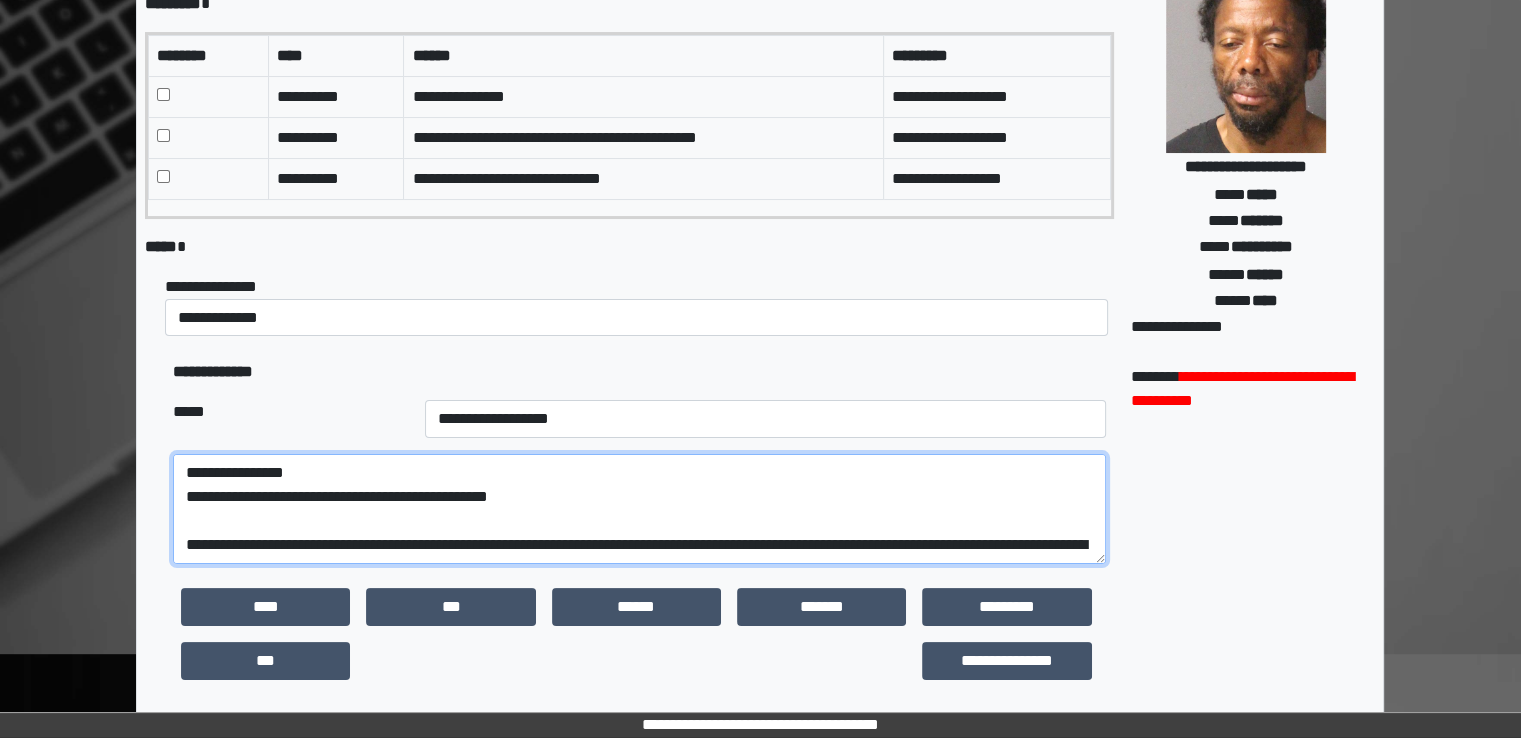scroll, scrollTop: 256, scrollLeft: 0, axis: vertical 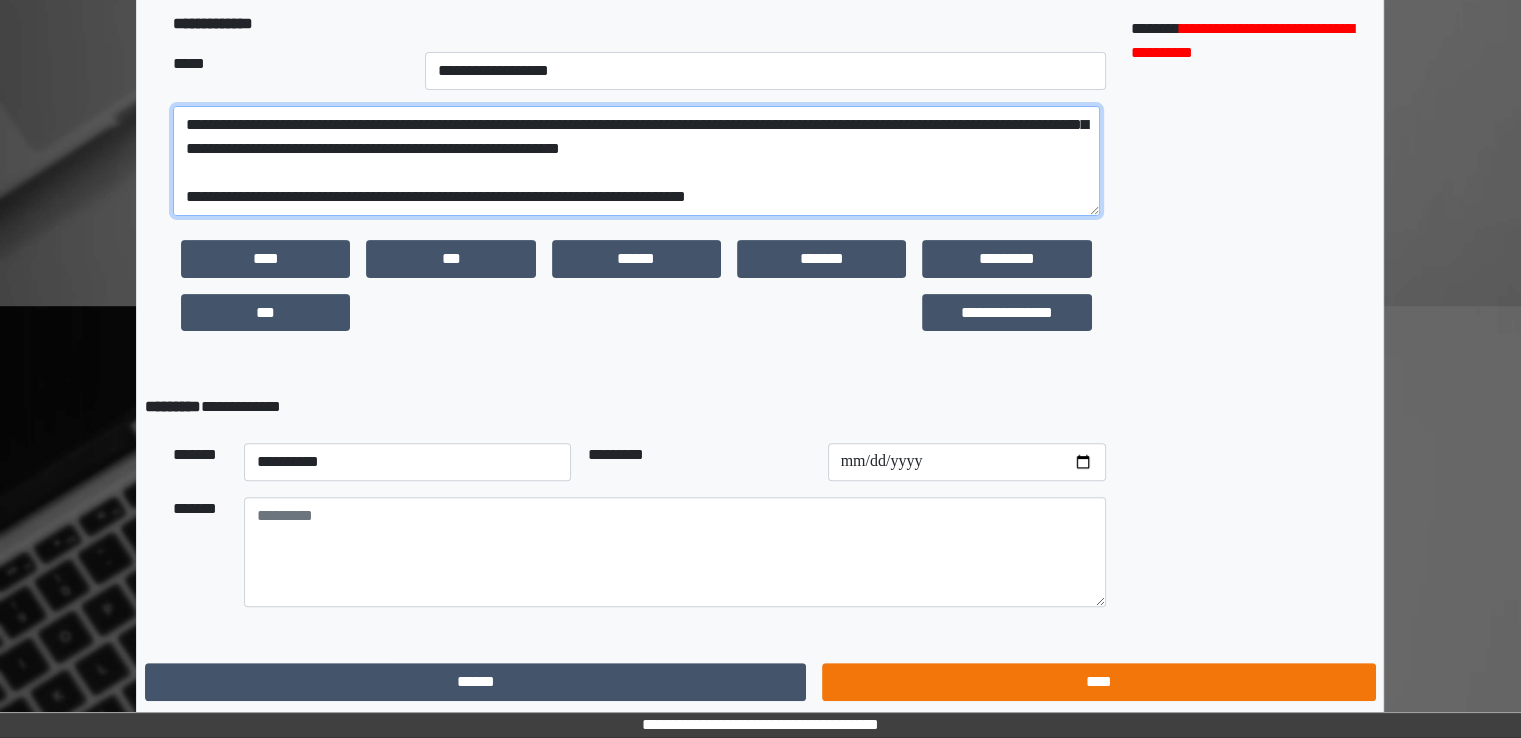 type on "**********" 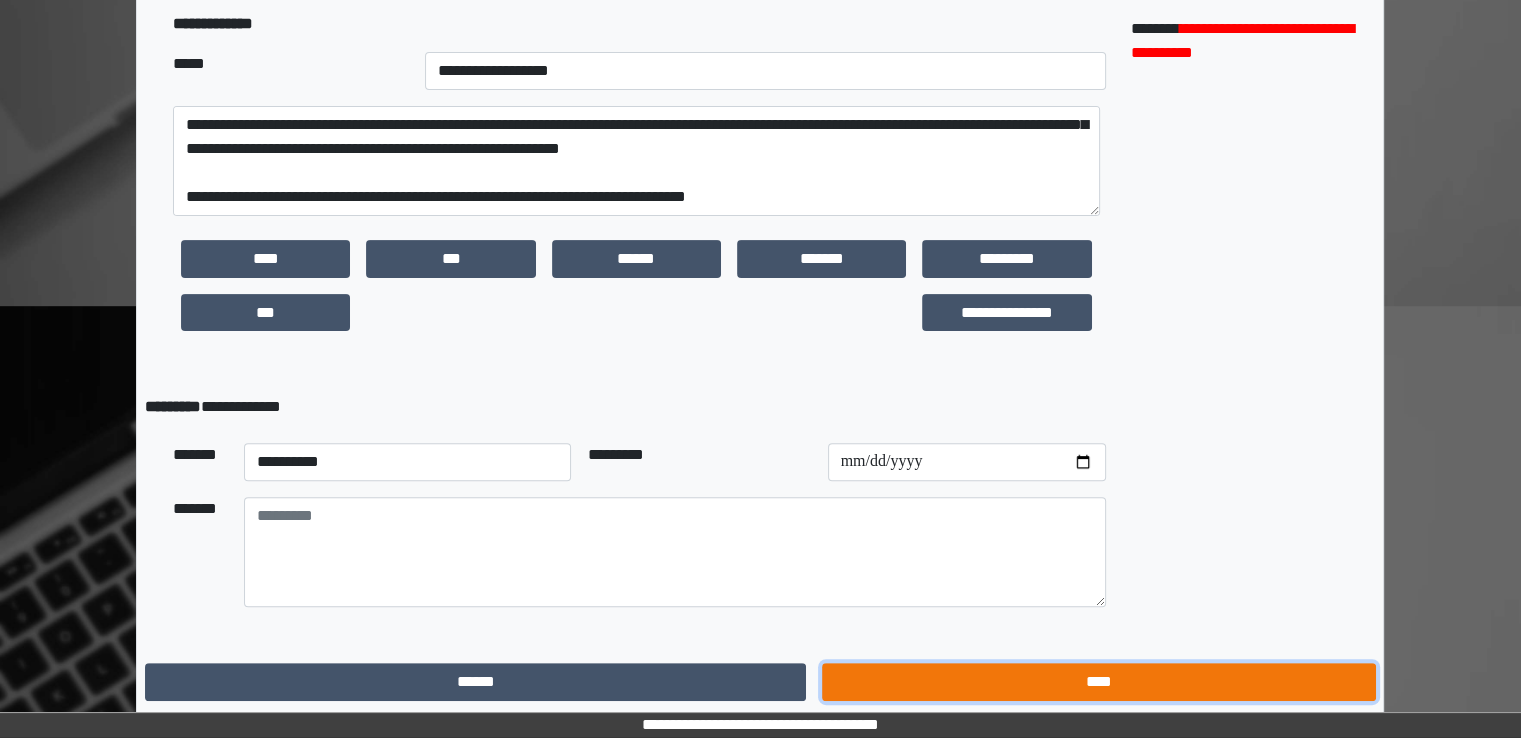 click on "****" at bounding box center [1098, 682] 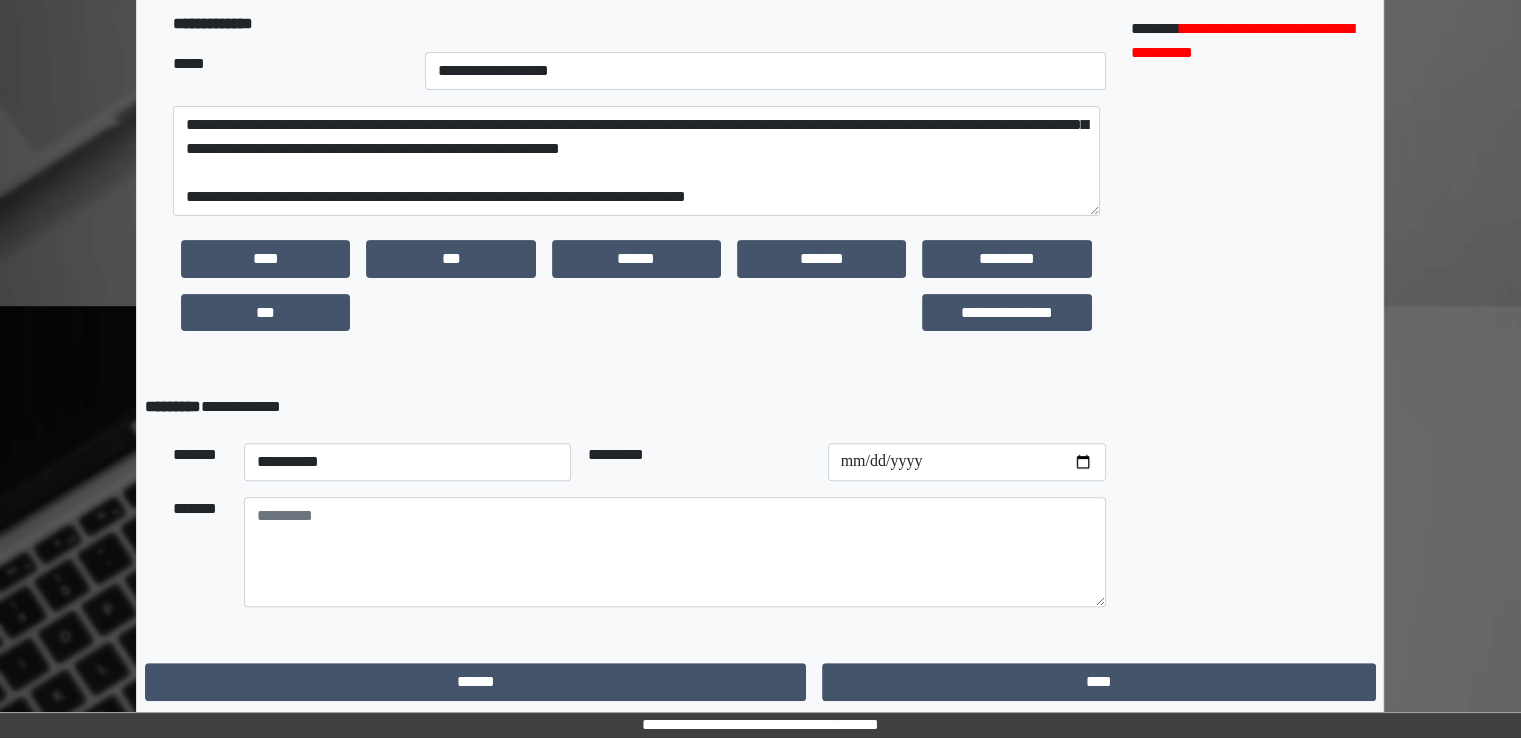 scroll, scrollTop: 0, scrollLeft: 0, axis: both 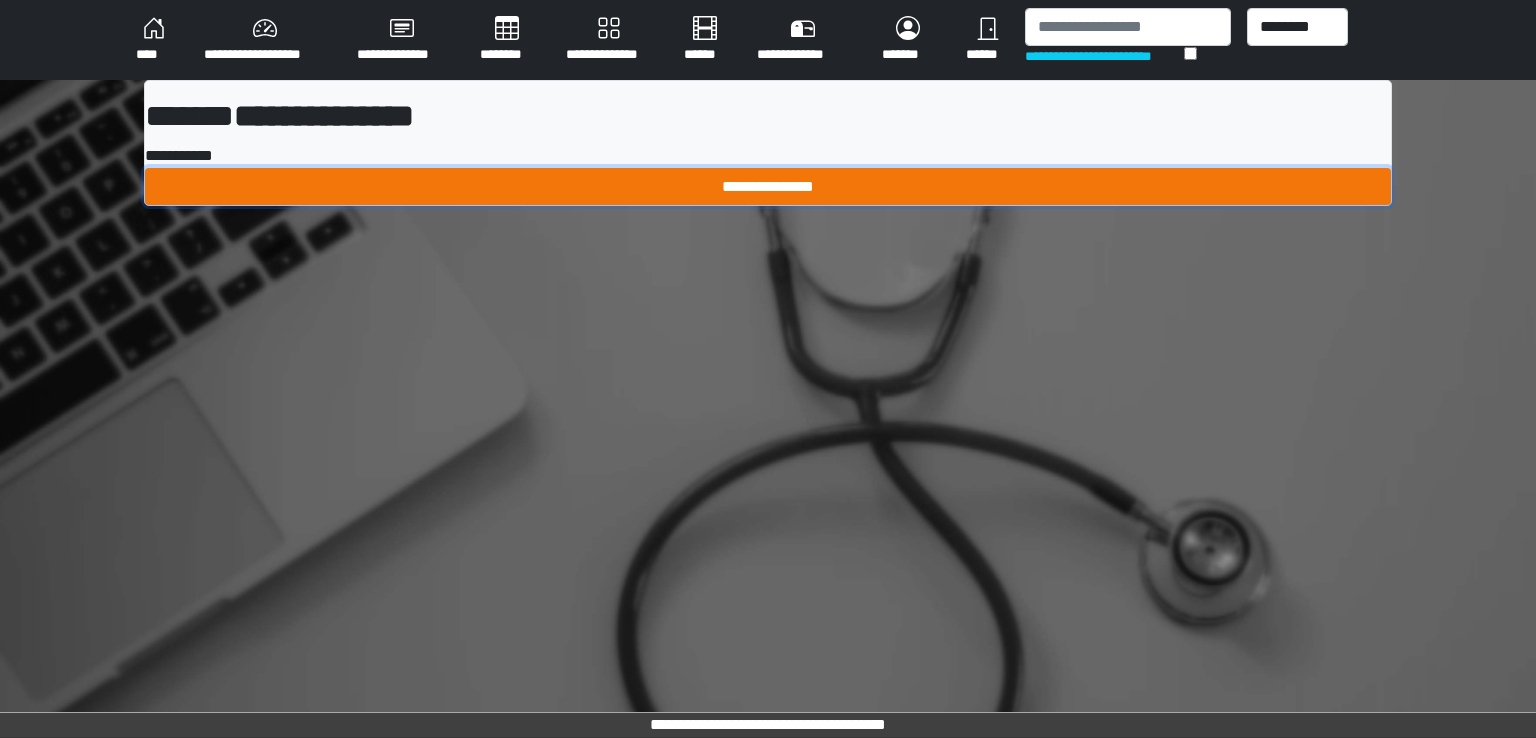 click on "**********" at bounding box center [768, 187] 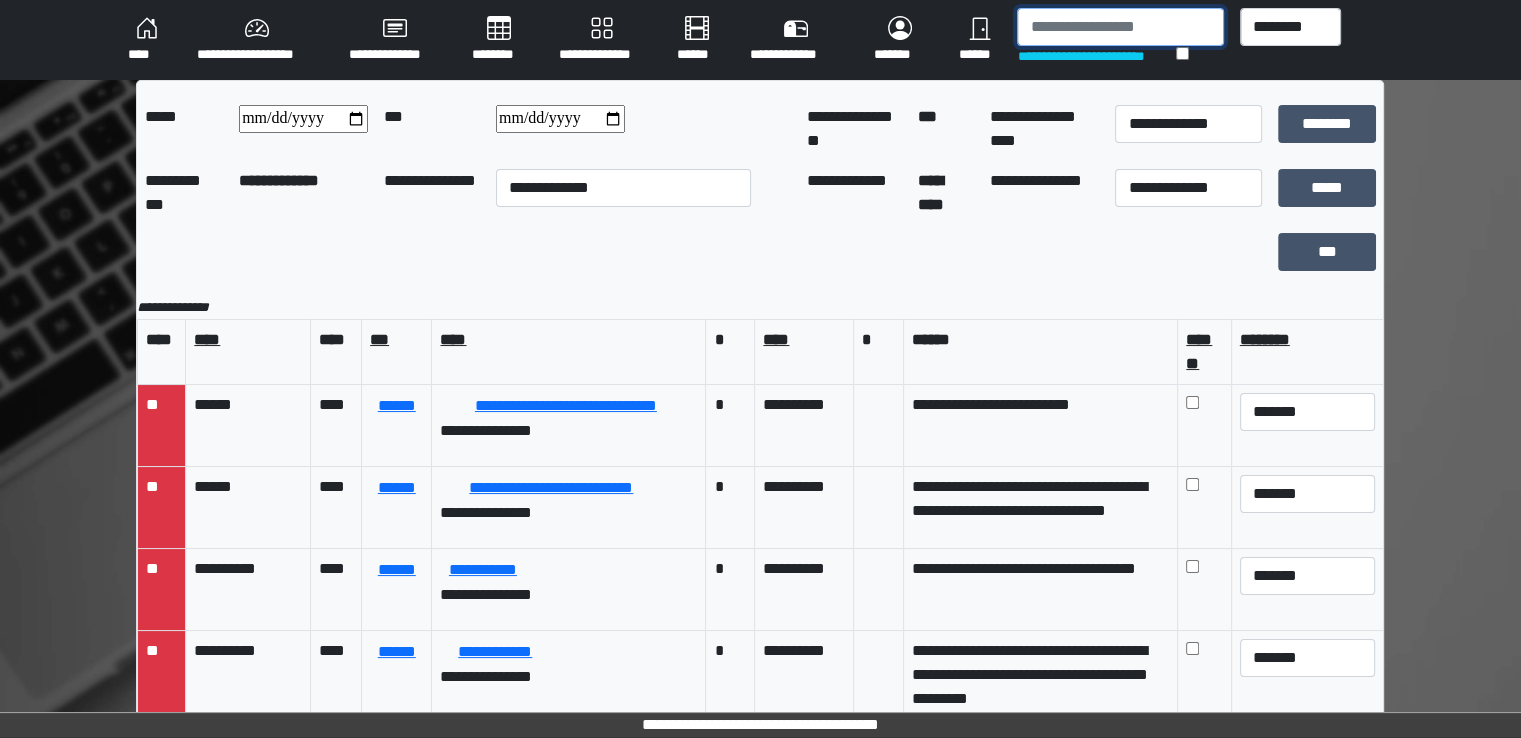 click at bounding box center [1120, 27] 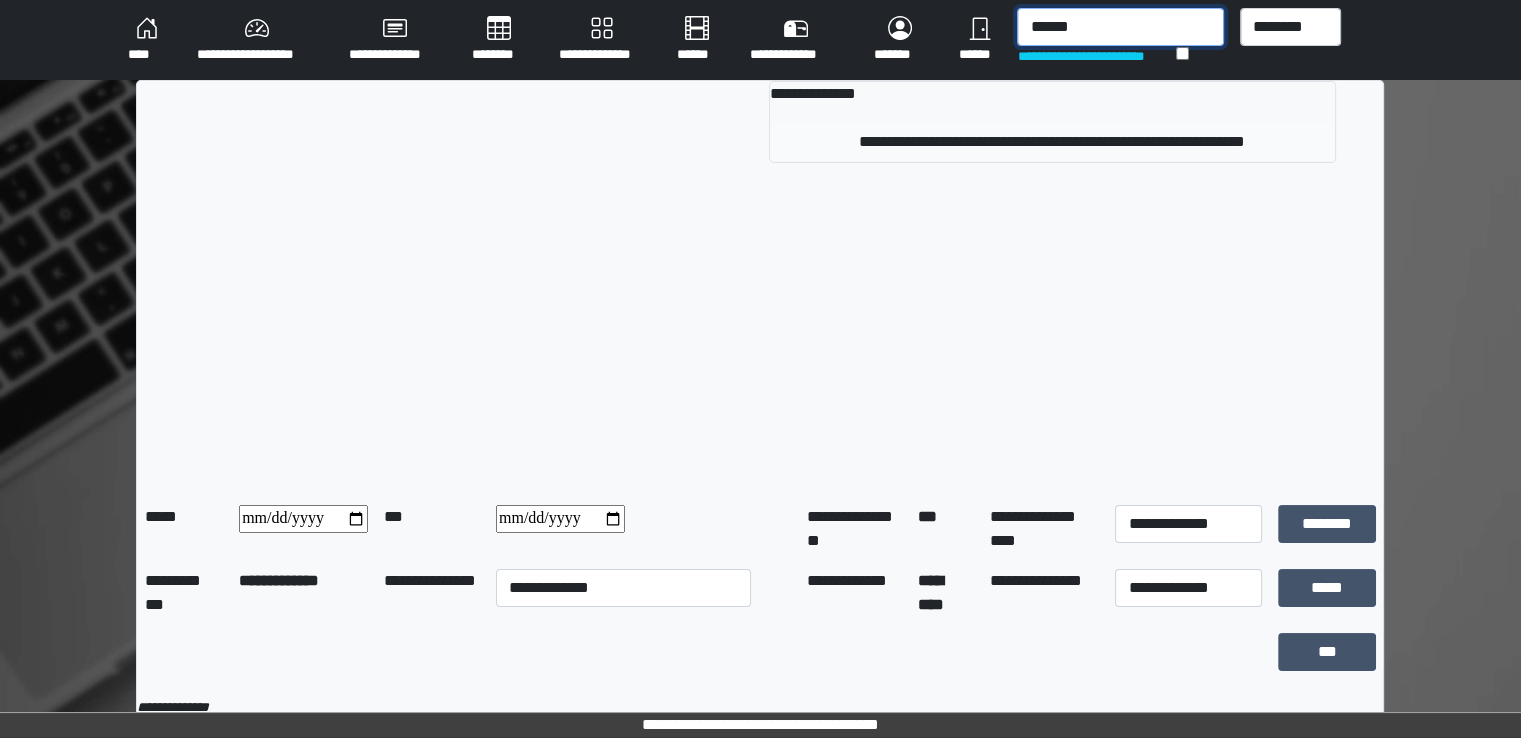 type on "******" 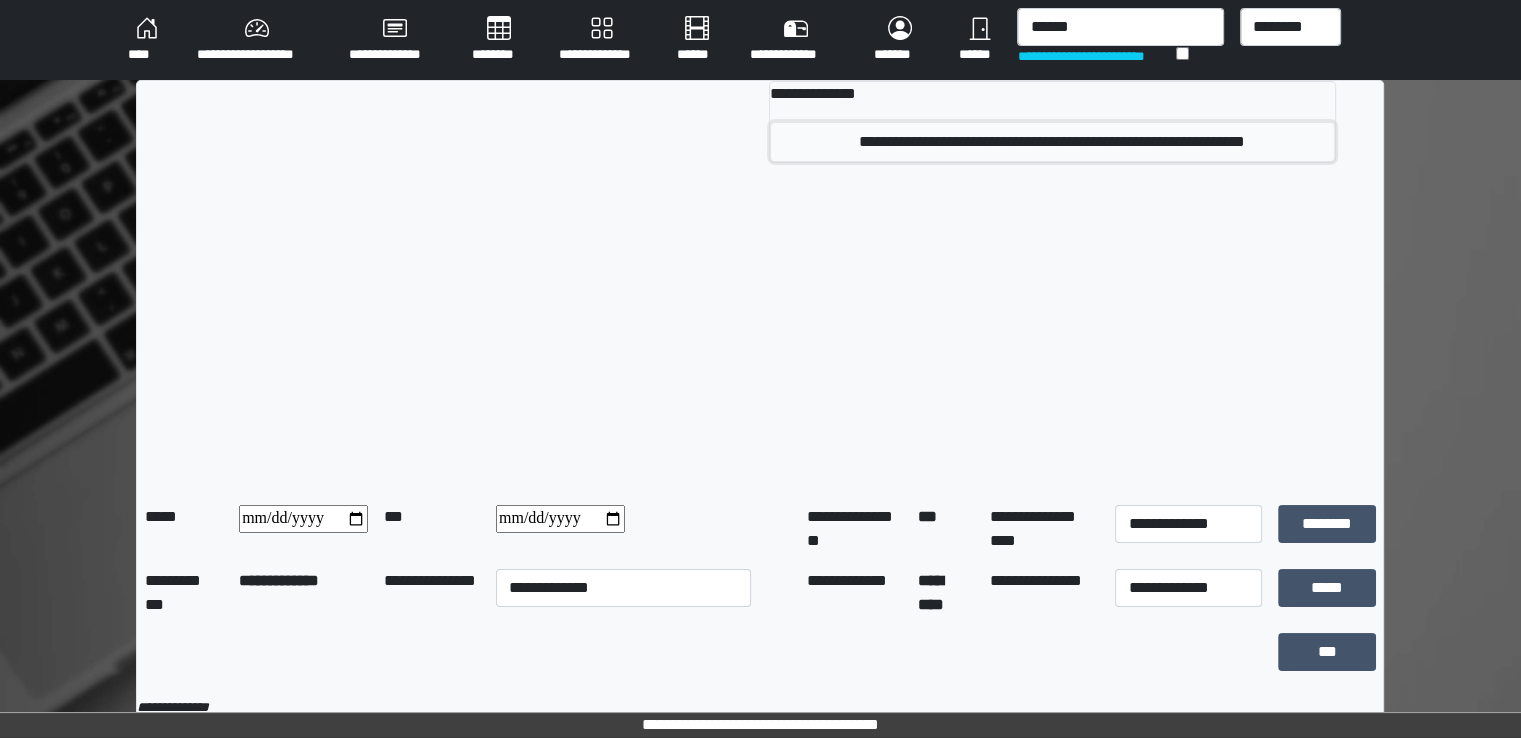 click on "**********" at bounding box center [1052, 142] 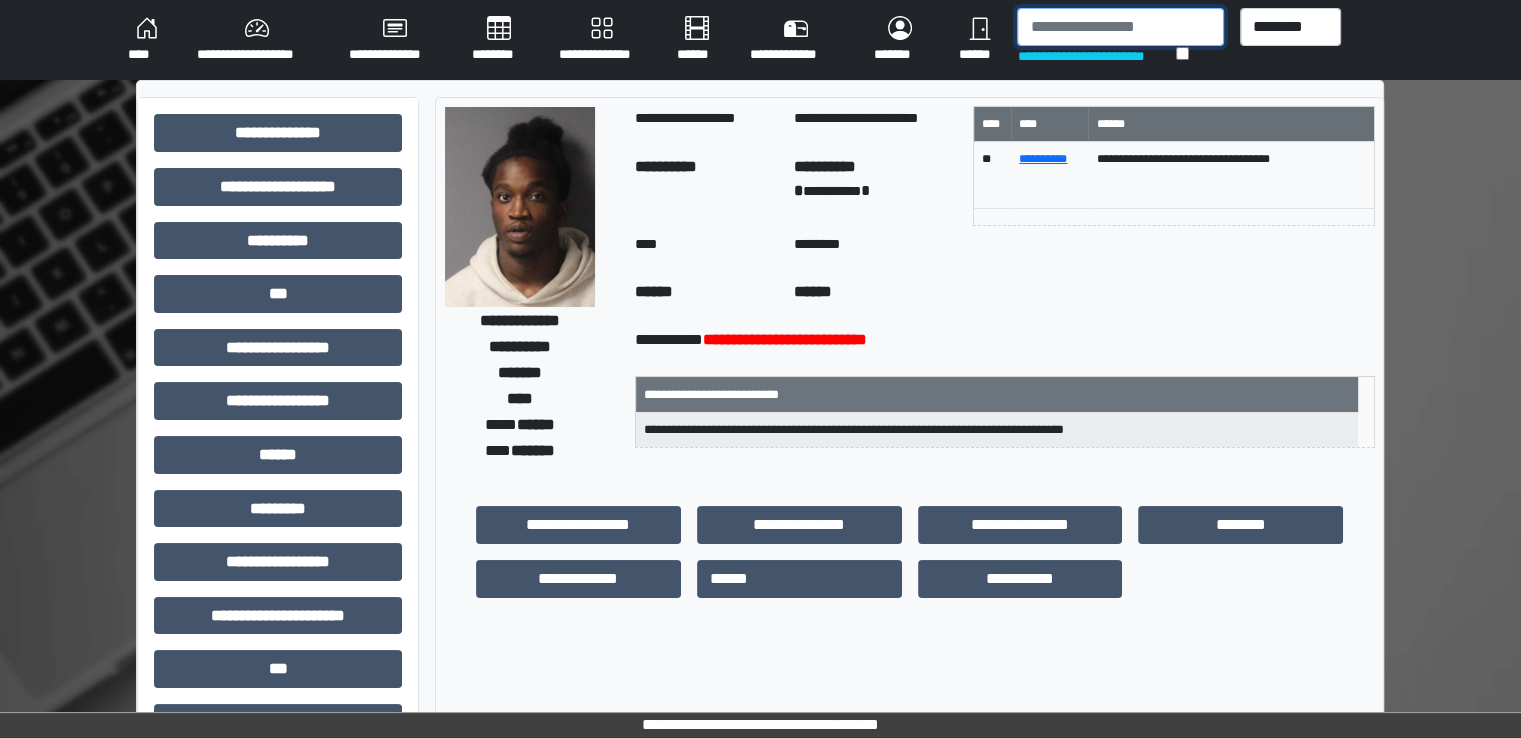 click at bounding box center (1120, 27) 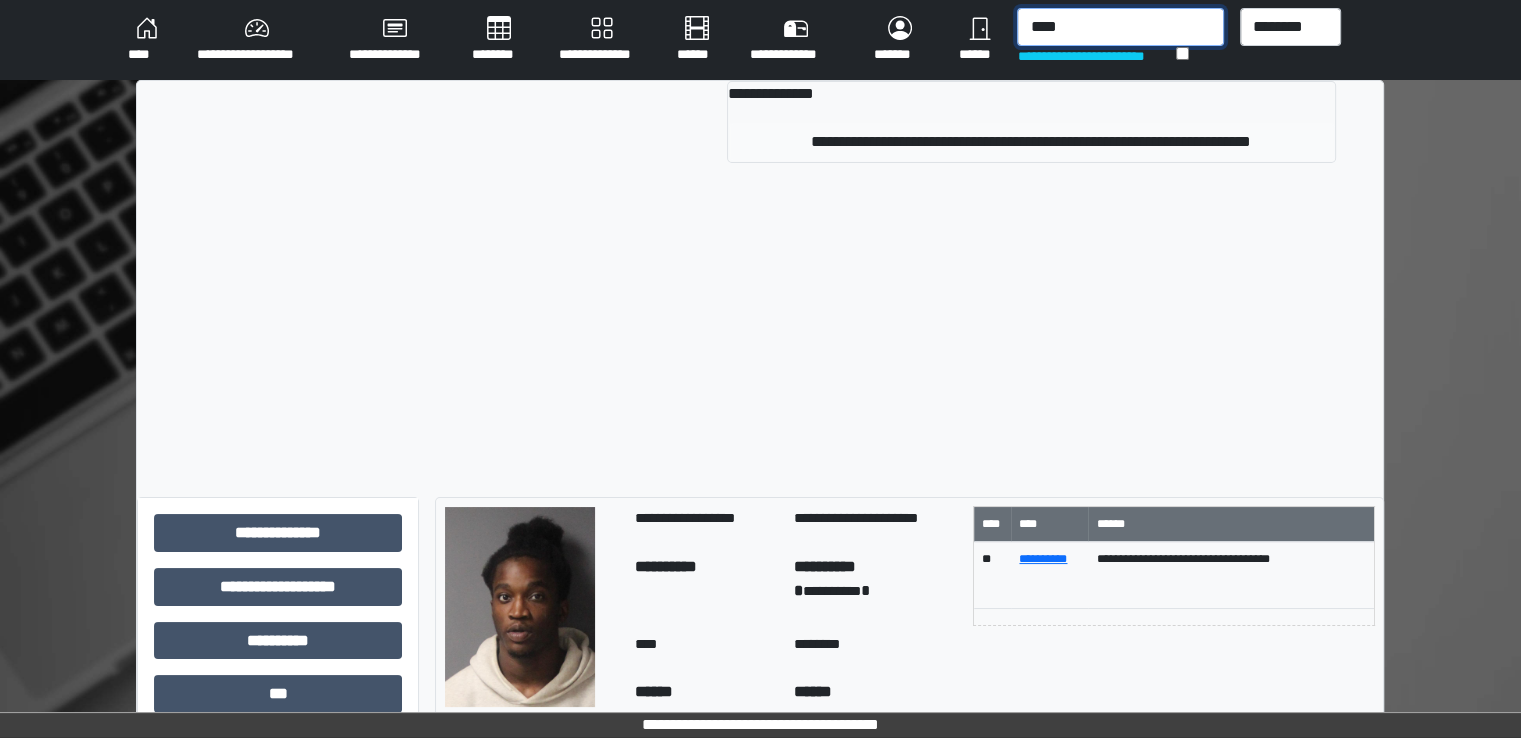 type on "****" 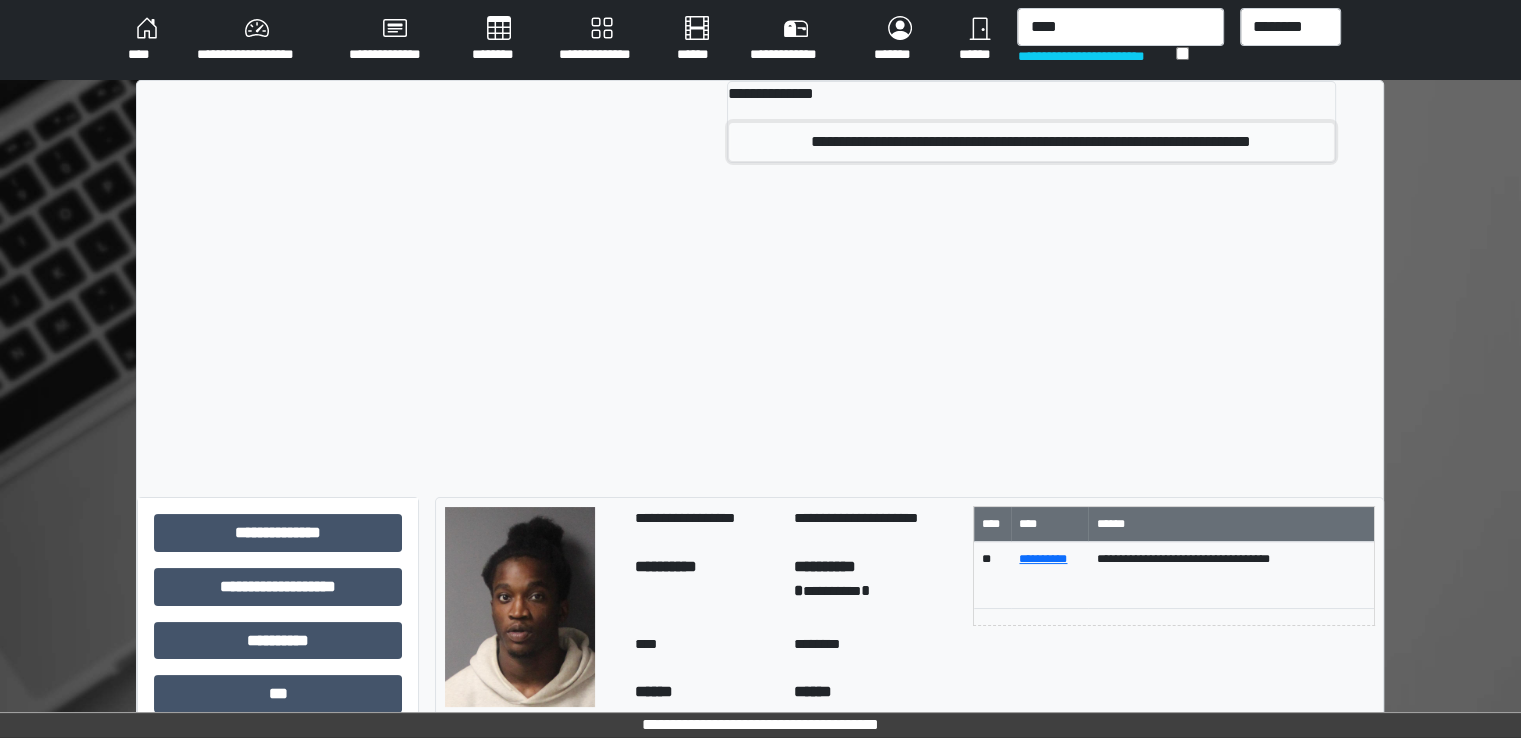 click on "**********" at bounding box center [1031, 142] 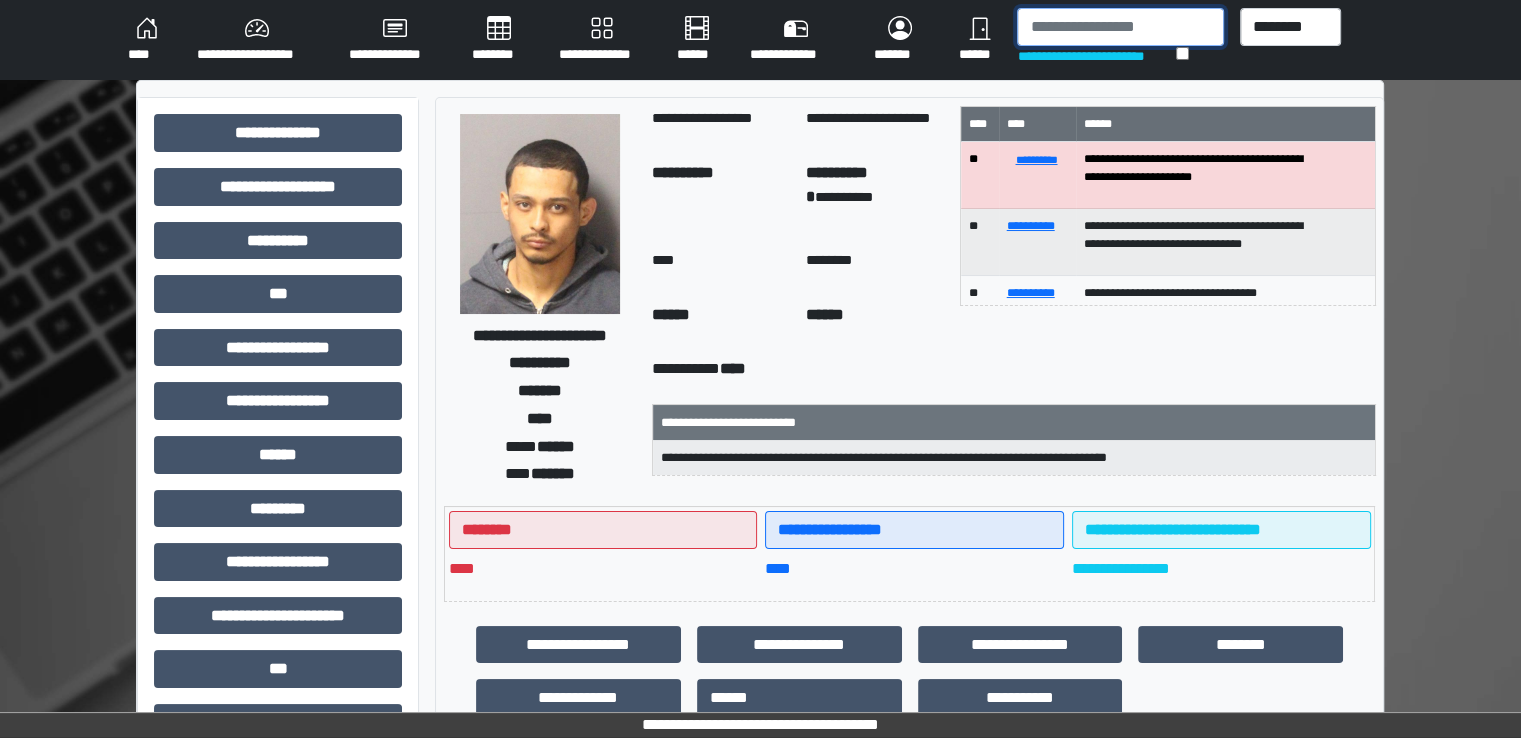 click at bounding box center (1120, 27) 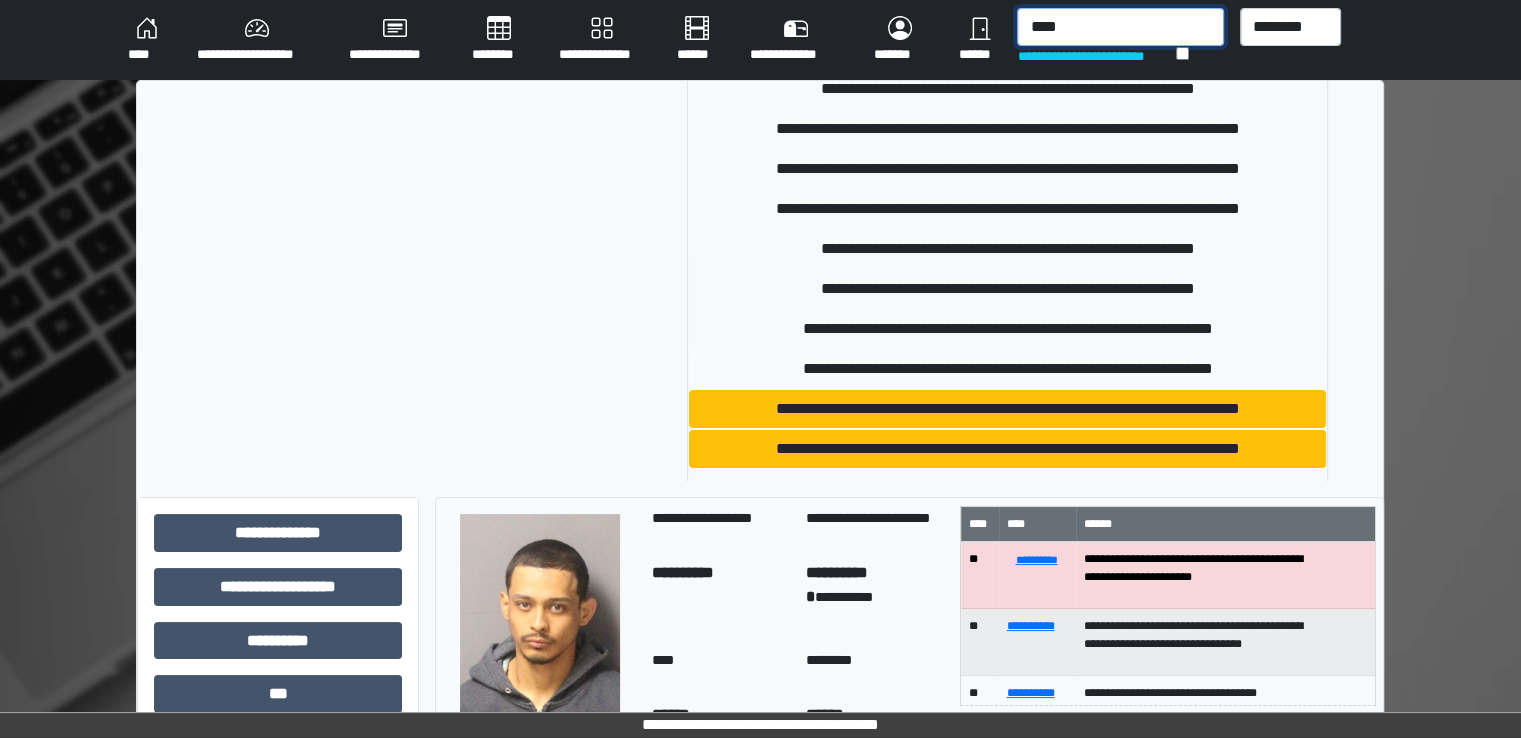 scroll, scrollTop: 300, scrollLeft: 0, axis: vertical 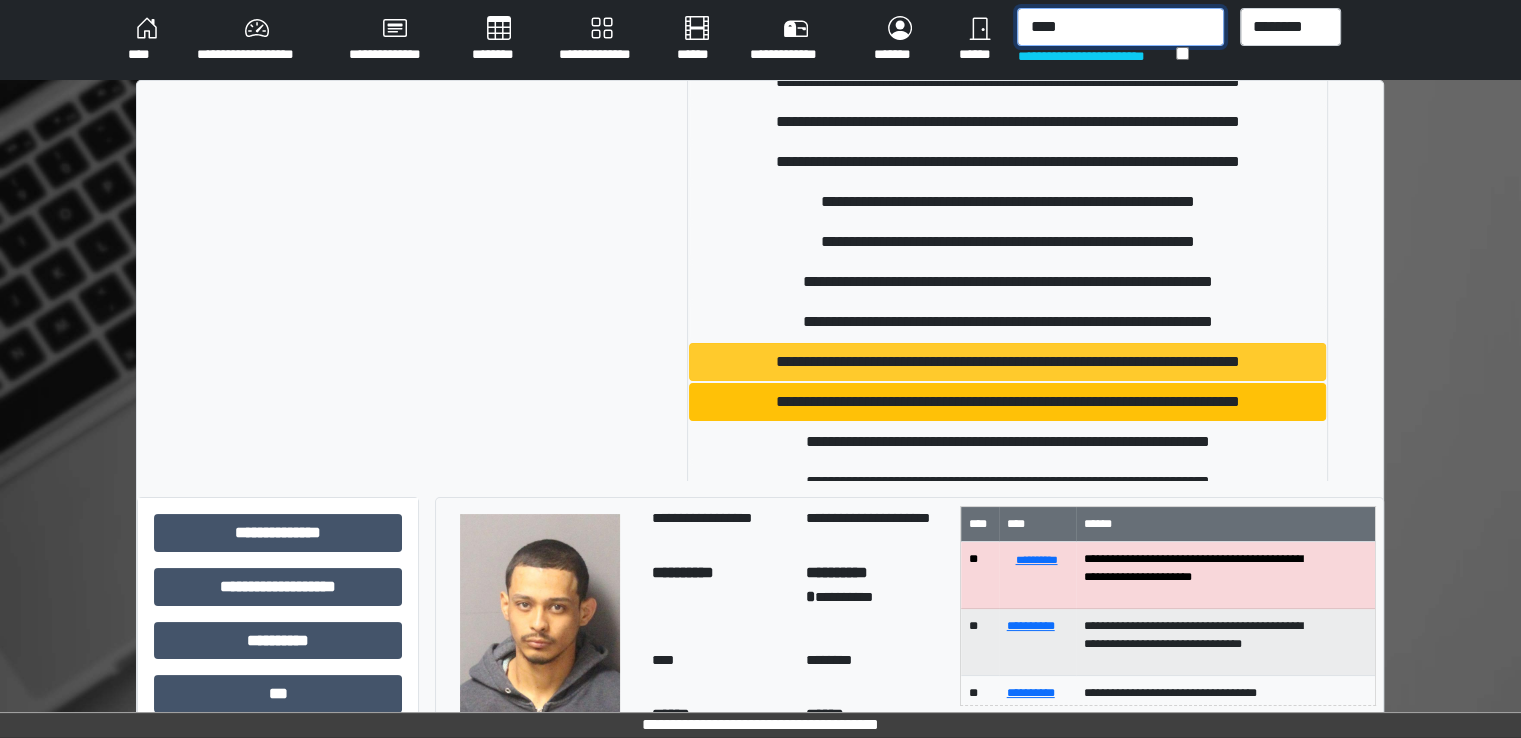 type on "****" 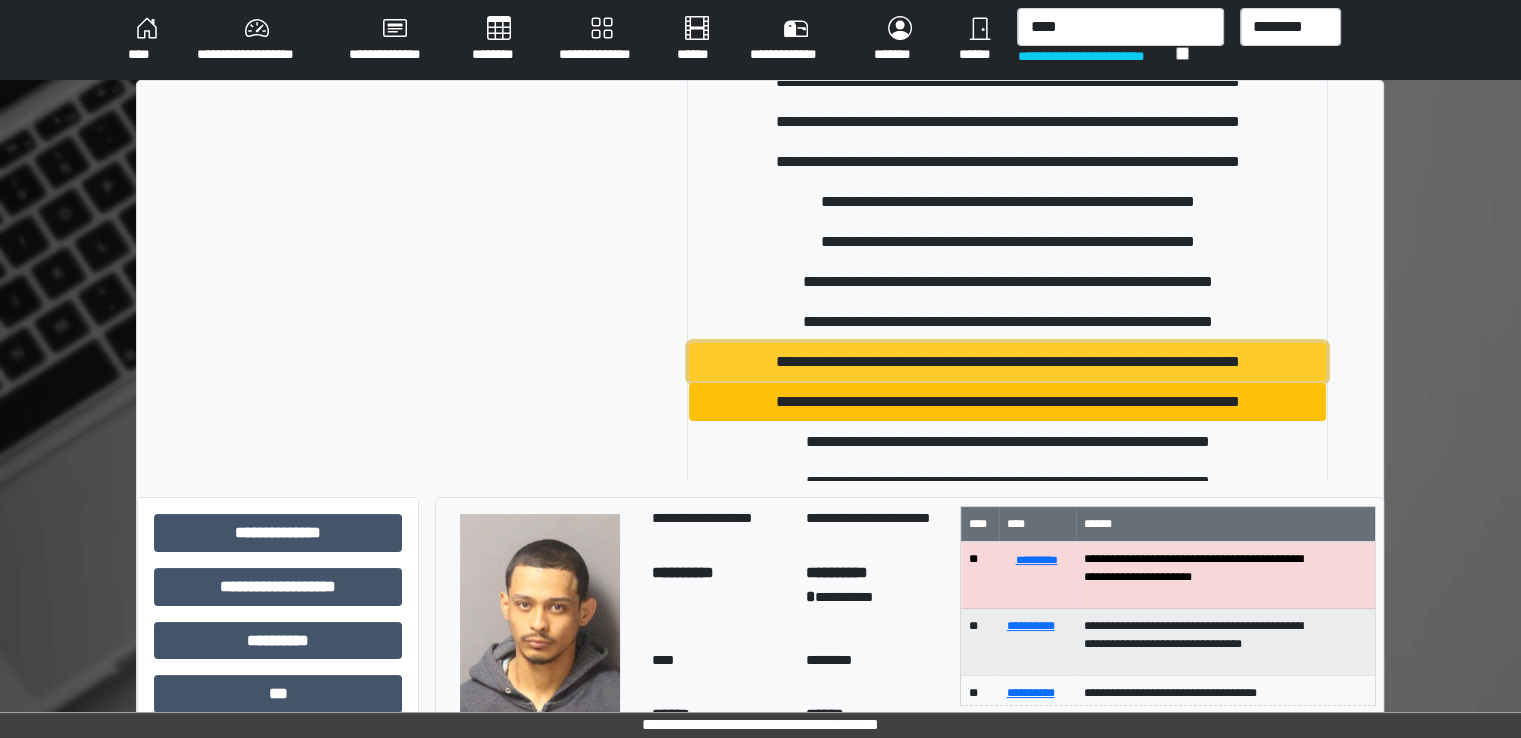click on "**********" at bounding box center (1007, 362) 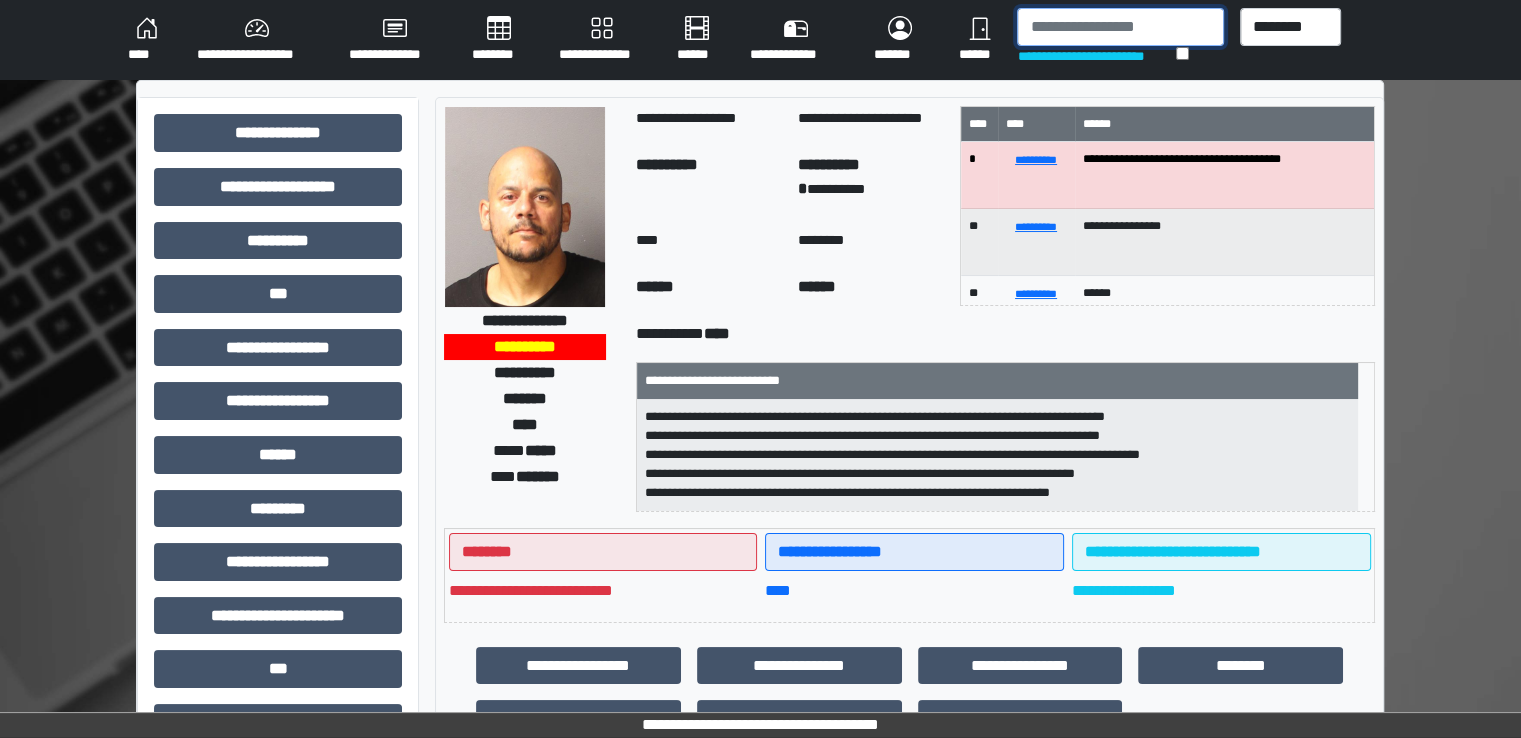 click at bounding box center [1120, 27] 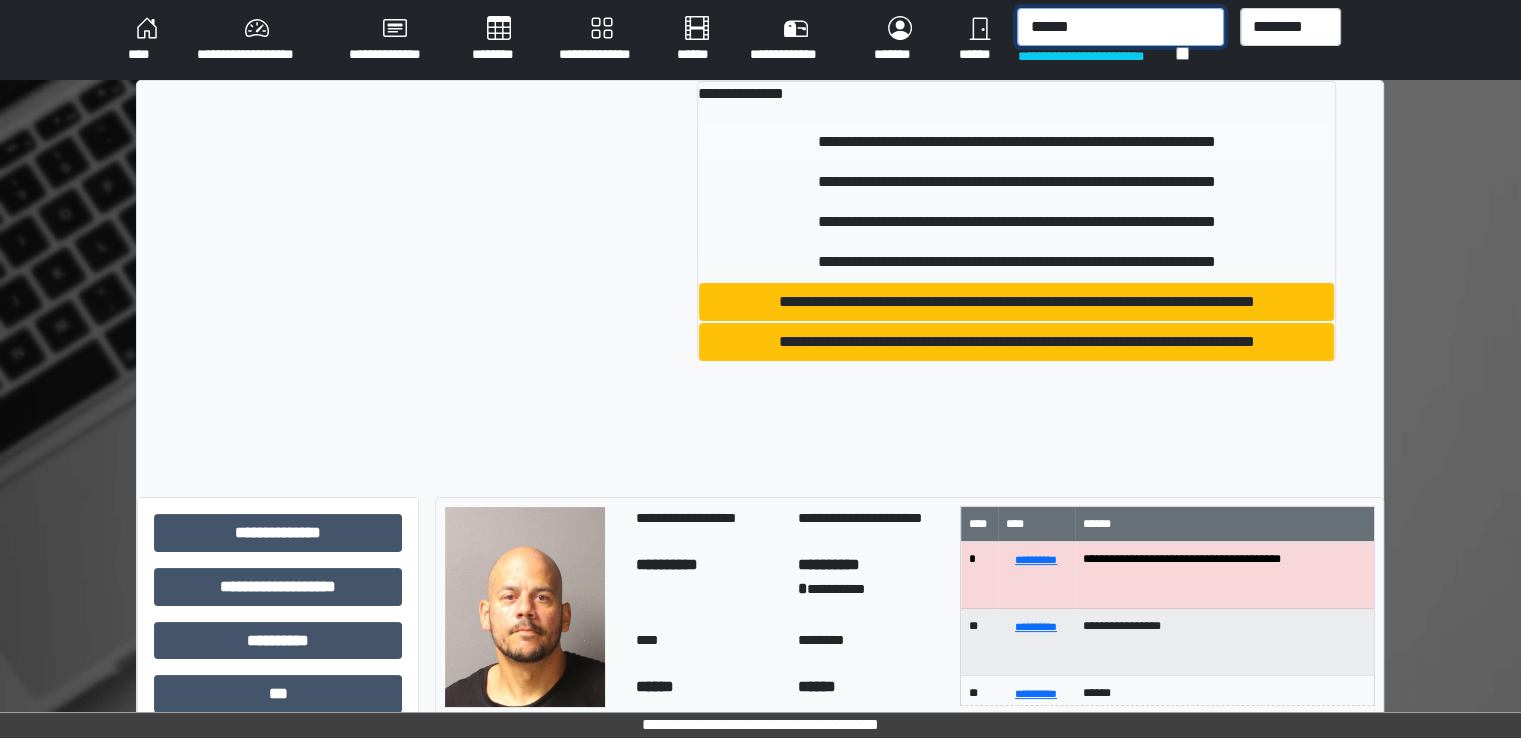type on "******" 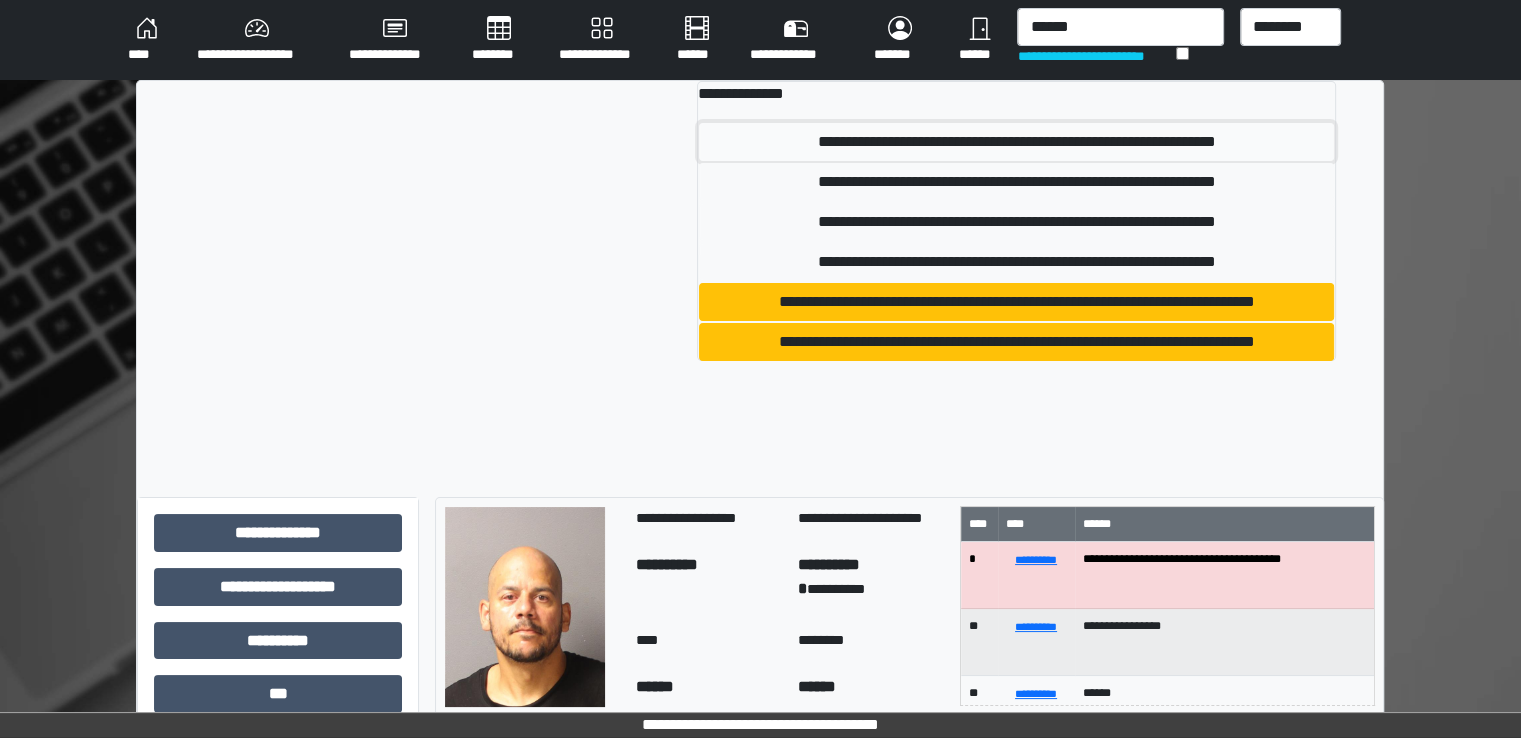 click on "**********" at bounding box center [1016, 142] 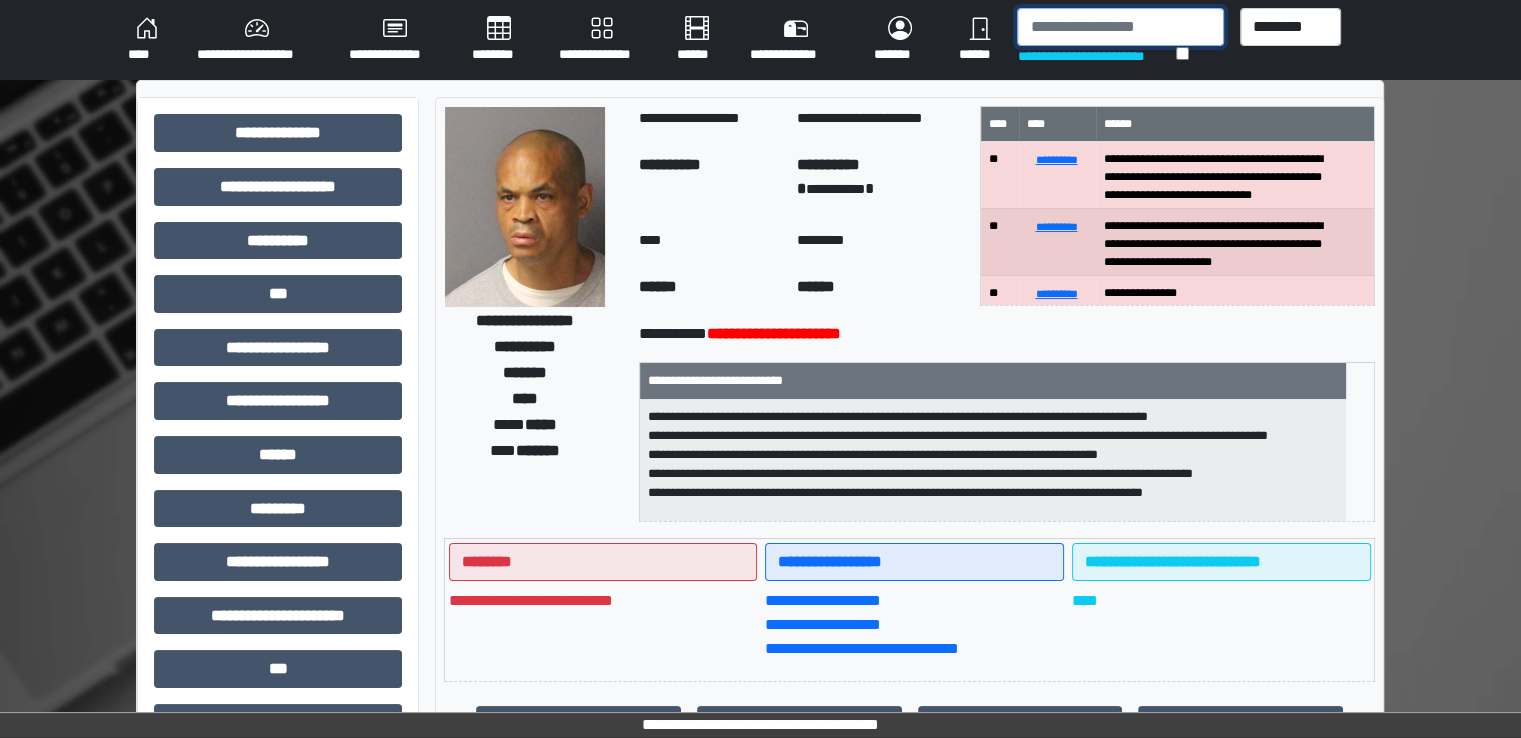 click at bounding box center (1120, 27) 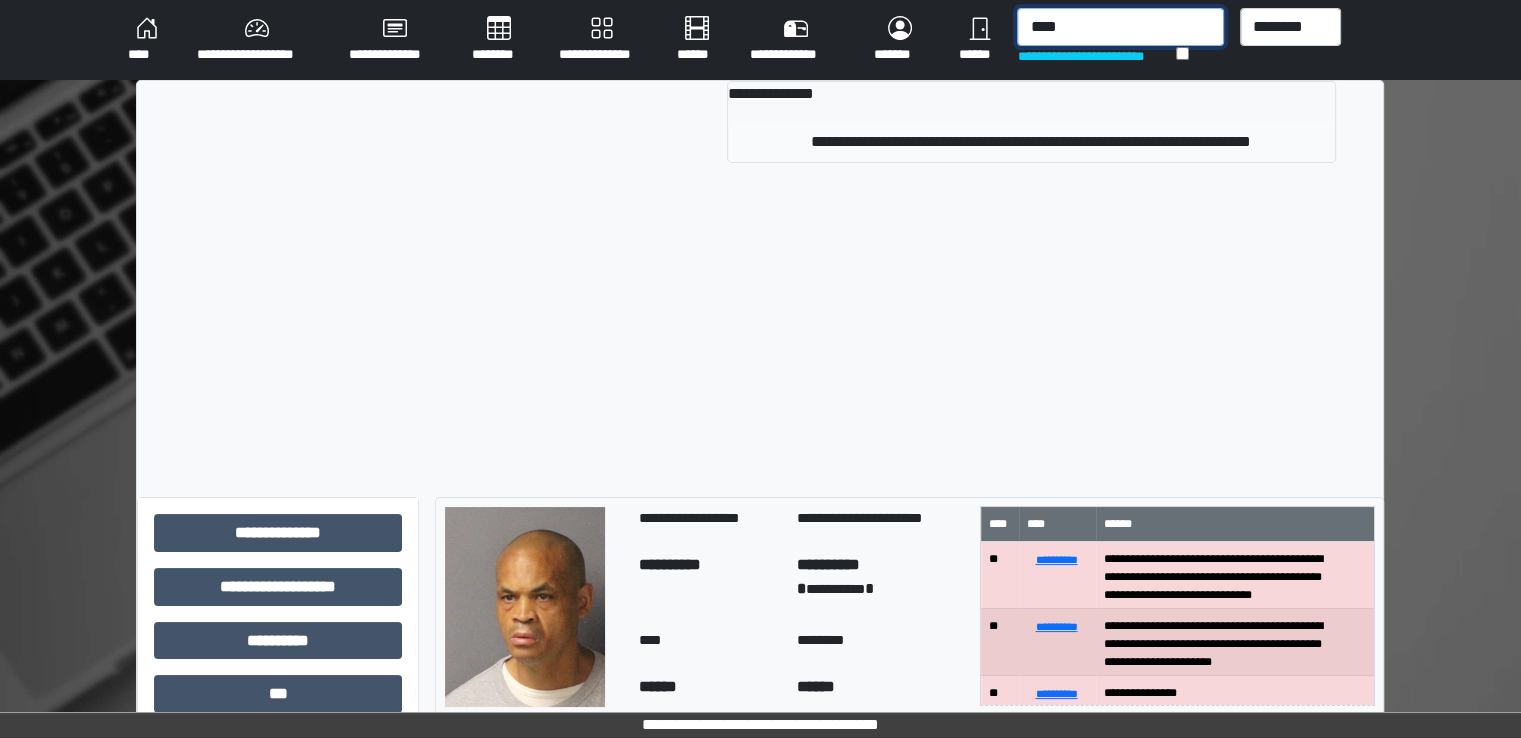 type on "****" 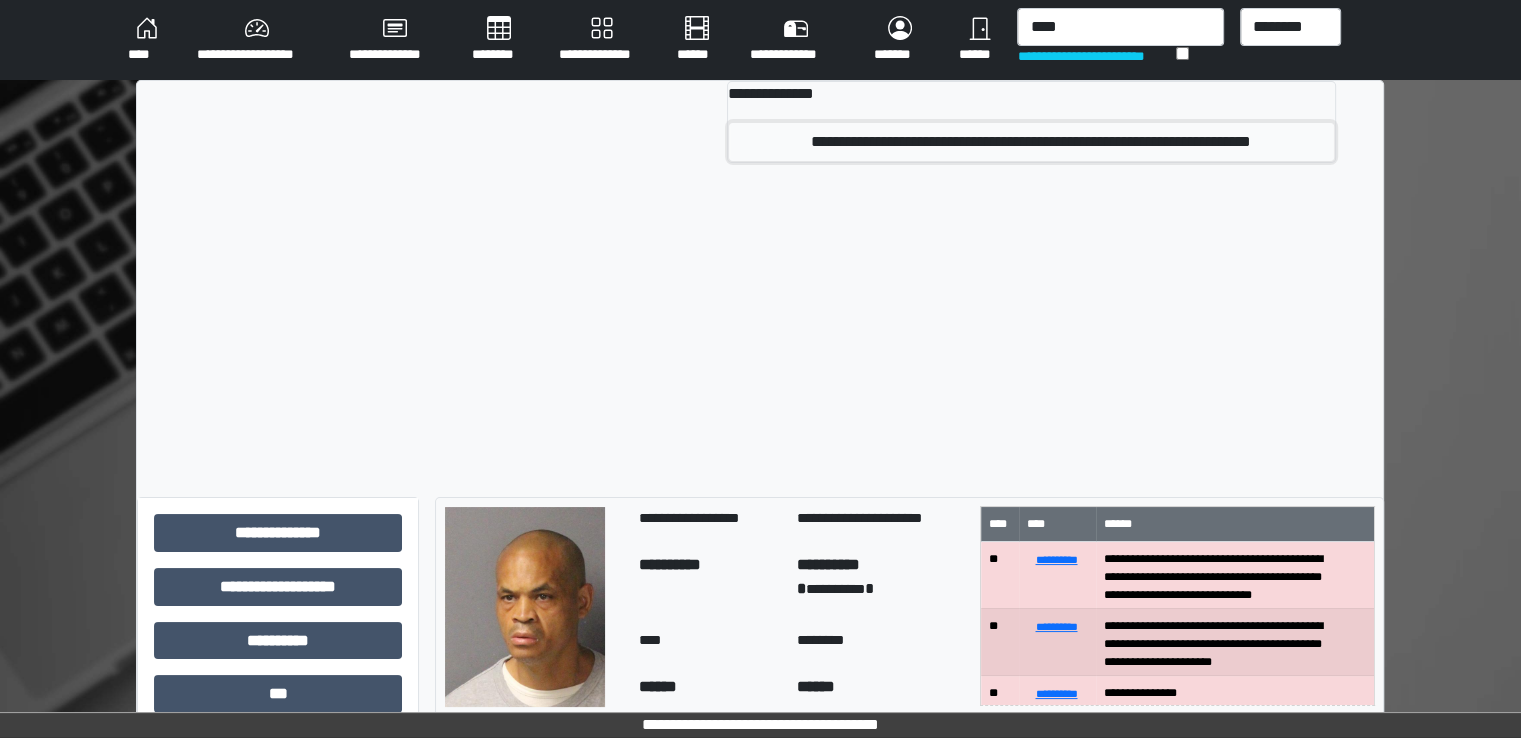 click on "**********" at bounding box center [1031, 142] 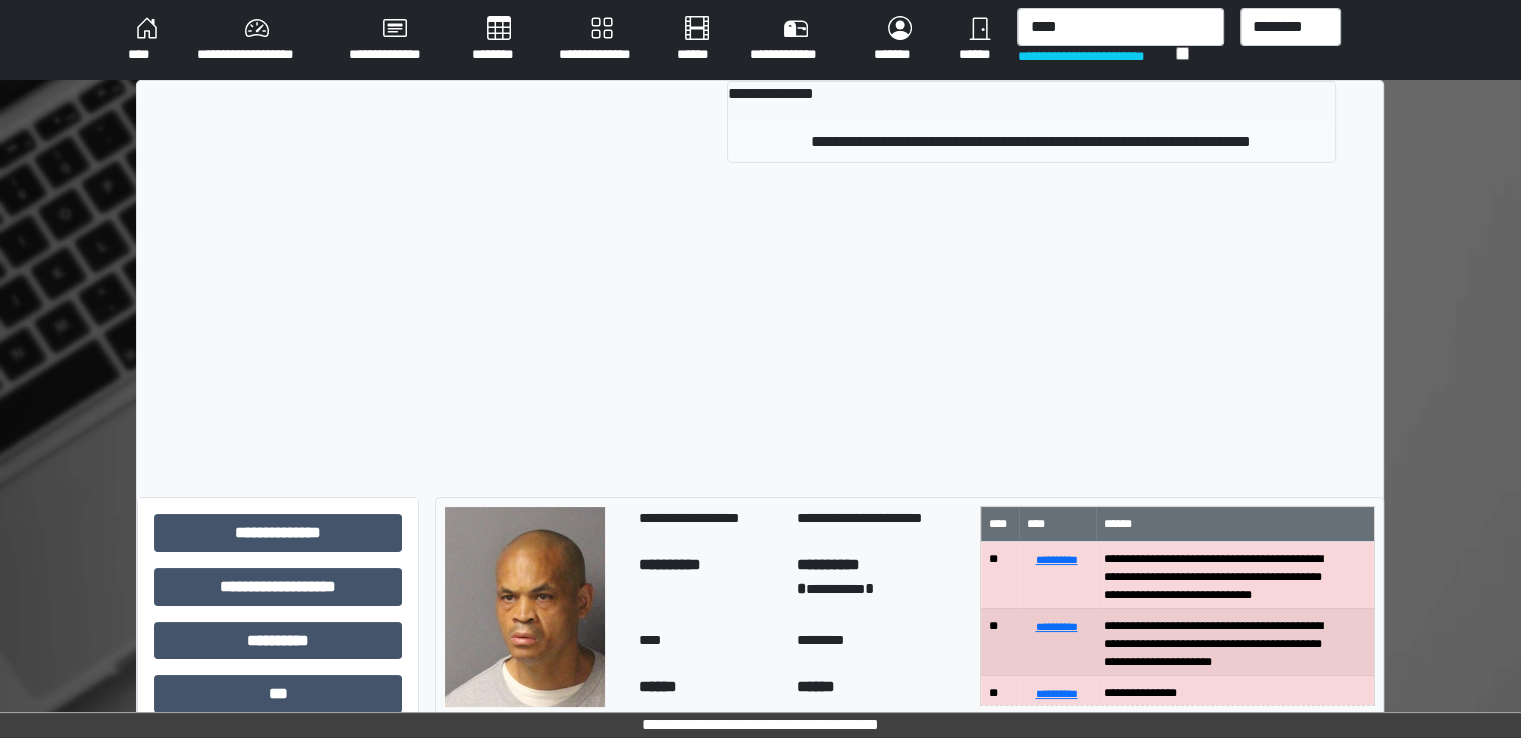 type 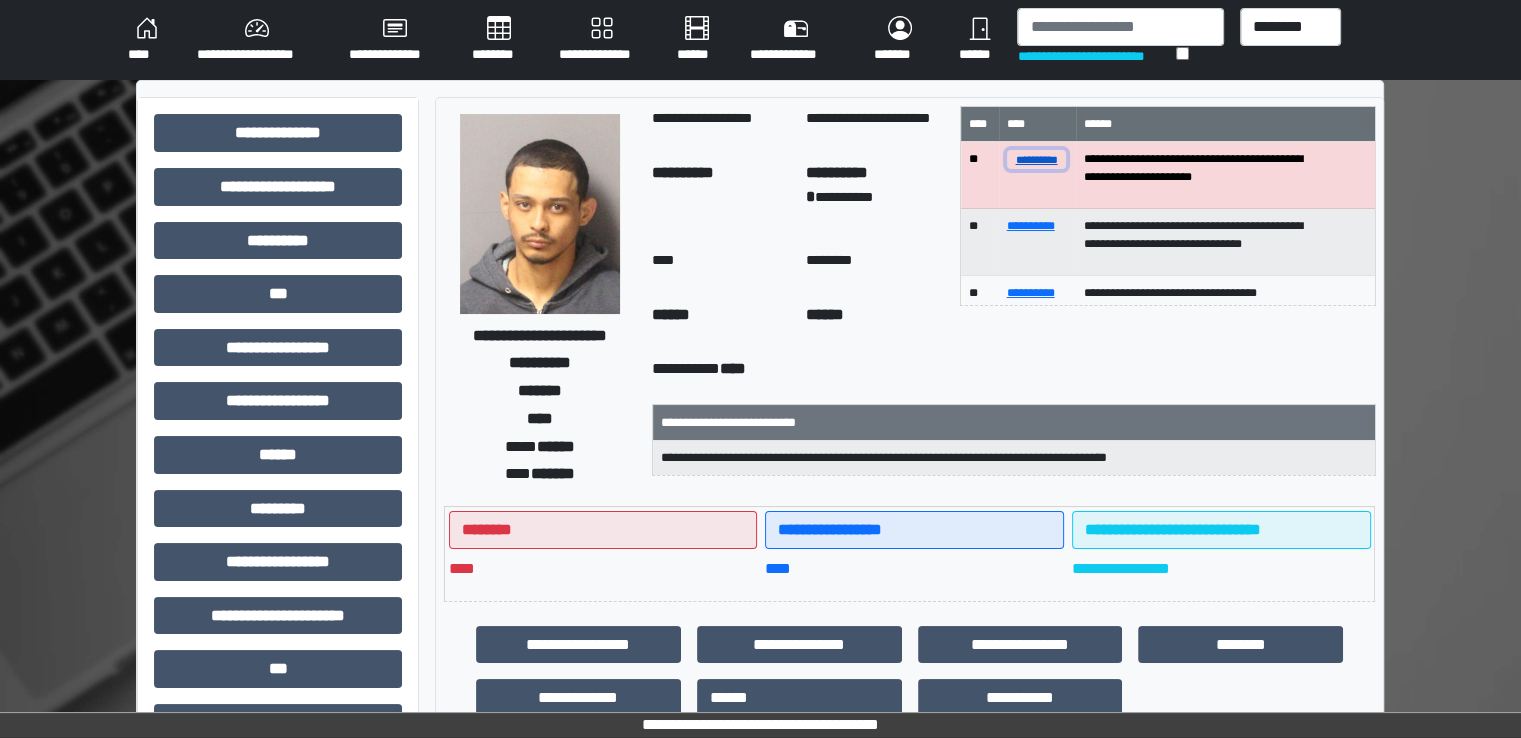 click on "**********" at bounding box center (1037, 159) 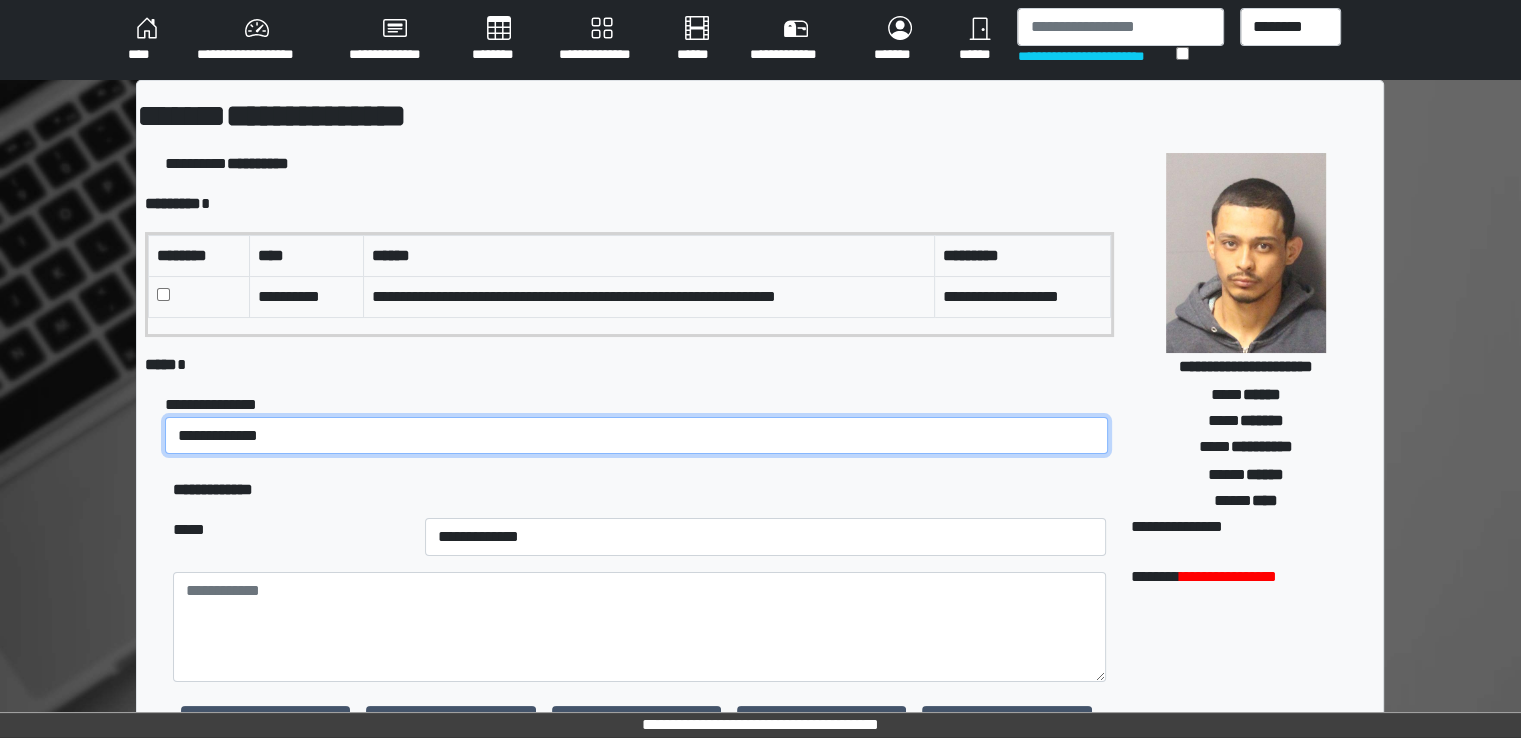 click on "**********" at bounding box center [636, 436] 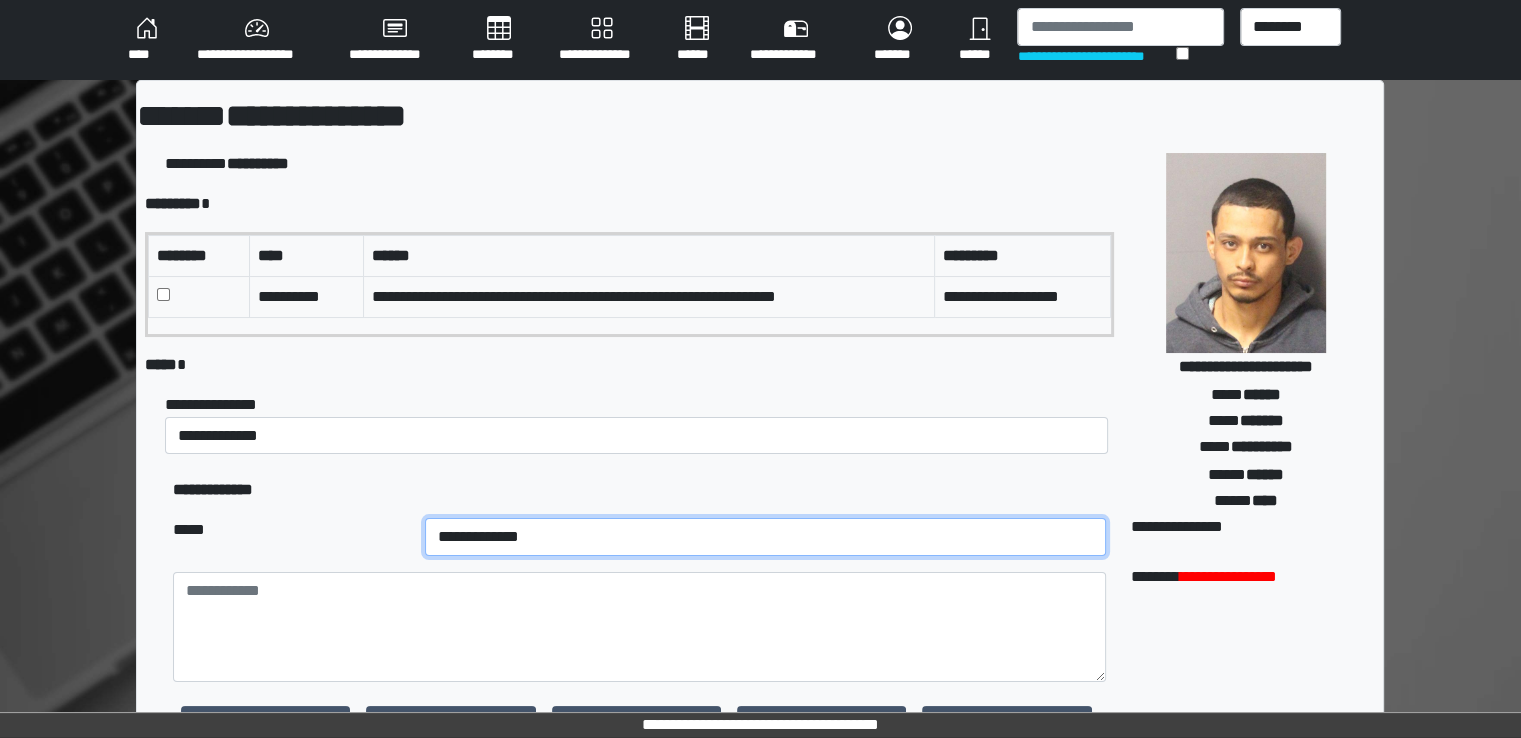 click on "**********" at bounding box center (765, 537) 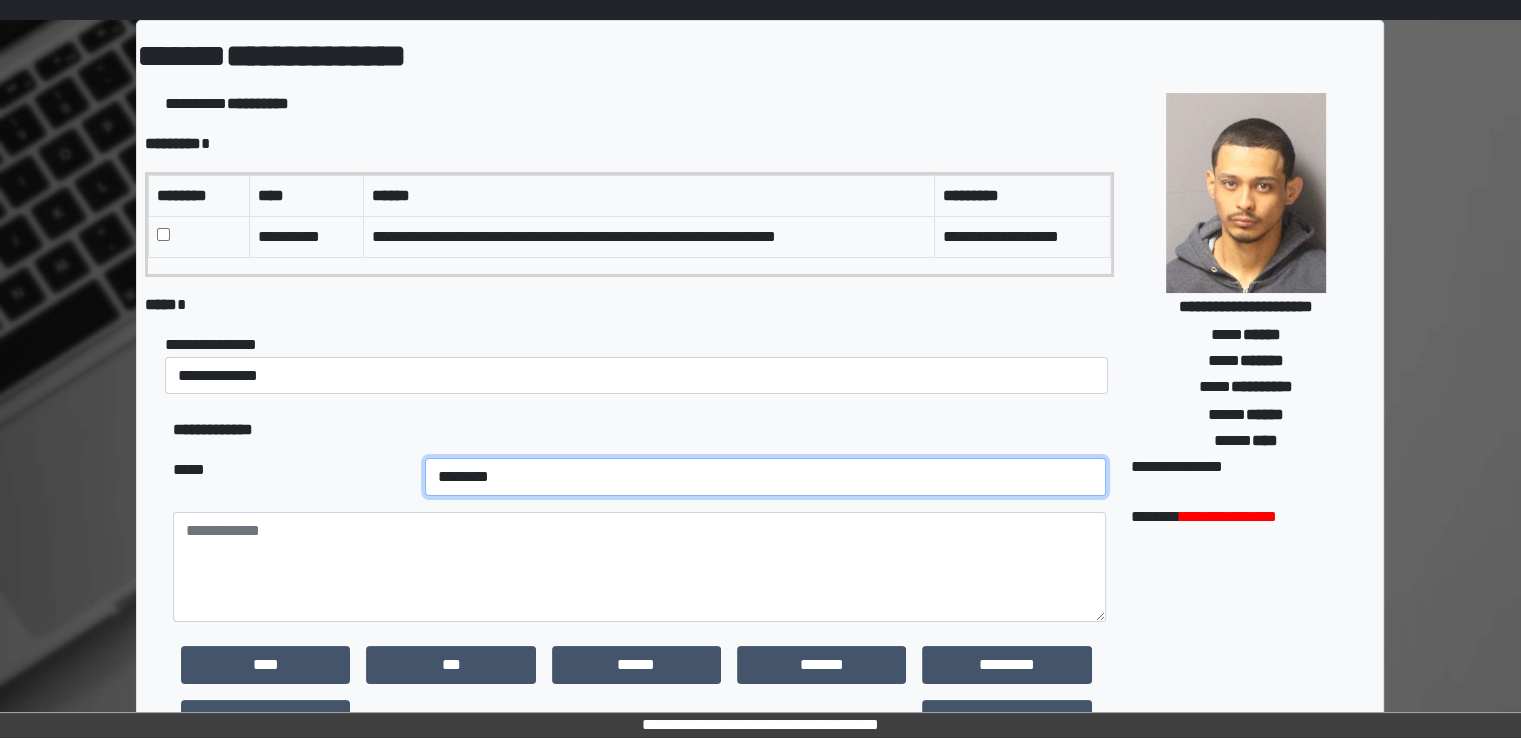 scroll, scrollTop: 200, scrollLeft: 0, axis: vertical 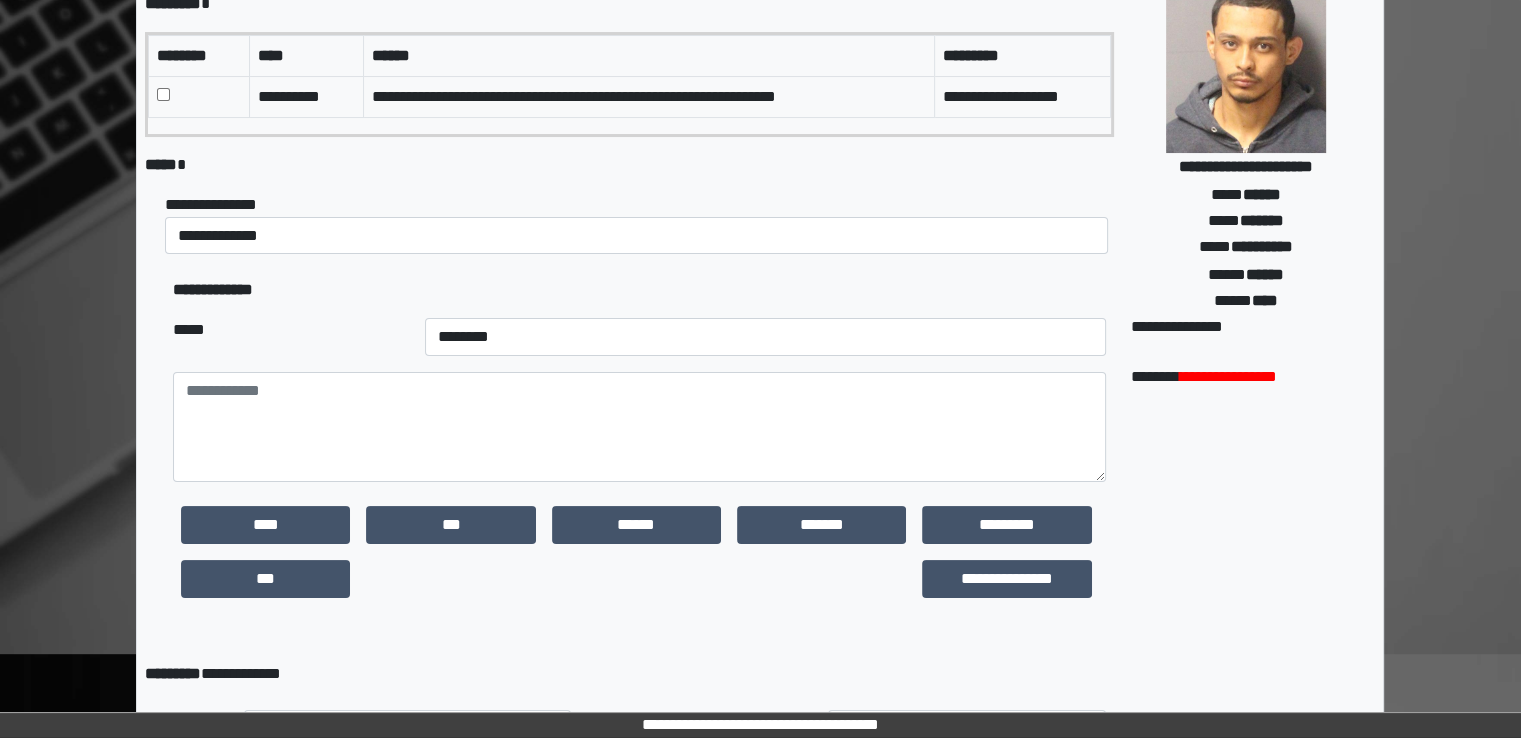 click on "***" at bounding box center (265, 579) 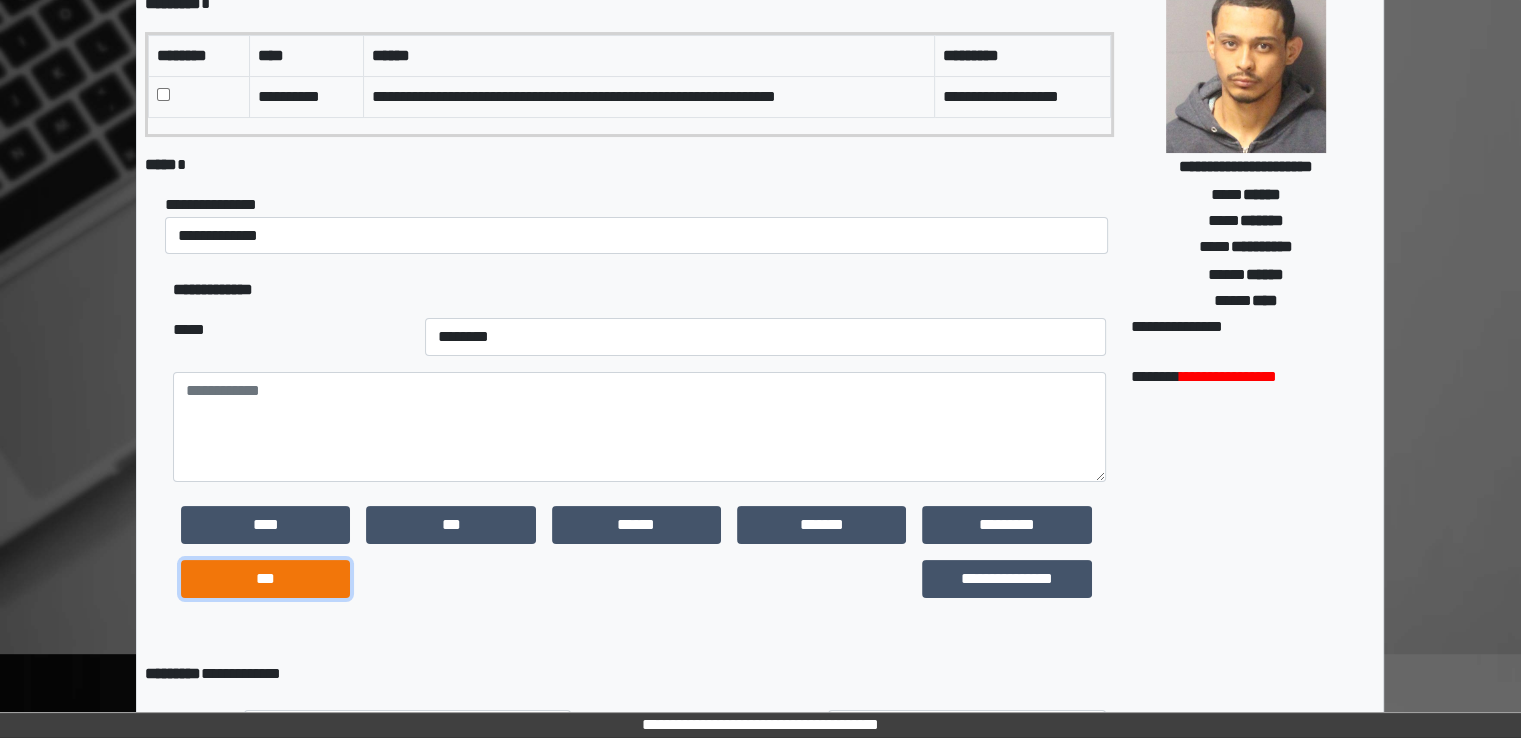 click on "***" at bounding box center [265, 579] 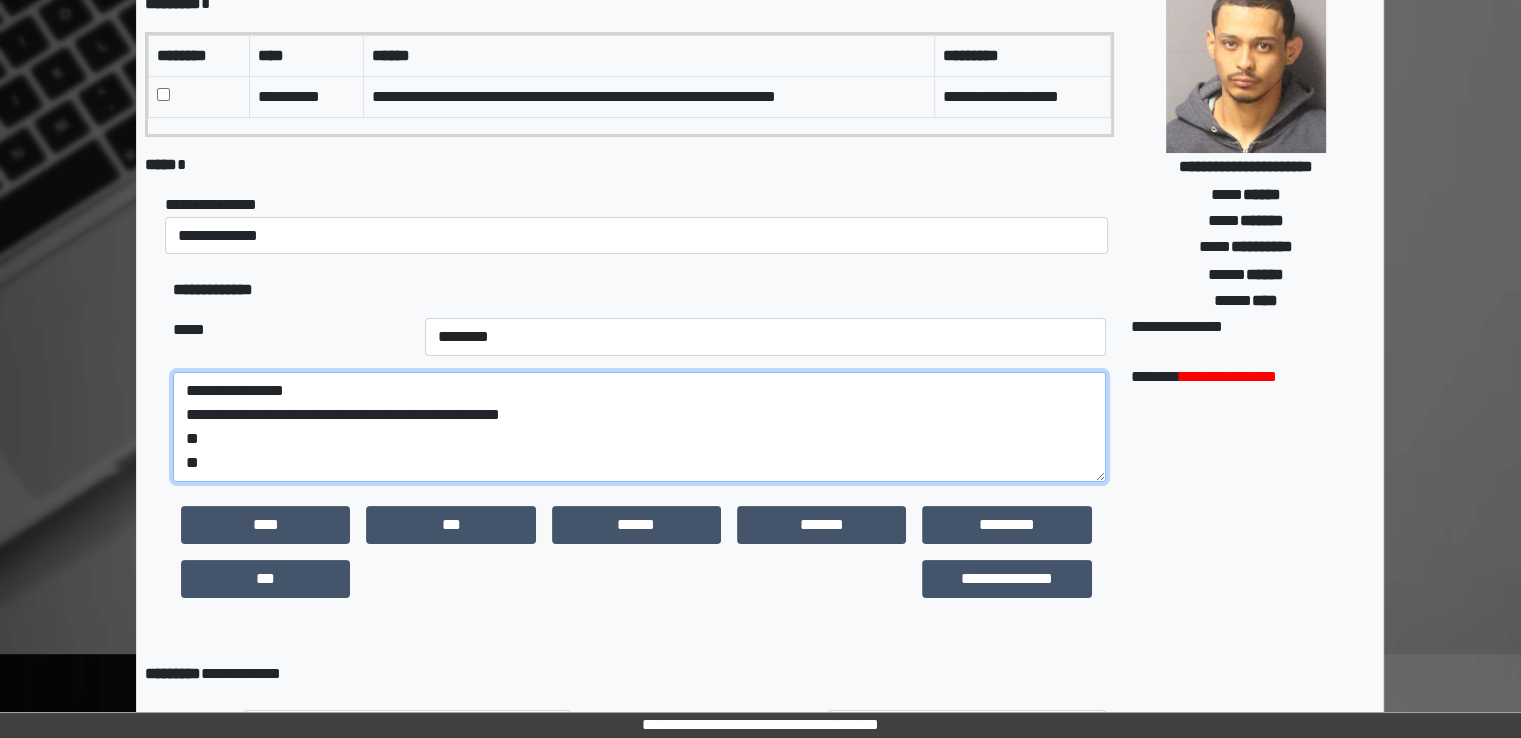 click on "**********" at bounding box center (639, 427) 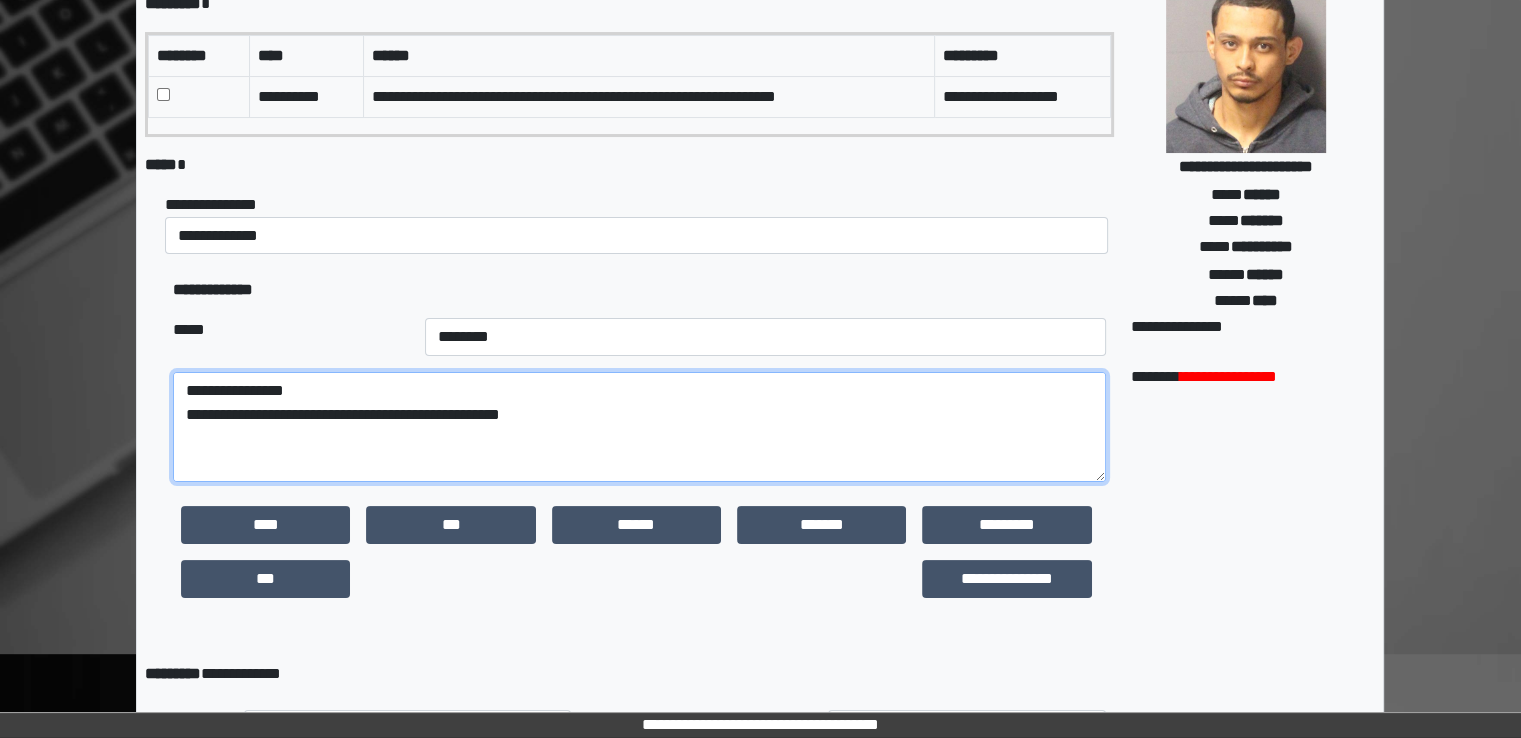 paste on "**********" 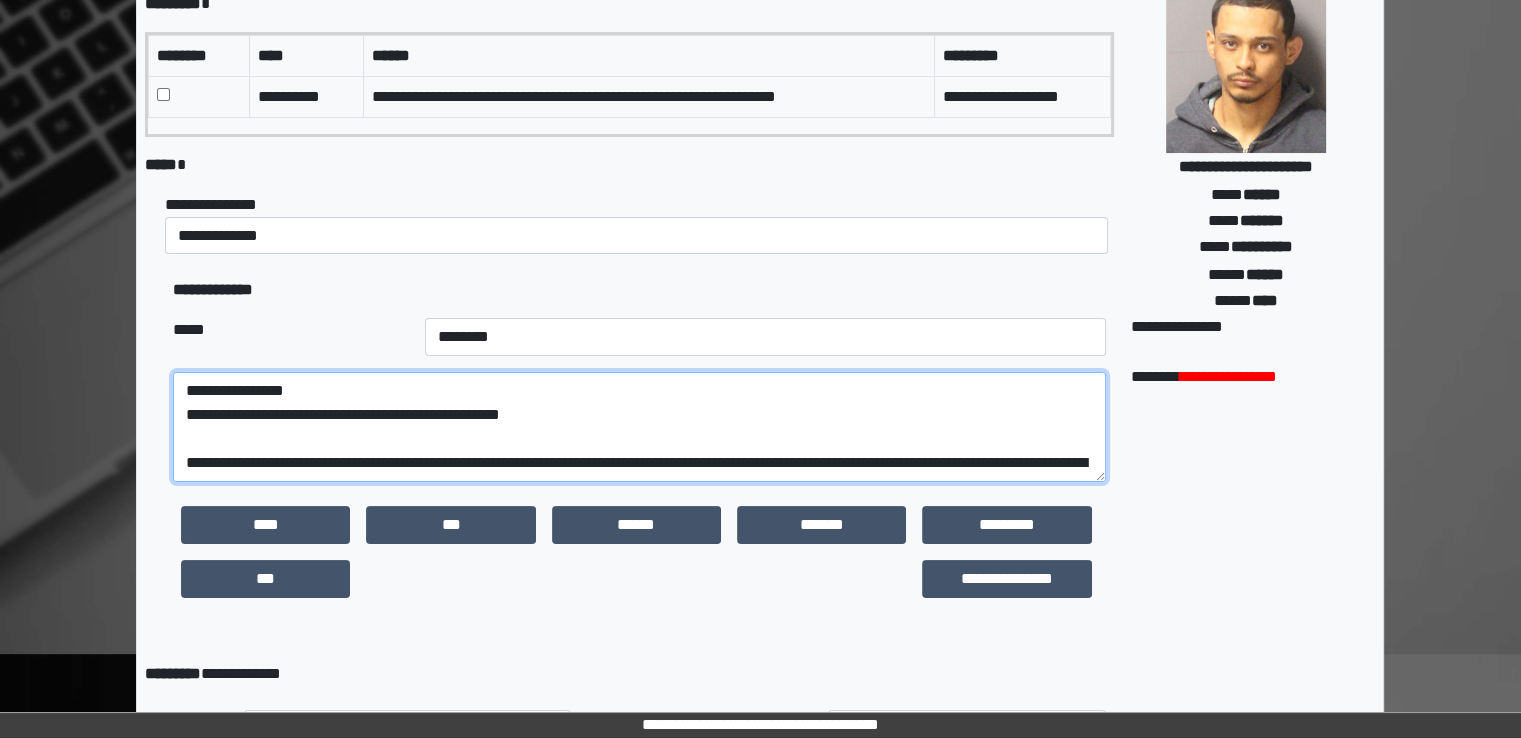 scroll, scrollTop: 304, scrollLeft: 0, axis: vertical 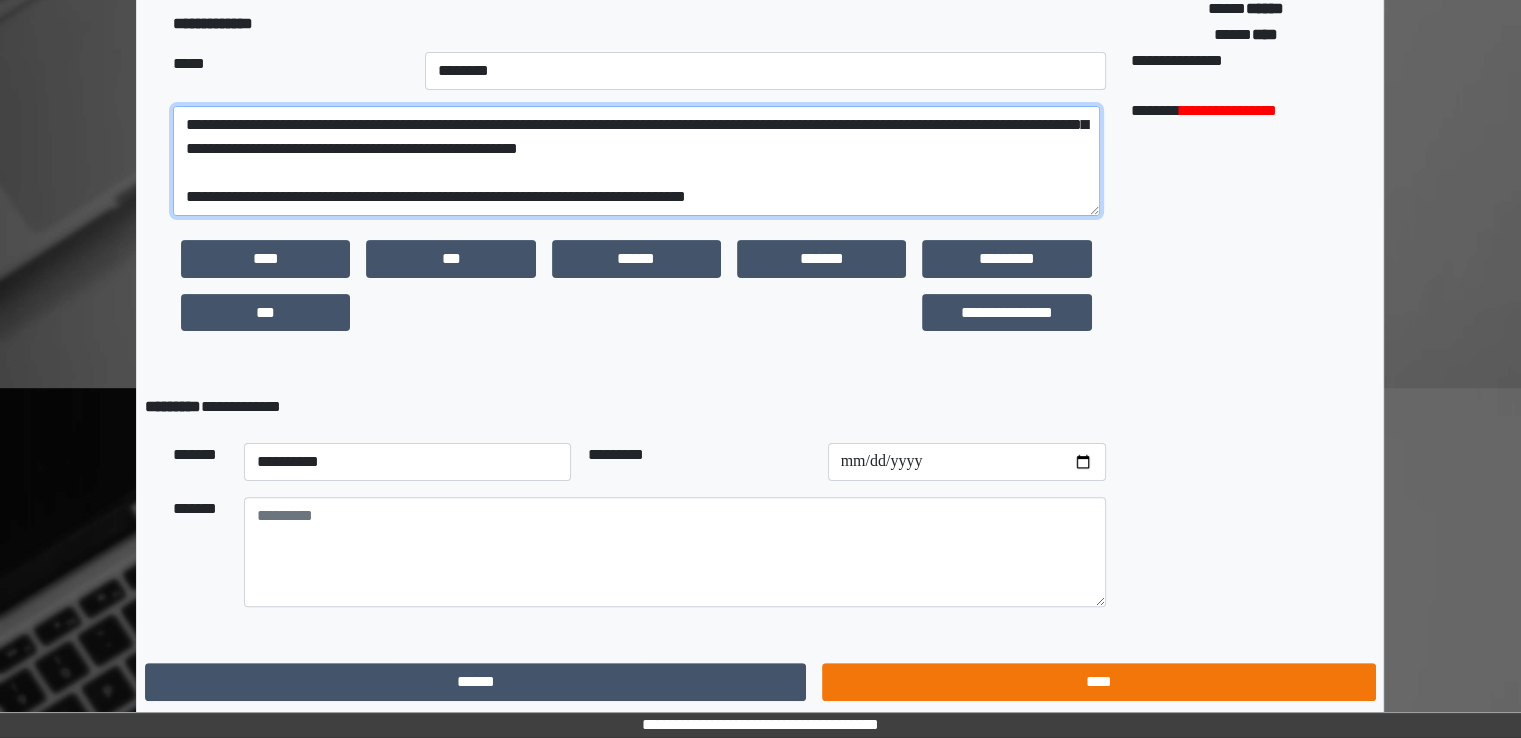 type on "**********" 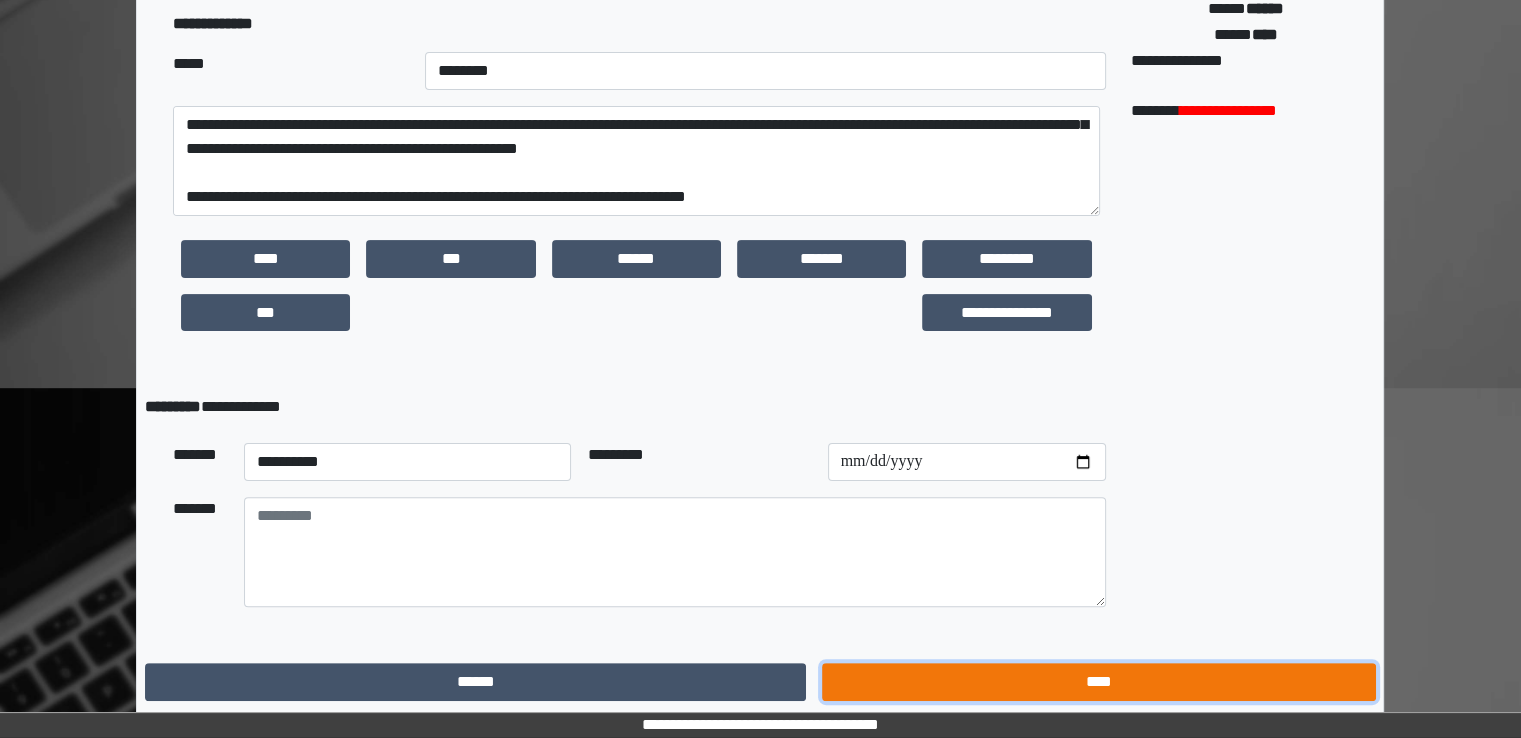 click on "****" at bounding box center (1098, 682) 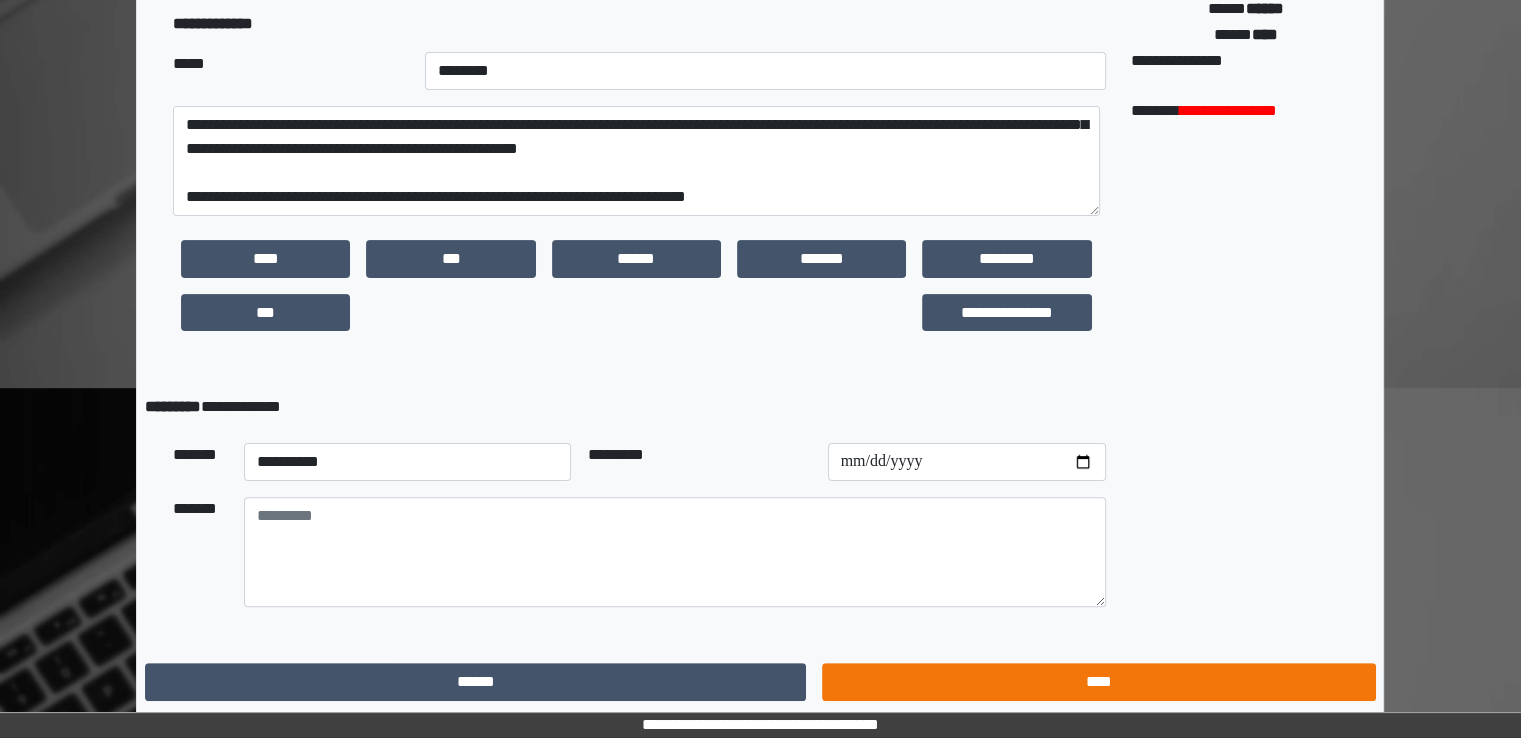 scroll, scrollTop: 0, scrollLeft: 0, axis: both 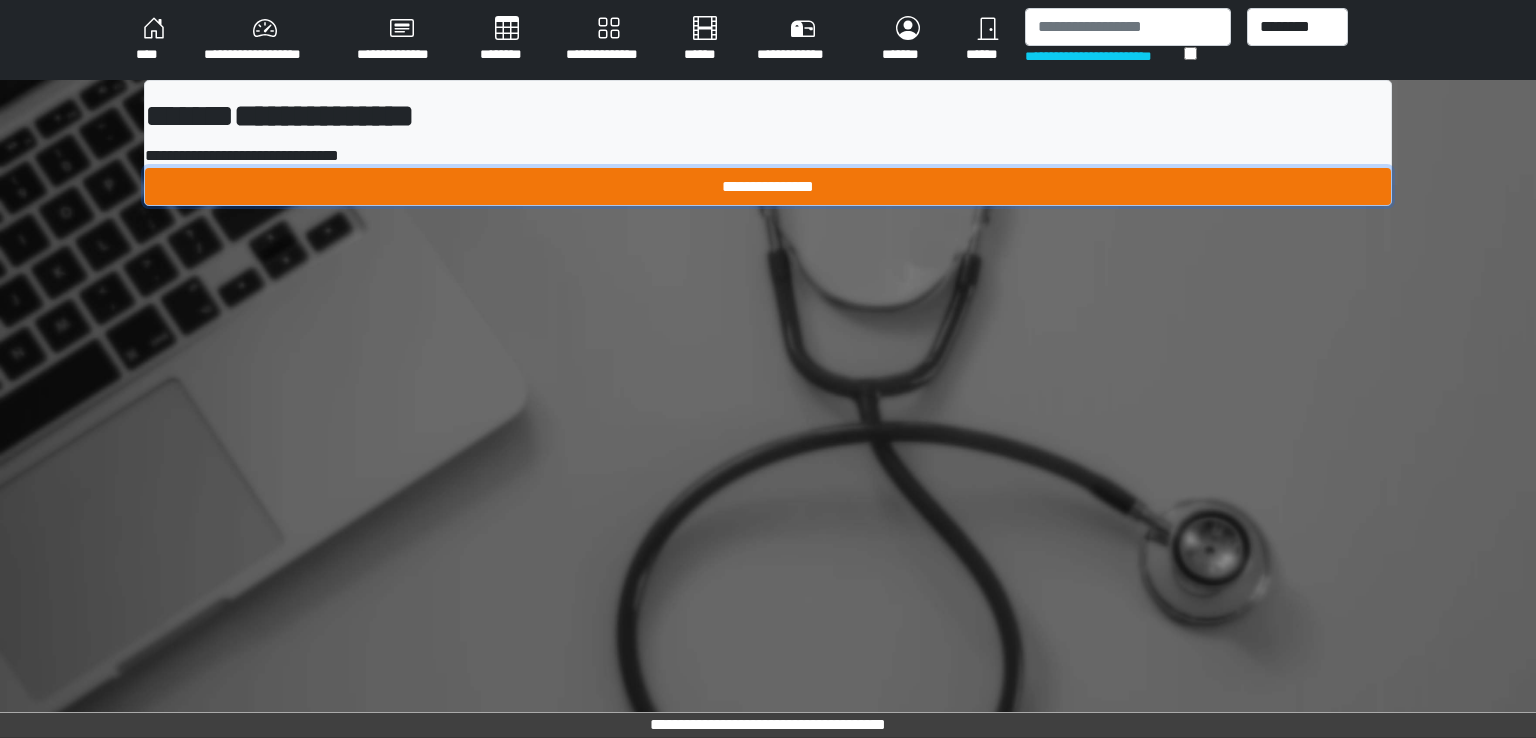 click on "**********" at bounding box center [768, 187] 